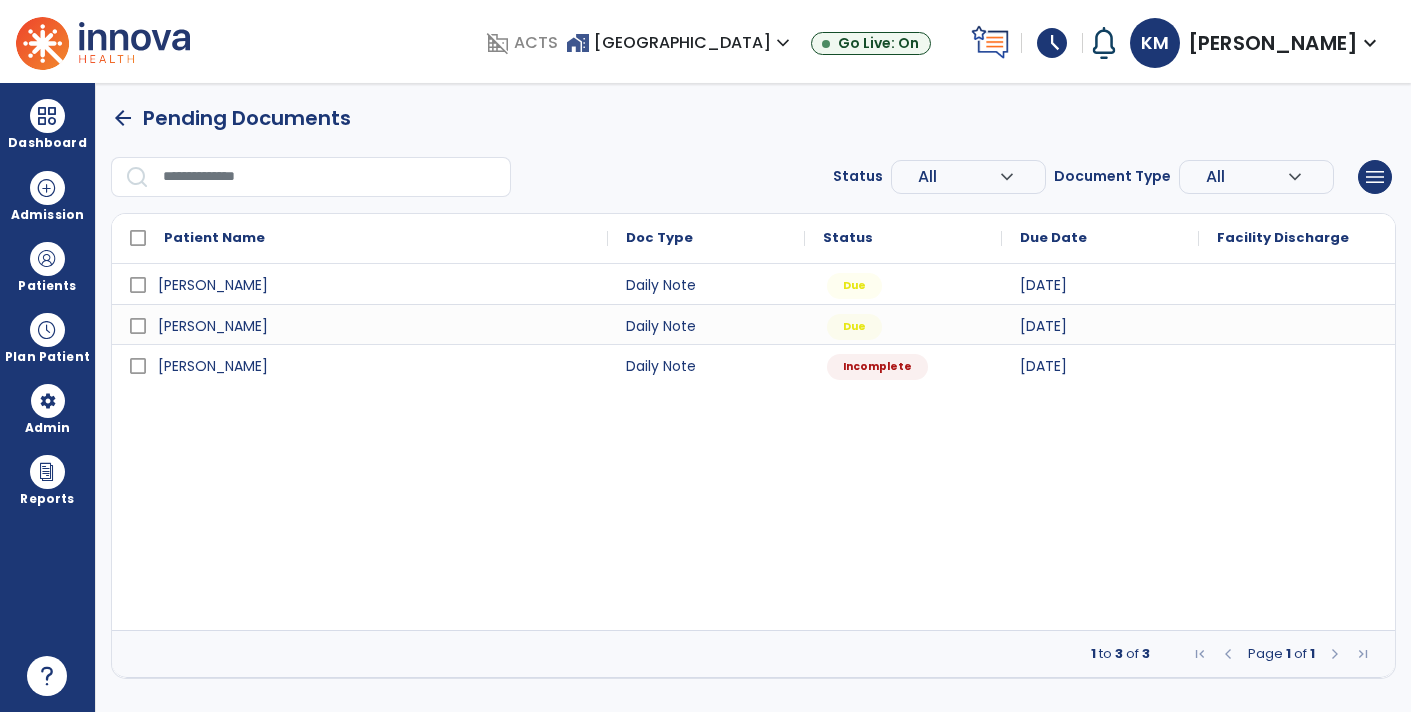 scroll, scrollTop: 0, scrollLeft: 0, axis: both 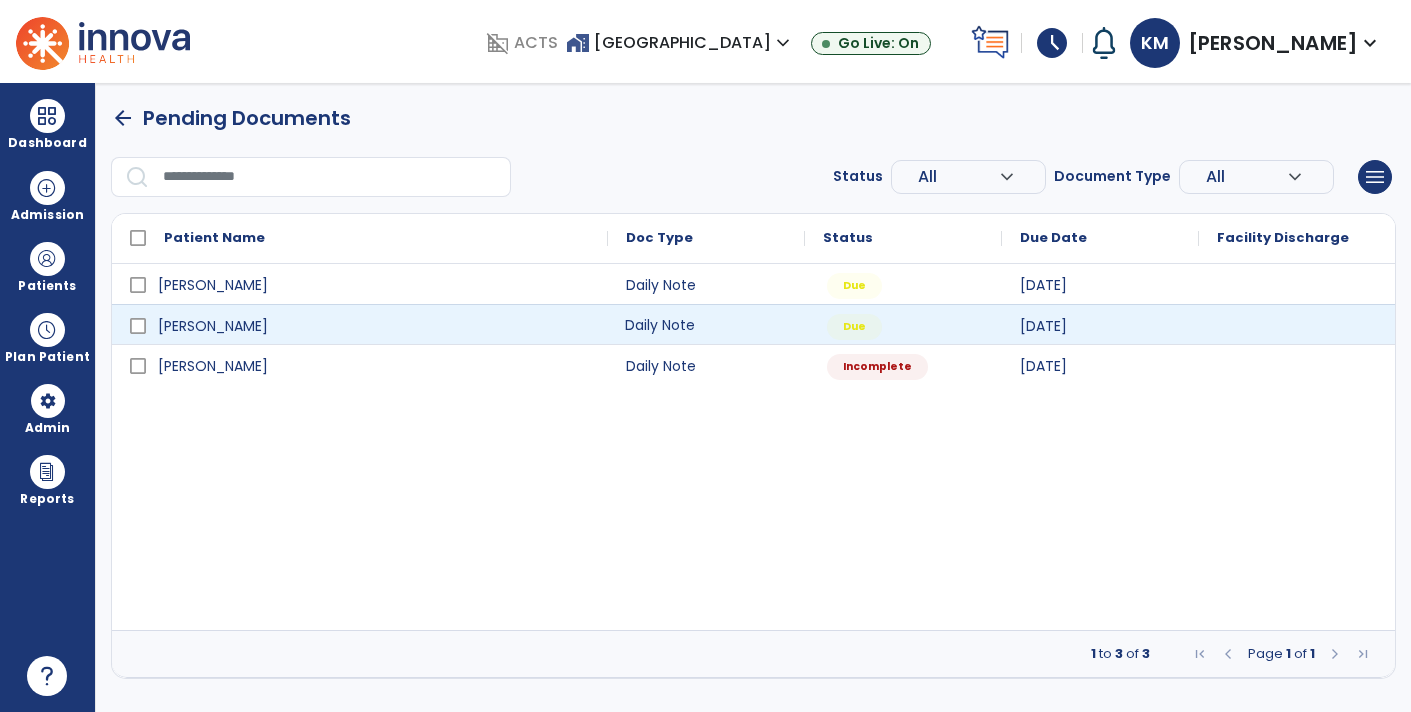 click on "Daily Note" at bounding box center (706, 324) 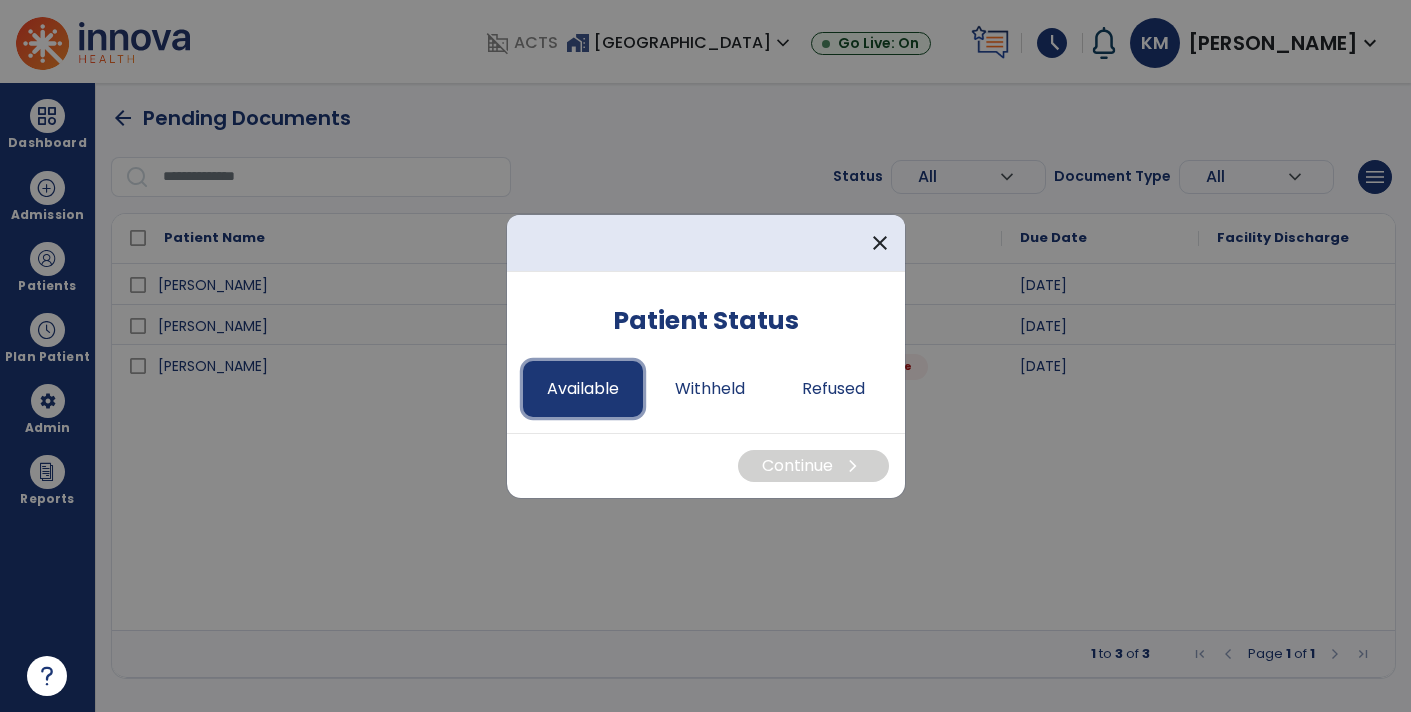 click on "Available" at bounding box center (583, 389) 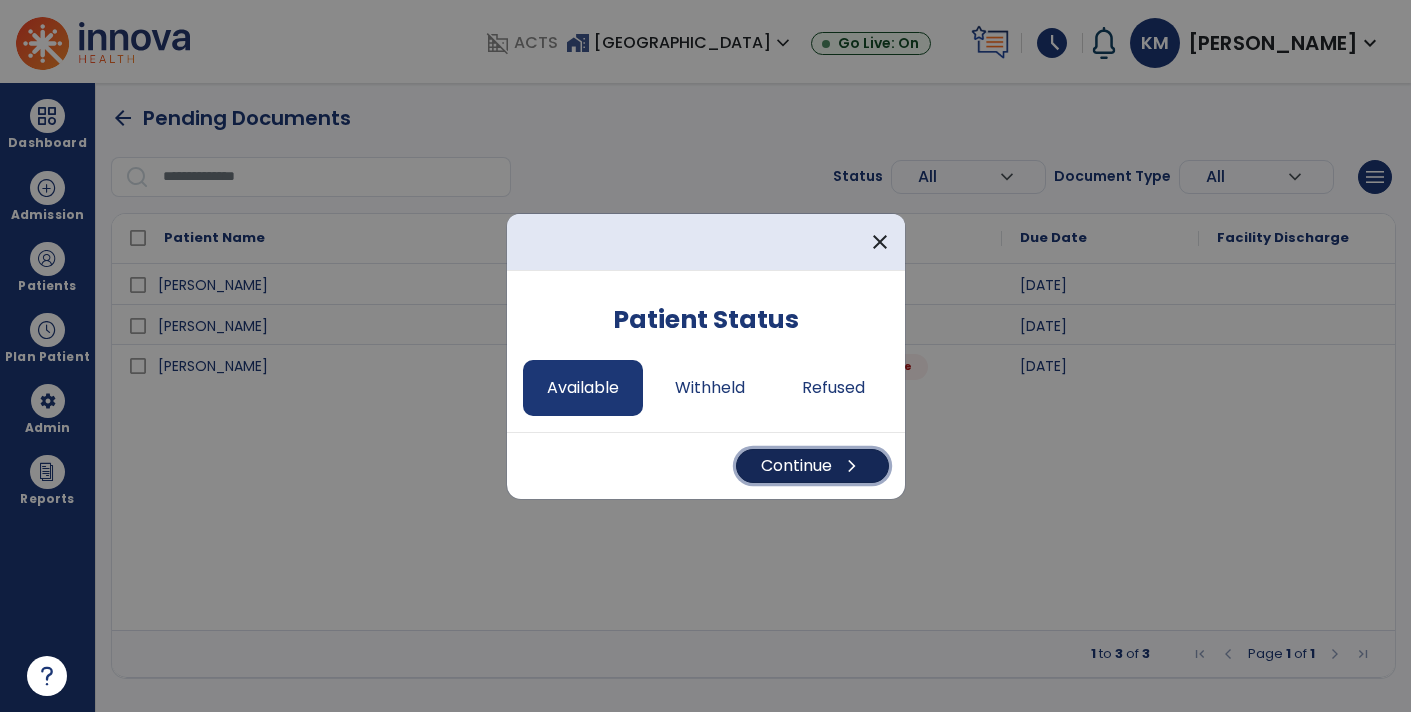 click on "Continue   chevron_right" at bounding box center [812, 466] 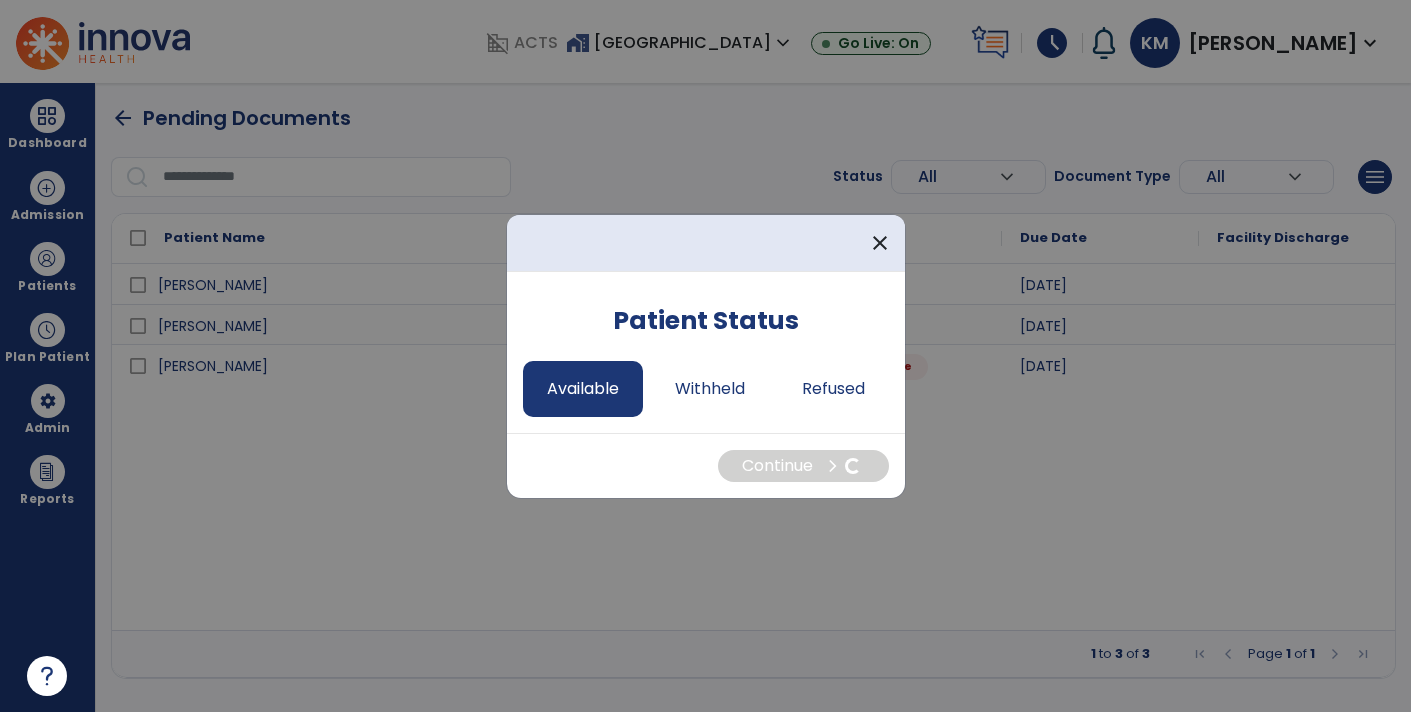 select on "*" 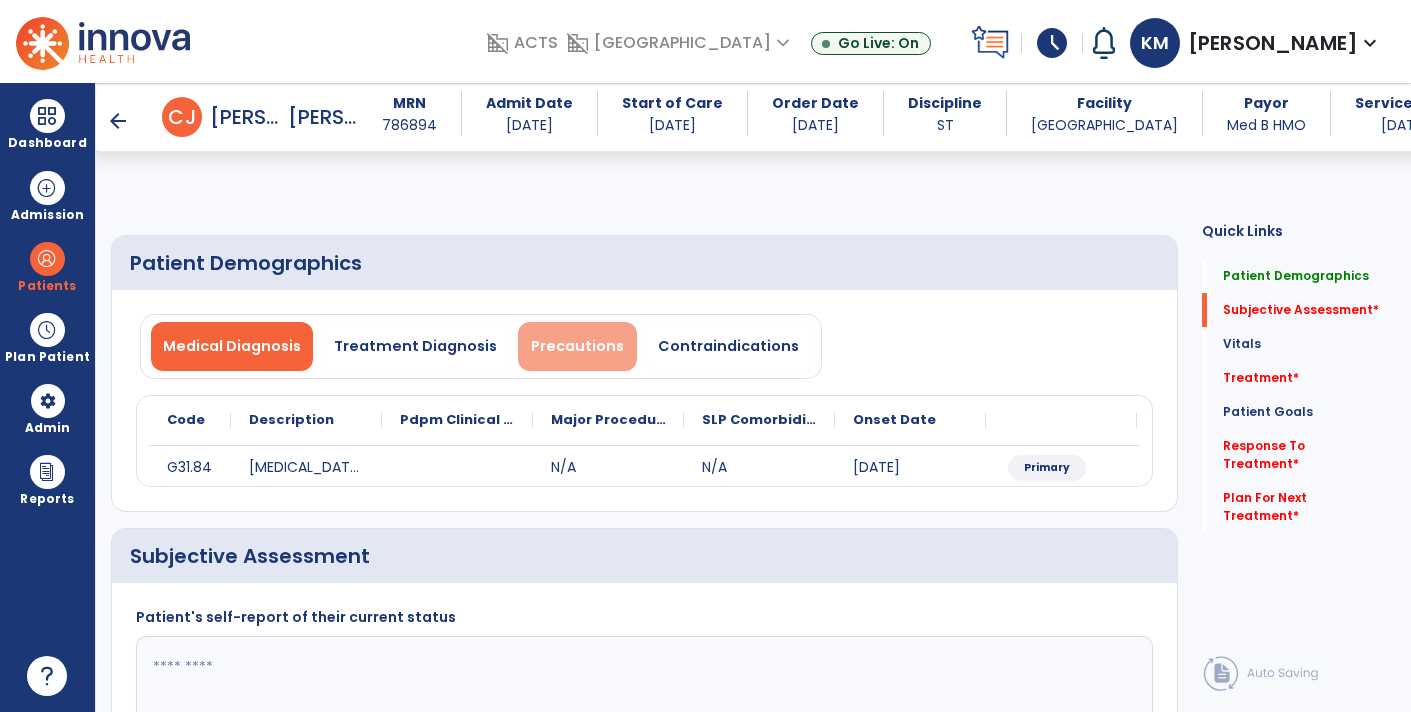 scroll, scrollTop: 257, scrollLeft: 0, axis: vertical 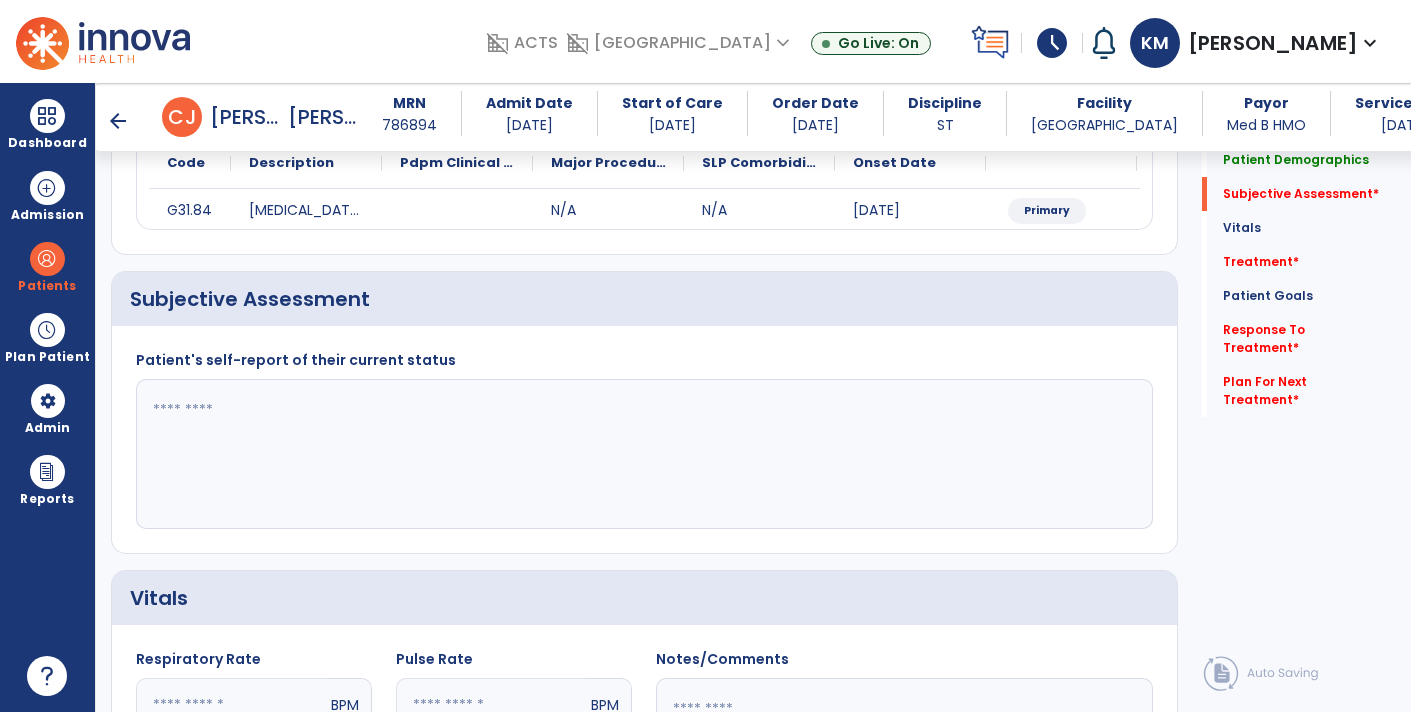 click 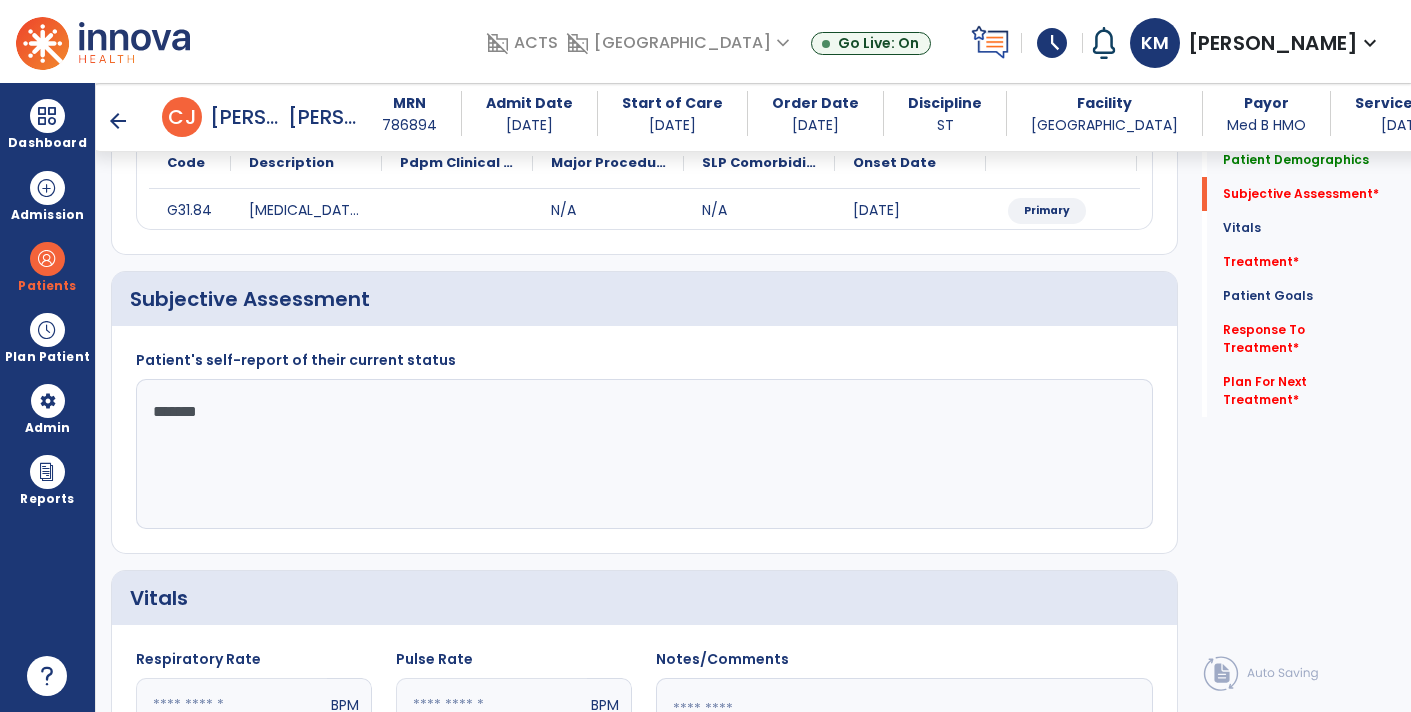 type on "********" 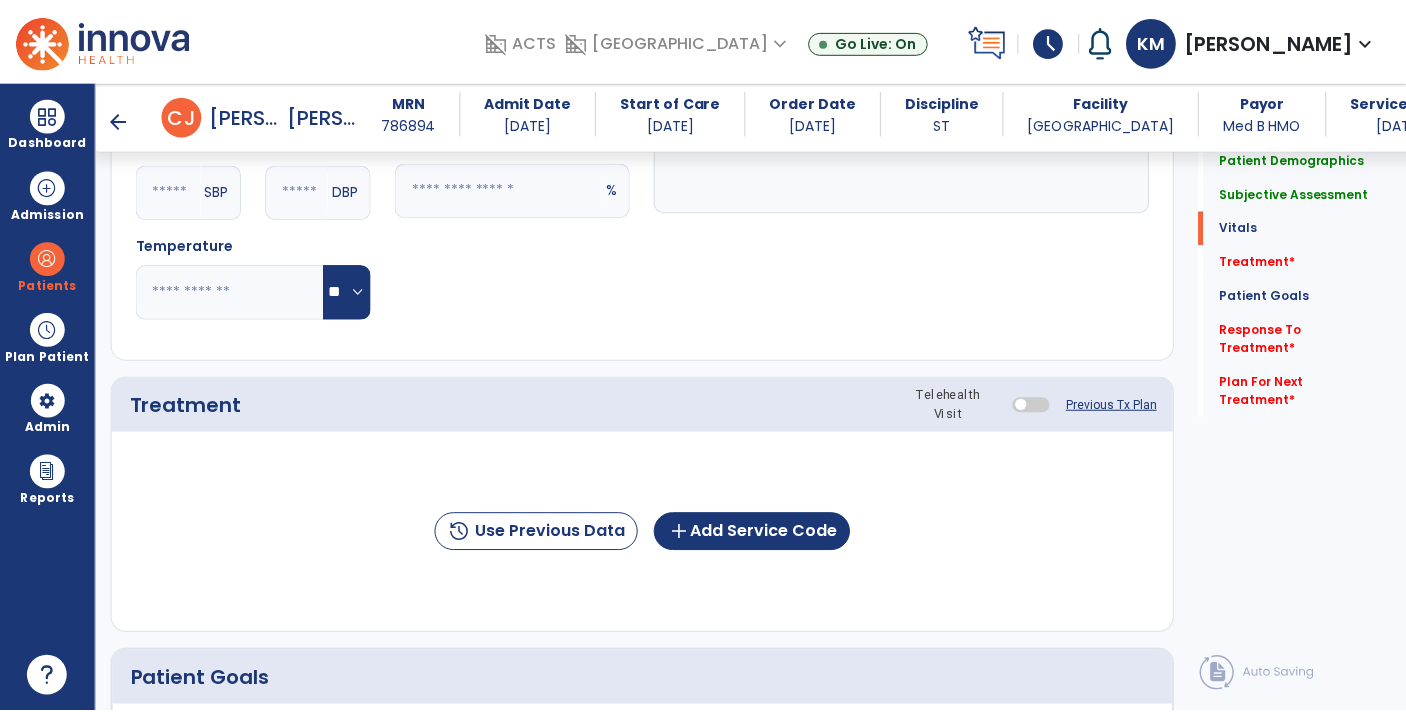 scroll, scrollTop: 884, scrollLeft: 0, axis: vertical 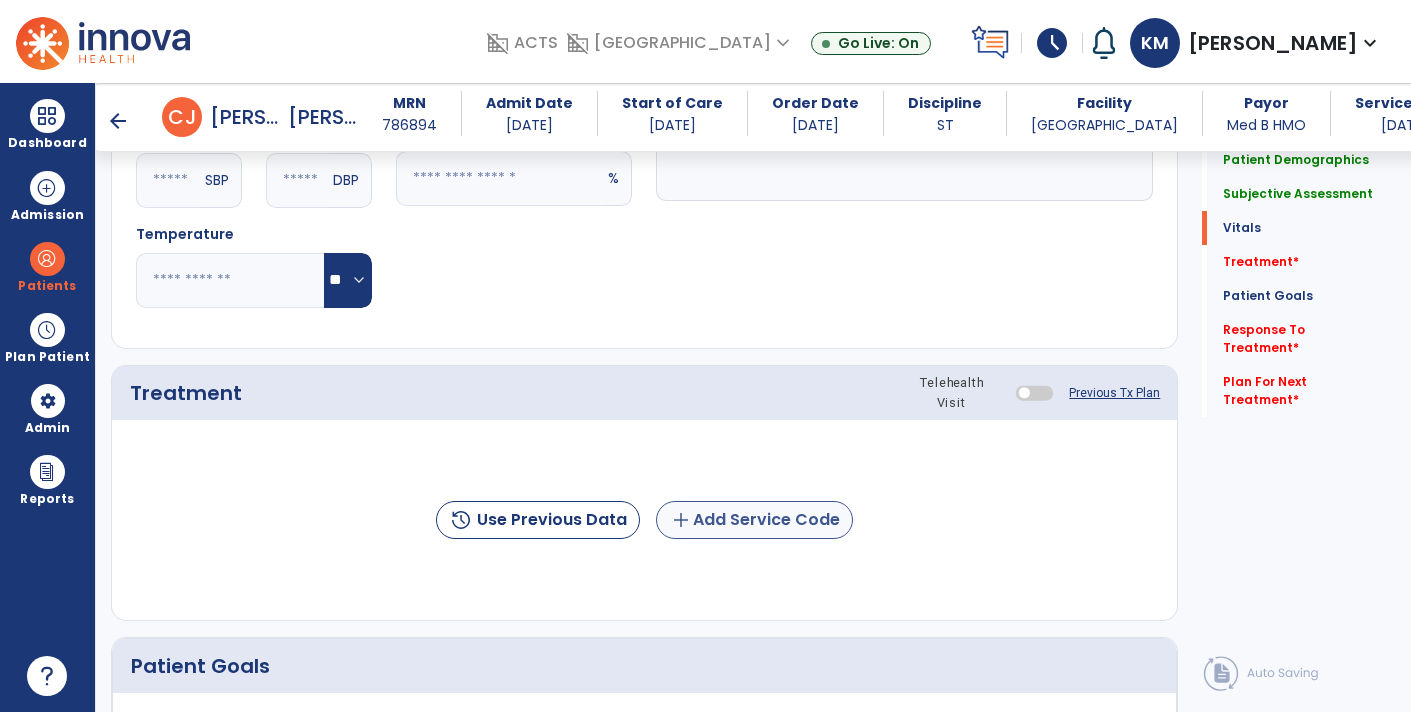 type on "**********" 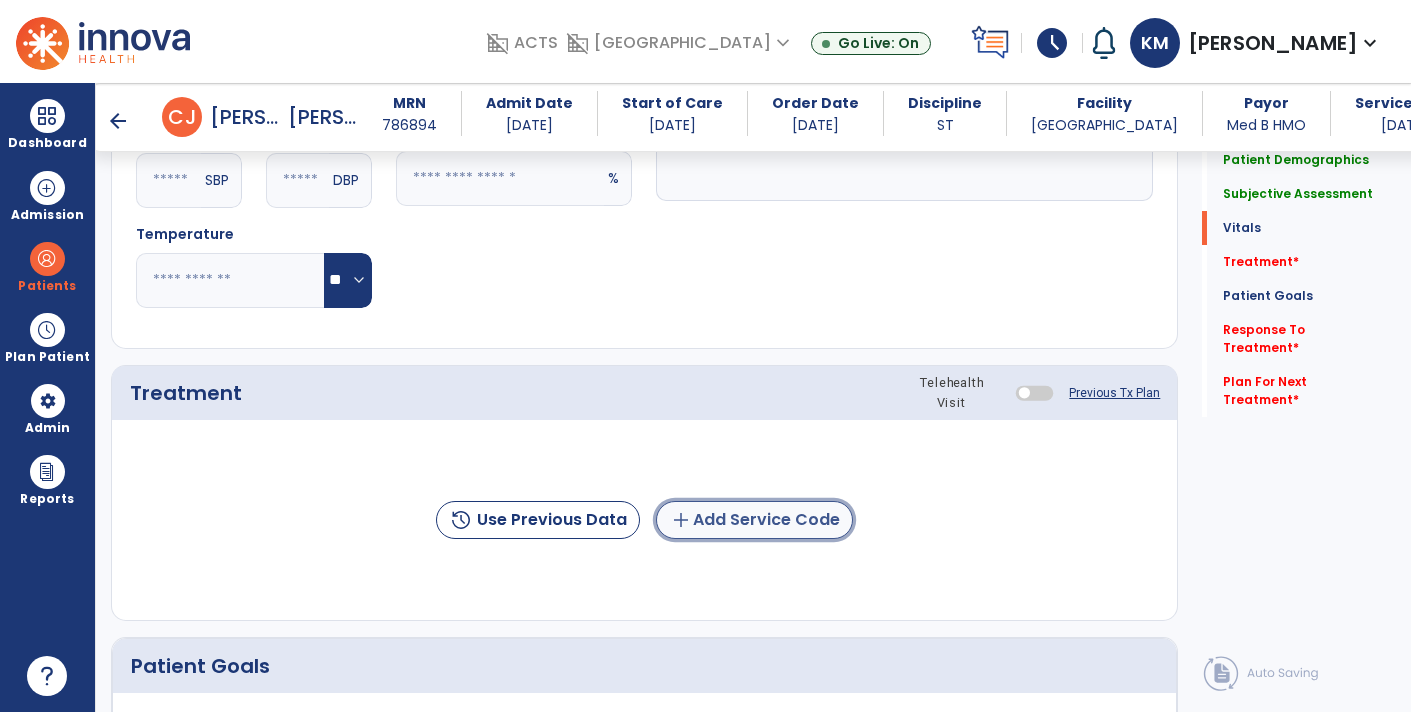 click on "add  Add Service Code" 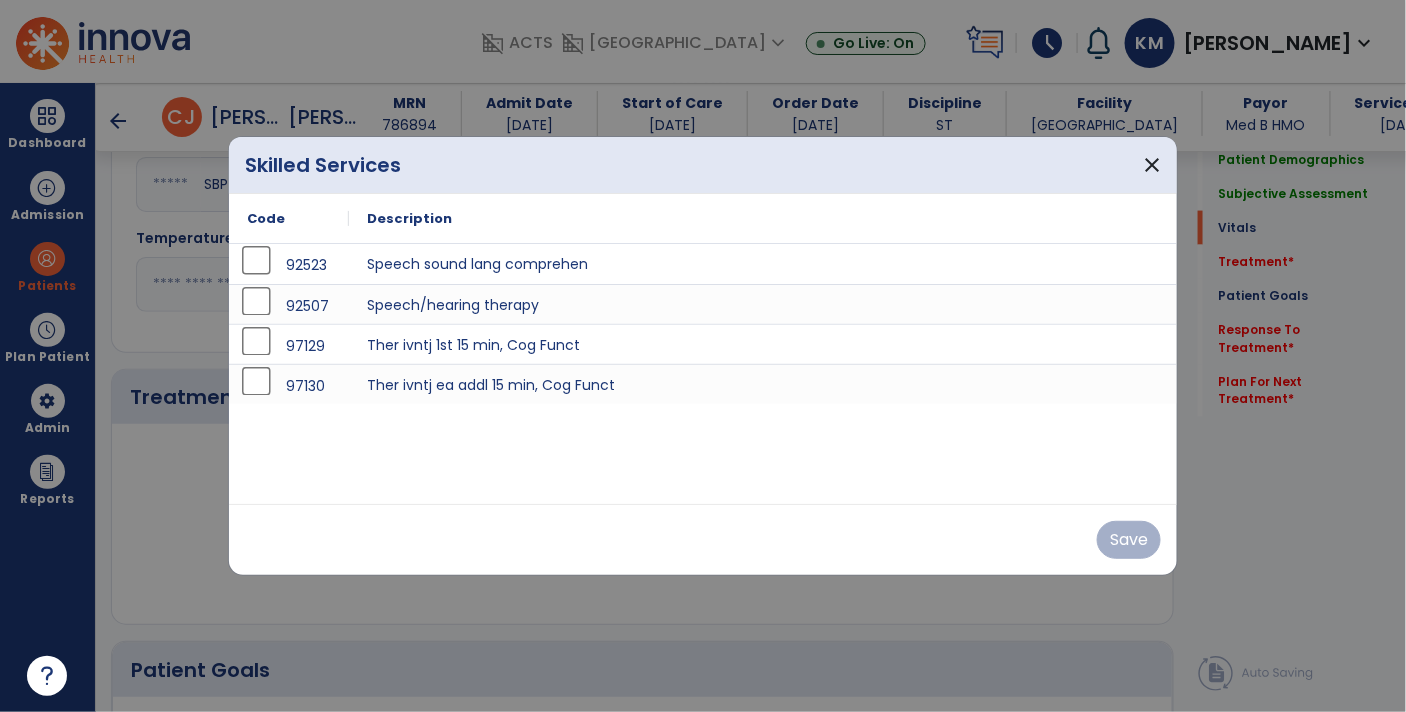 scroll, scrollTop: 884, scrollLeft: 0, axis: vertical 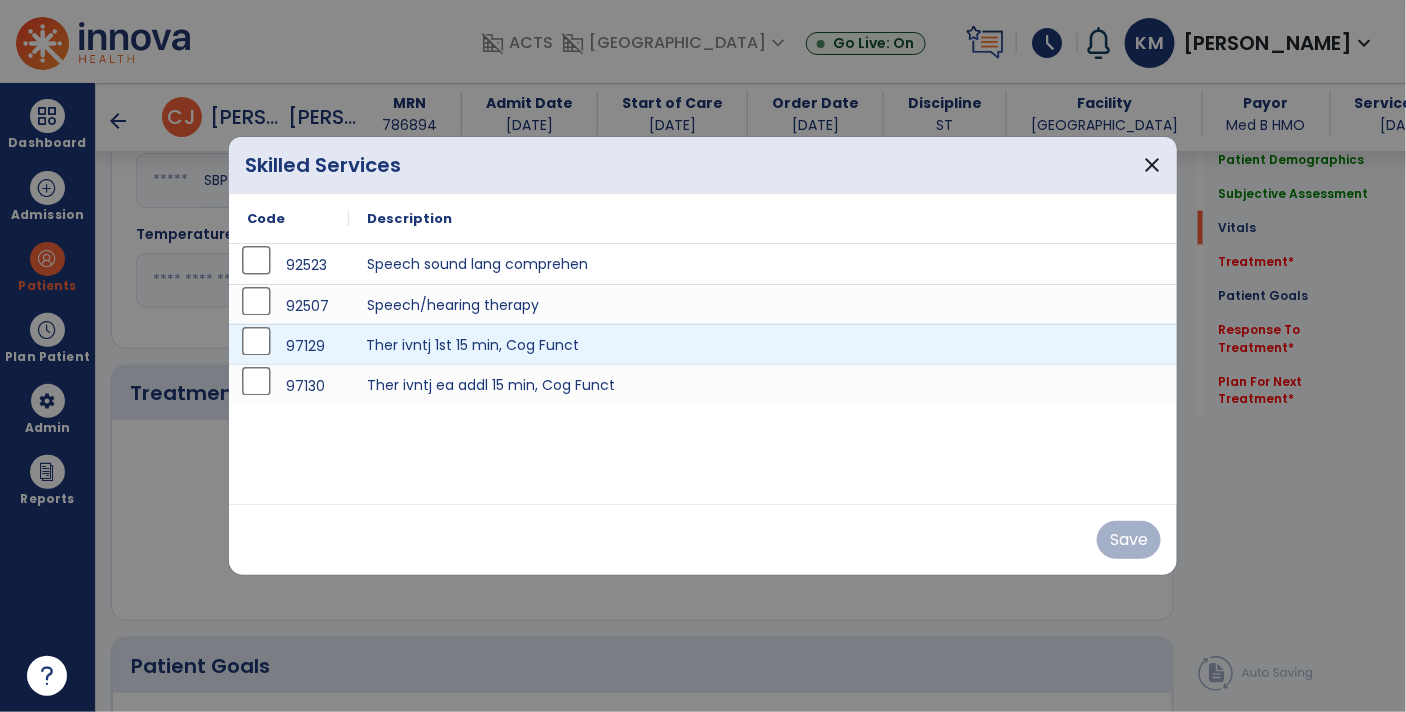 click on "Ther ivntj 1st 15 min, Cog Funct" at bounding box center [763, 344] 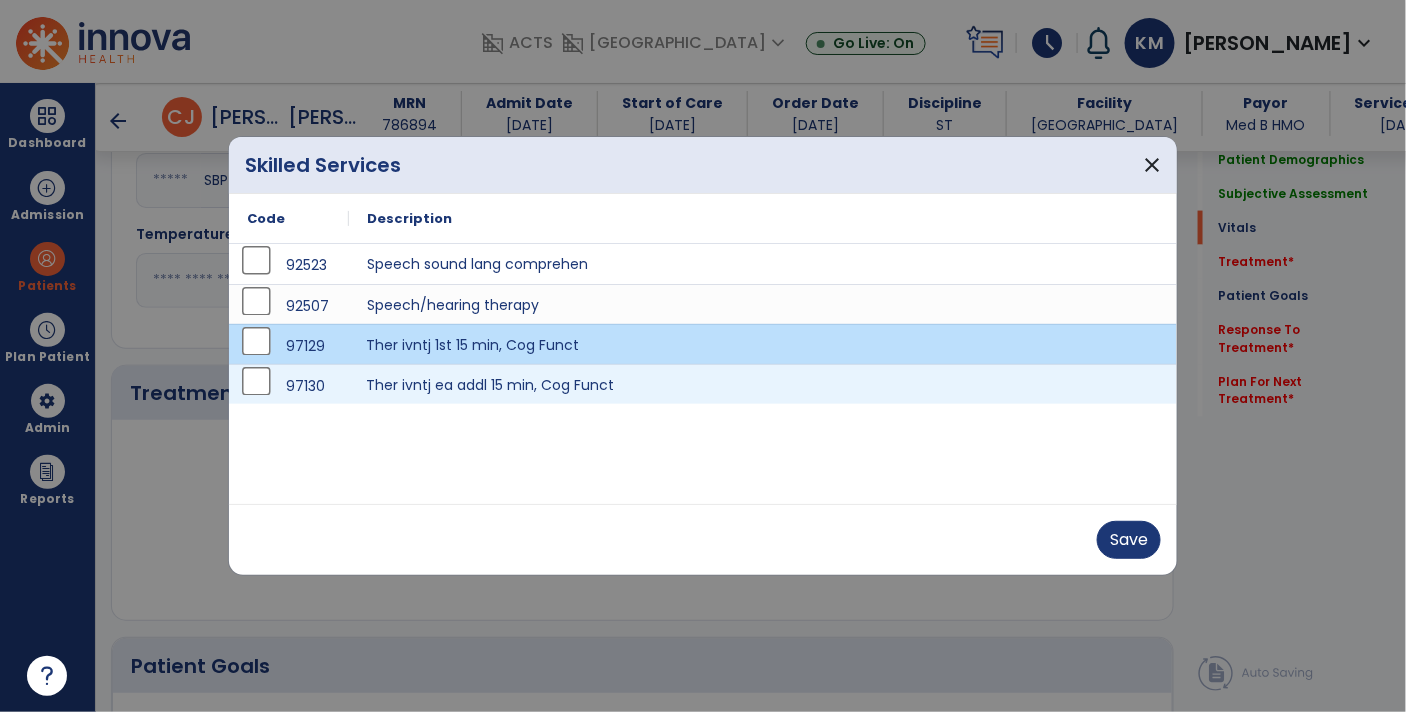 click on "Ther ivntj ea addl 15 min, Cog Funct" at bounding box center [763, 384] 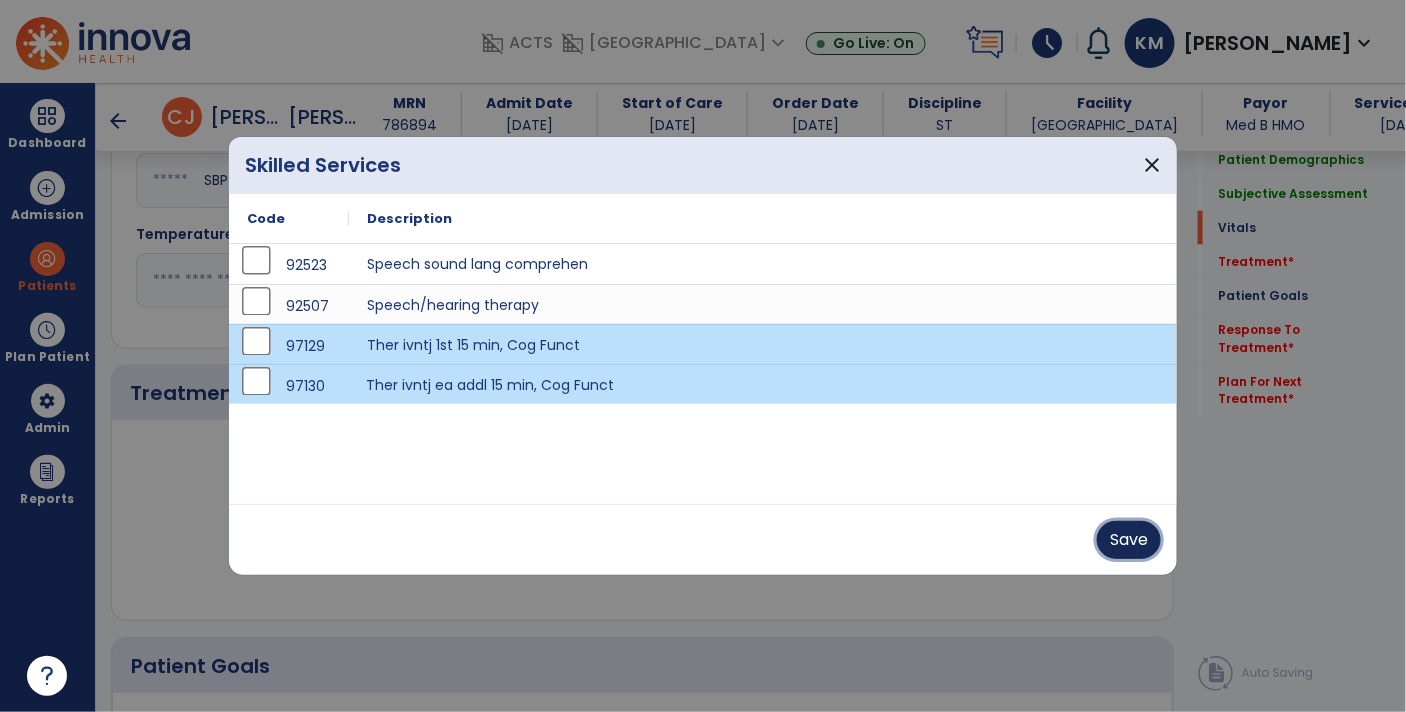 click on "Save" at bounding box center (1129, 540) 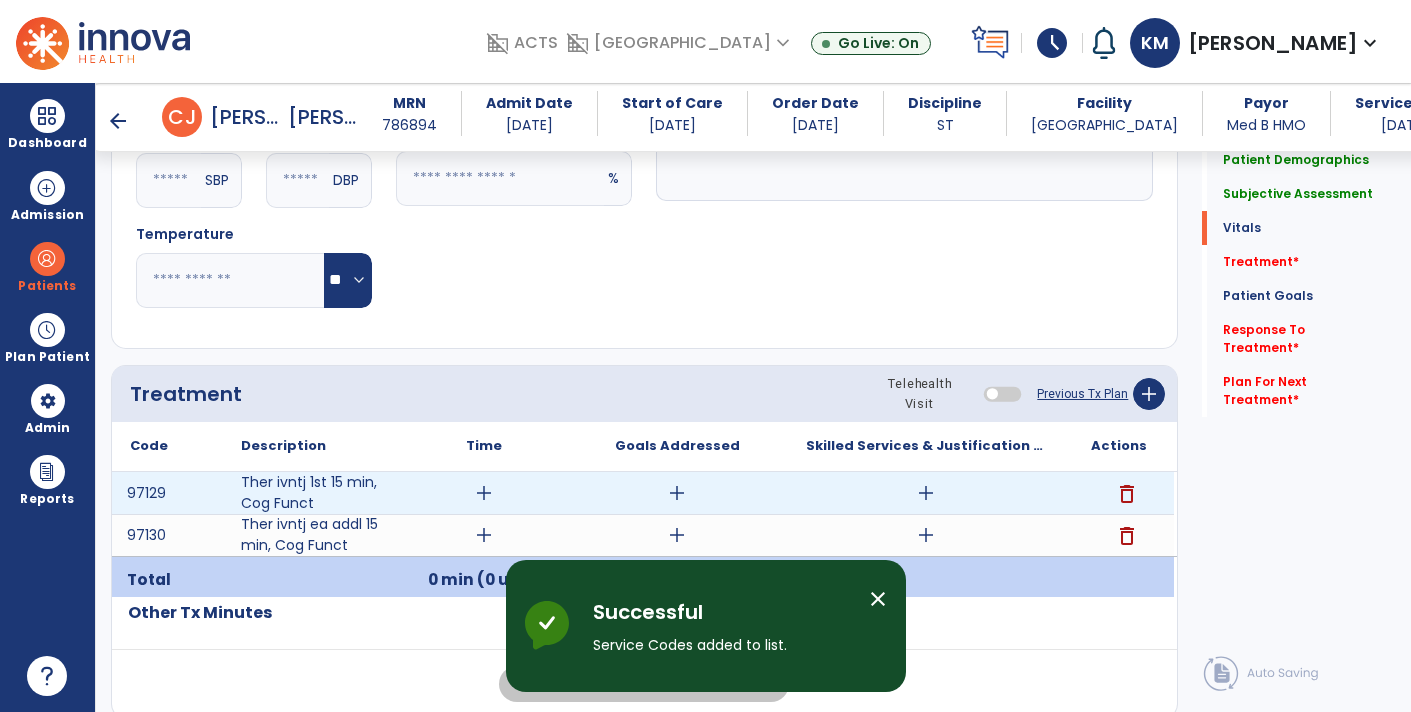 click on "add" at bounding box center [926, 493] 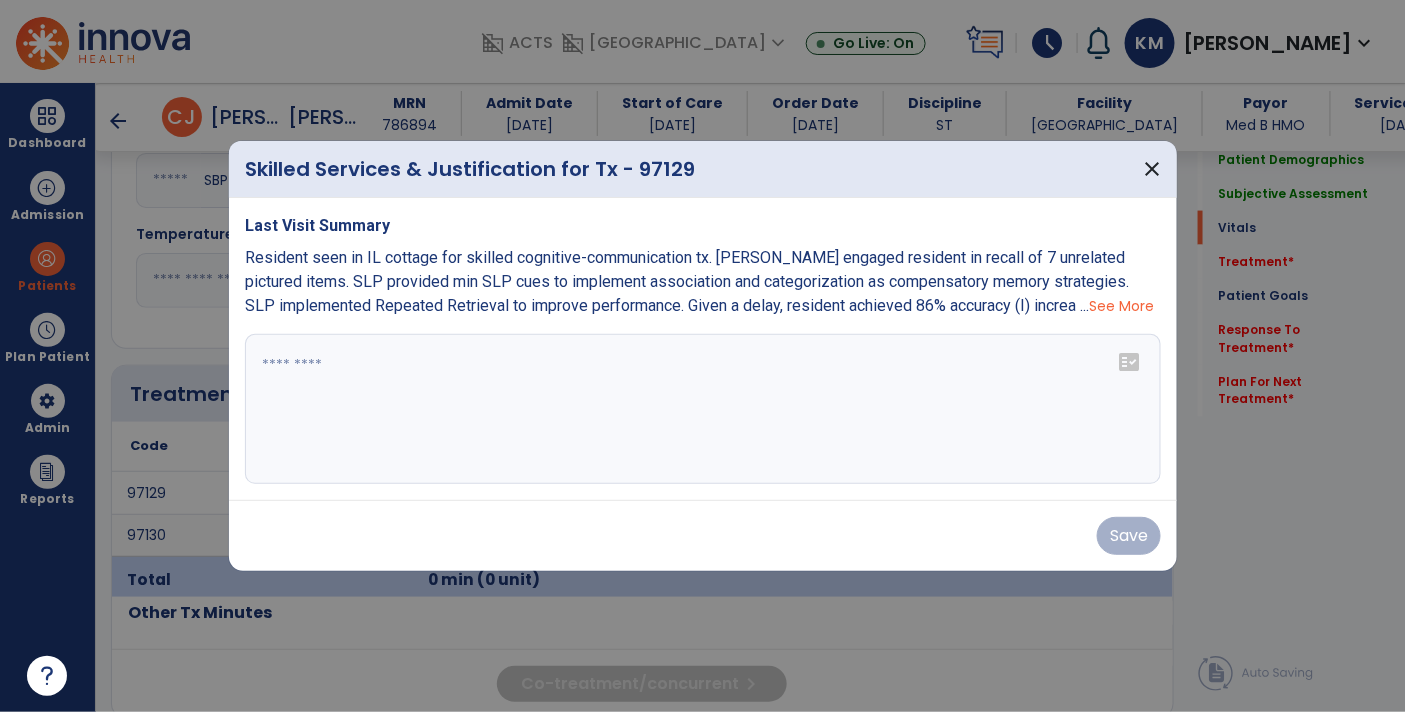scroll, scrollTop: 884, scrollLeft: 0, axis: vertical 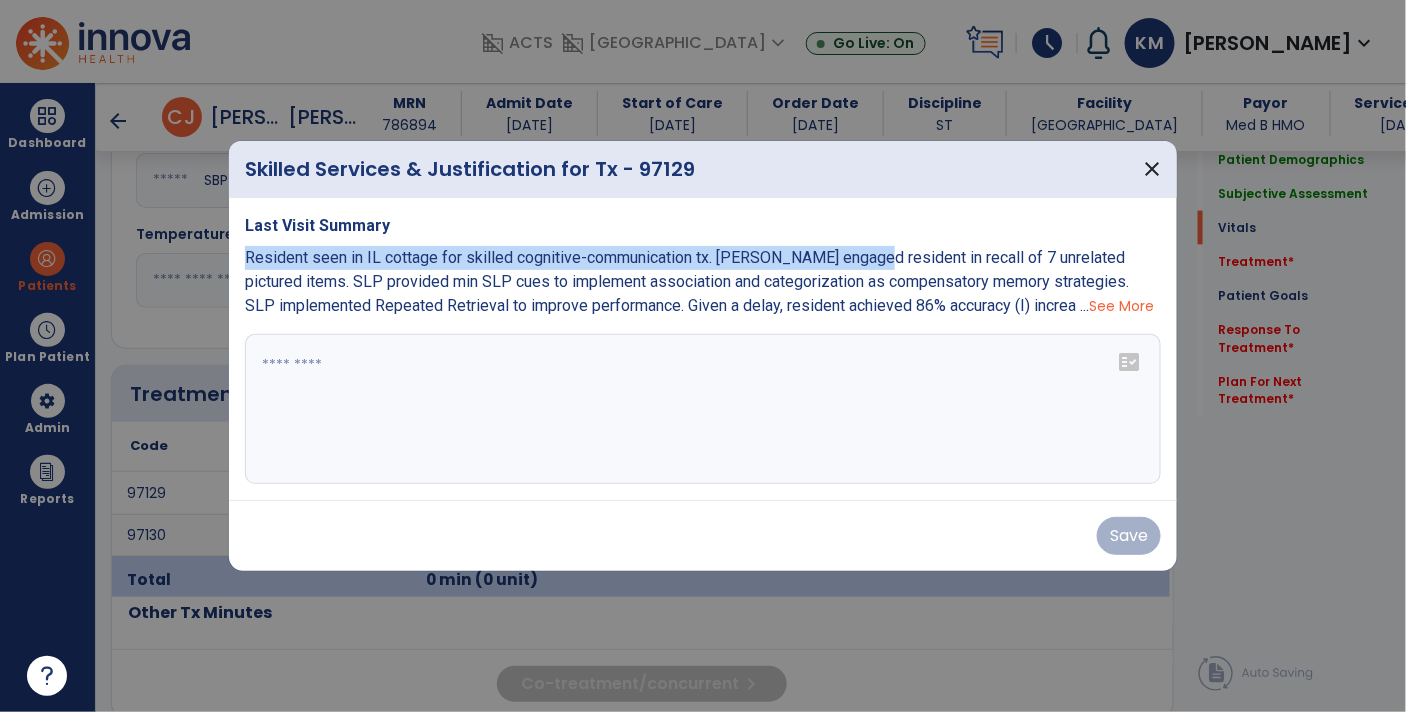drag, startPoint x: 245, startPoint y: 257, endPoint x: 873, endPoint y: 245, distance: 628.1146 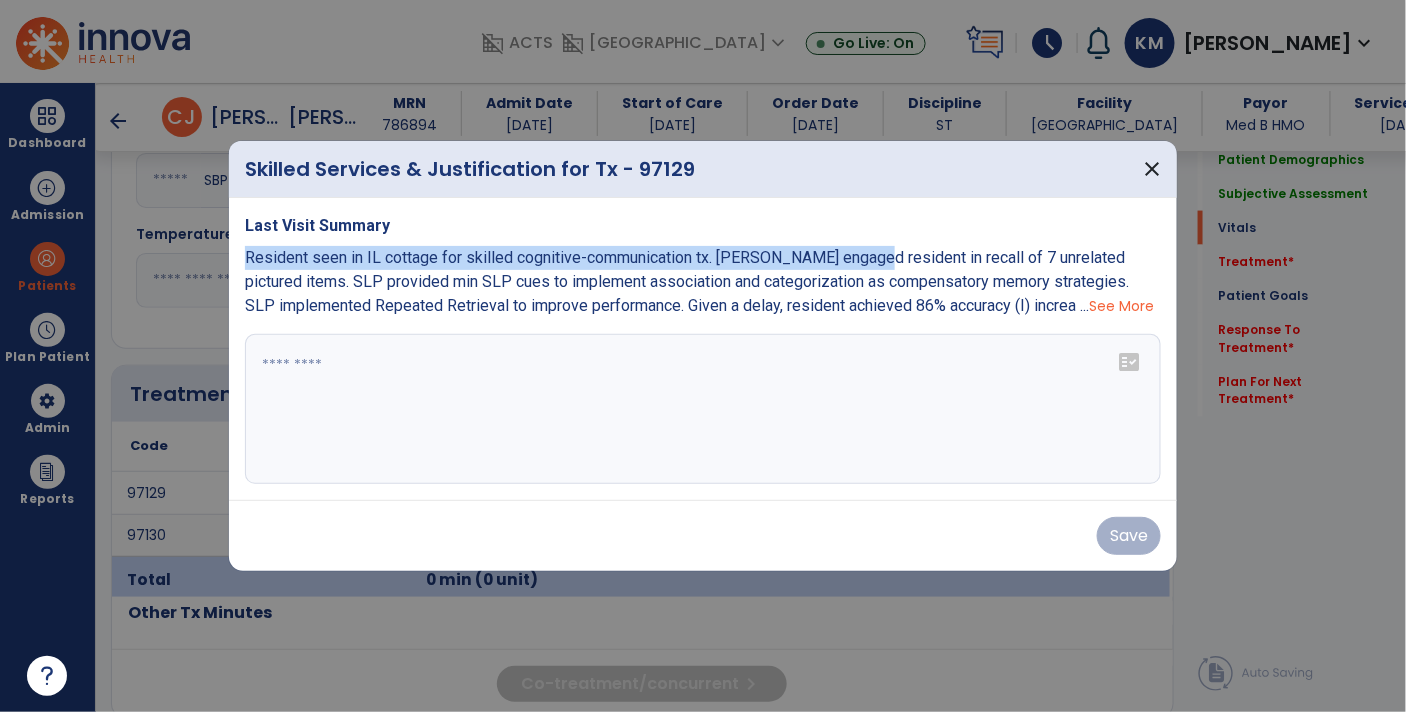 click on "Last Visit Summary Resident seen in IL cottage for skilled cognitive-communication tx. [PERSON_NAME] engaged resident in recall of 7 unrelated pictured items. SLP provided min SLP cues to implement association and categorization as compensatory memory strategies. SLP implemented Repeated Retrieval to improve performance. Given a delay, resident achieved 86% accuracy (I) increa ...  See More" at bounding box center (703, 266) 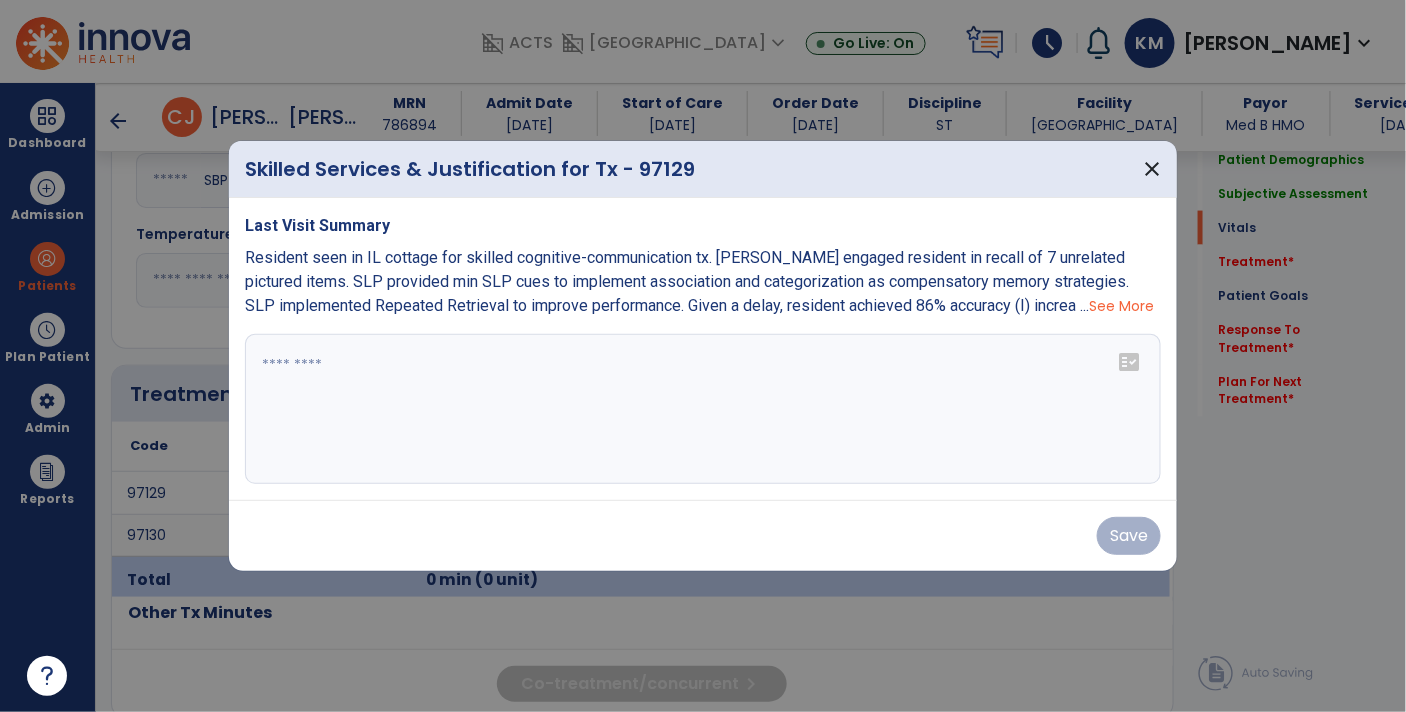paste on "**********" 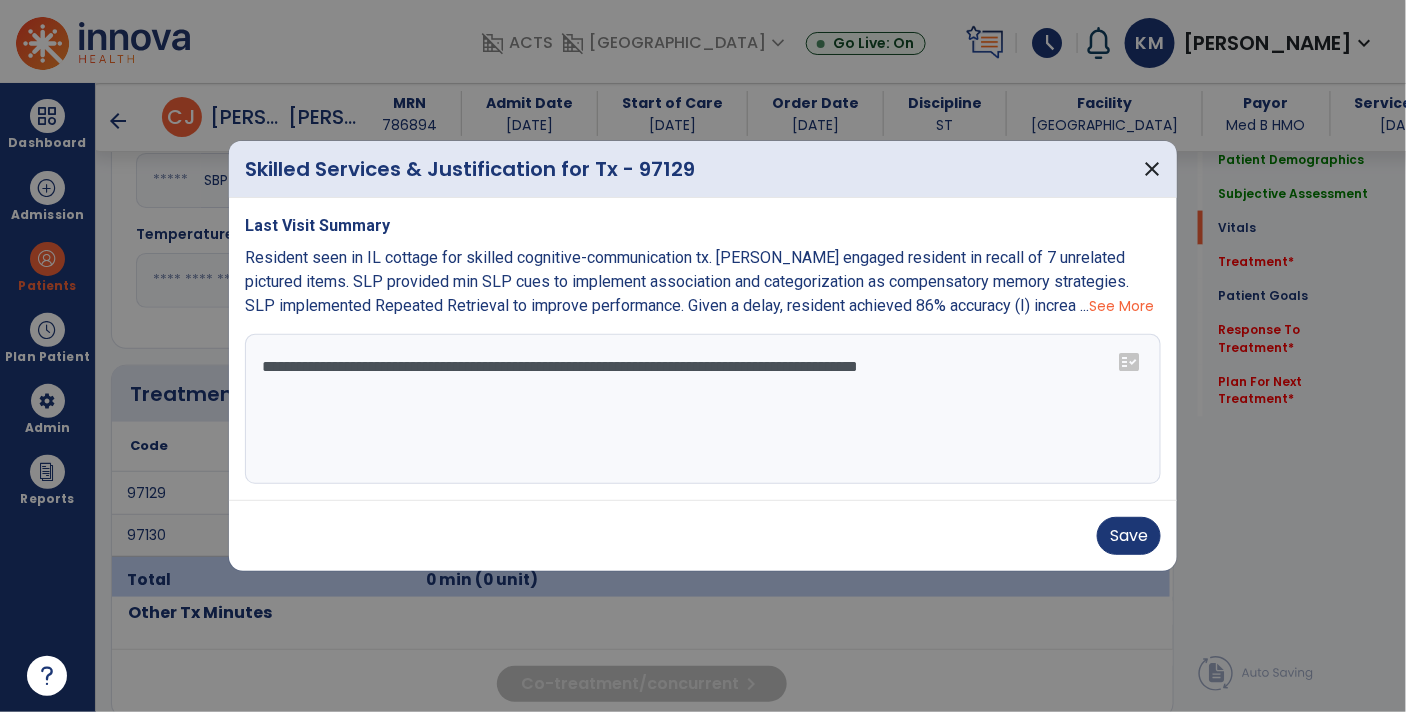 click on "**********" at bounding box center (703, 409) 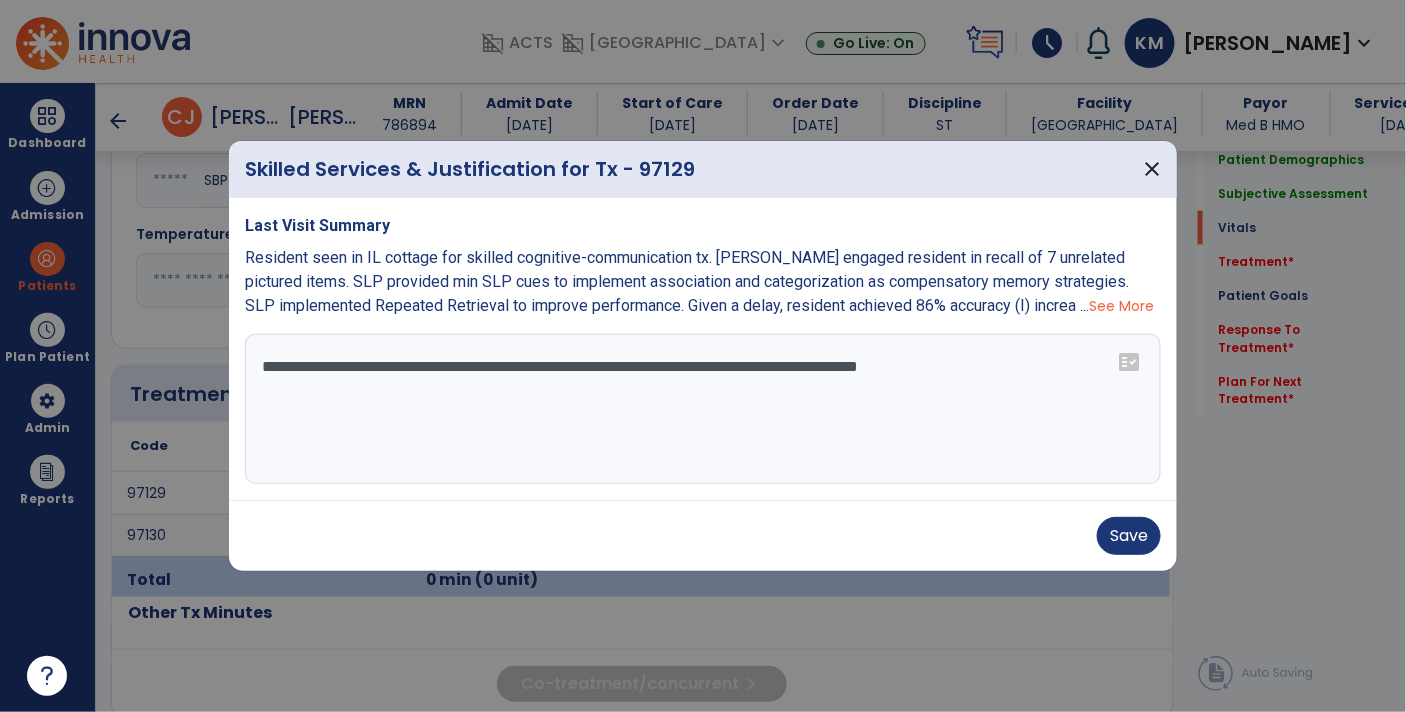 drag, startPoint x: 993, startPoint y: 371, endPoint x: 1100, endPoint y: 393, distance: 109.23827 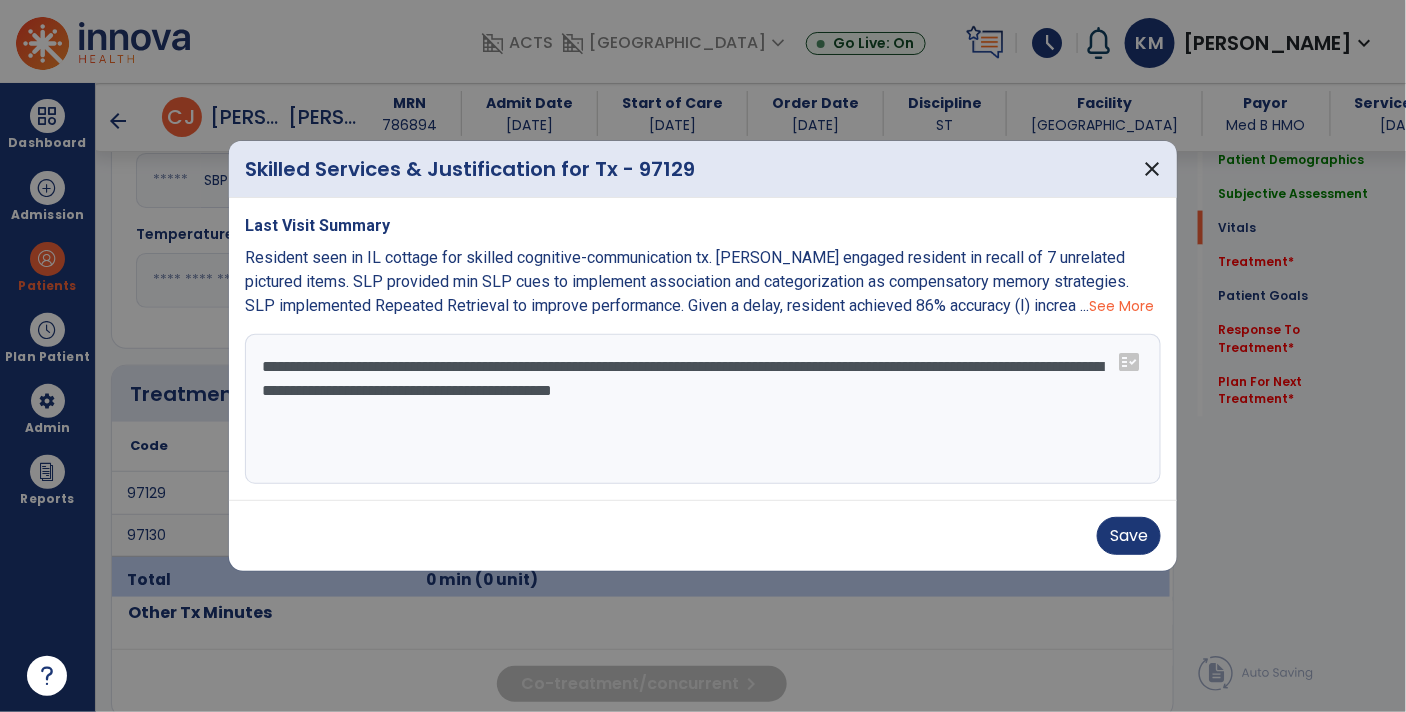click on "**********" at bounding box center (703, 409) 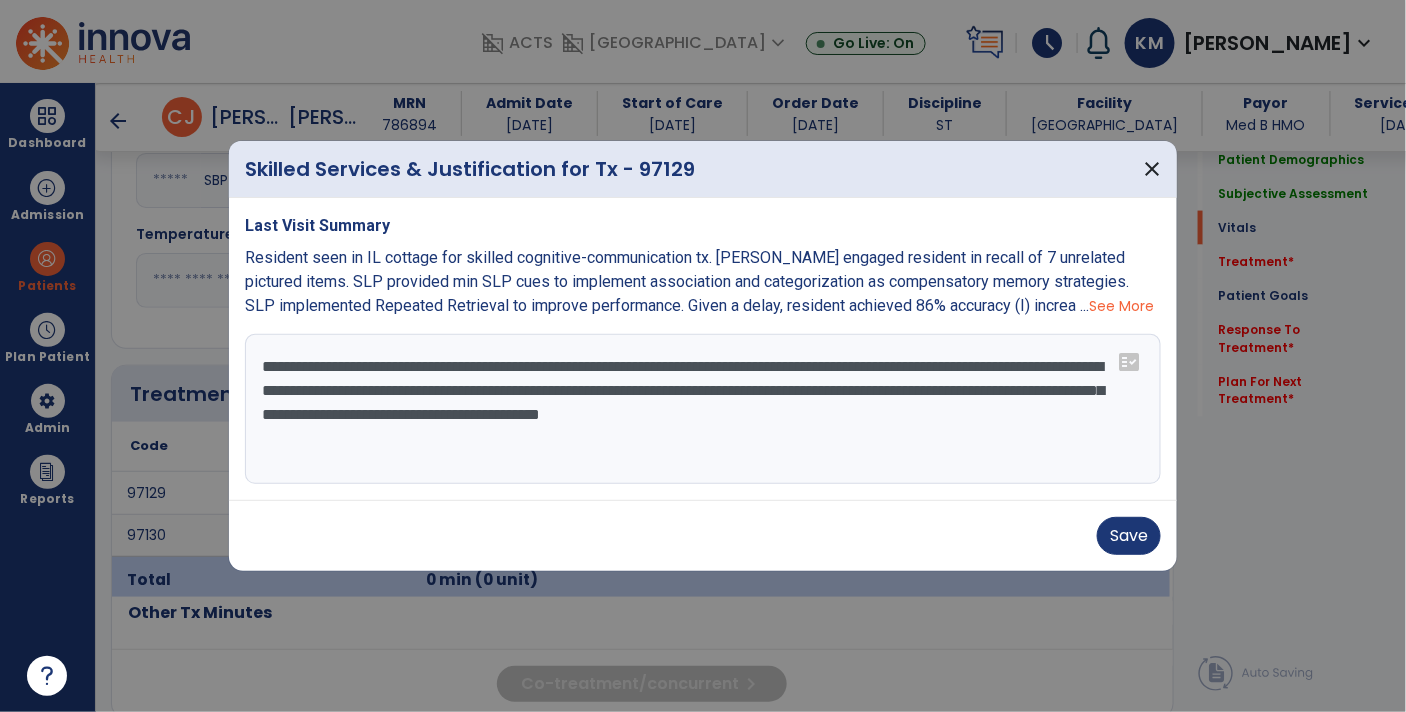 type on "**********" 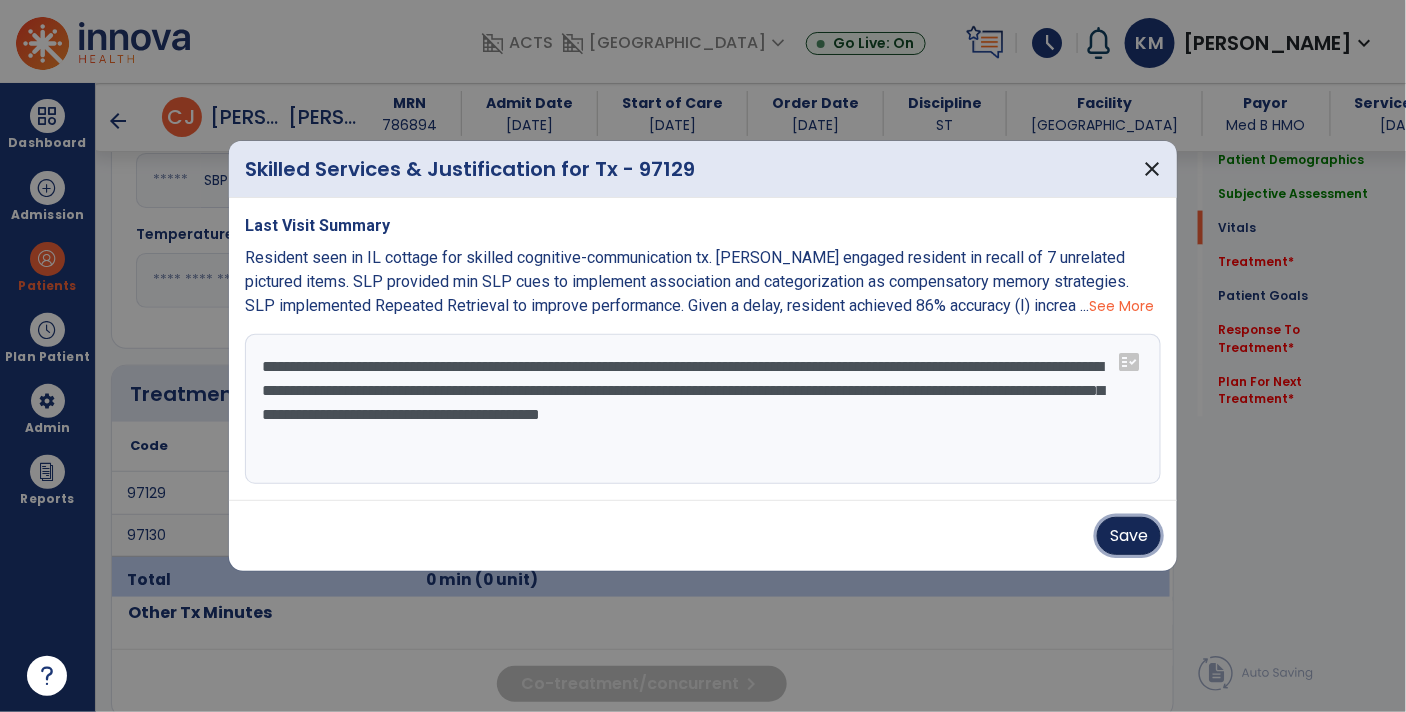 type 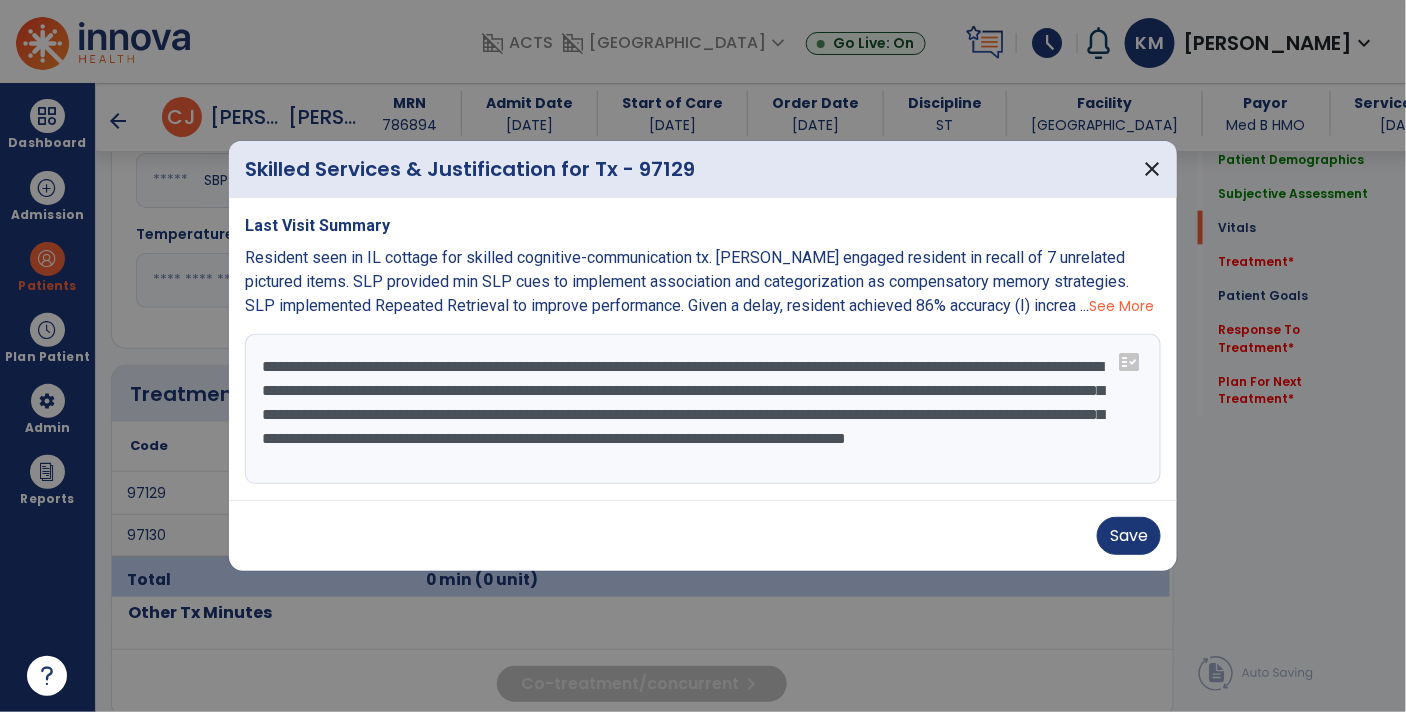 scroll, scrollTop: 14, scrollLeft: 0, axis: vertical 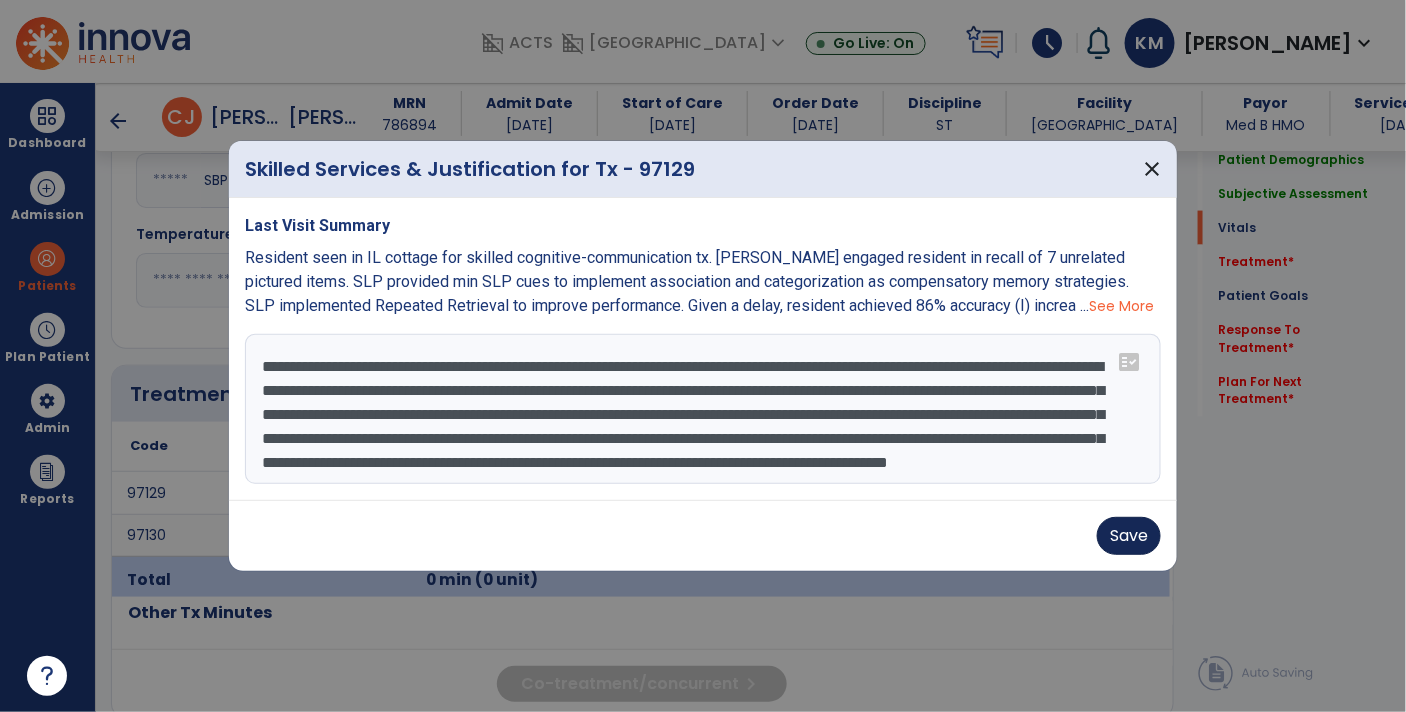 type on "**********" 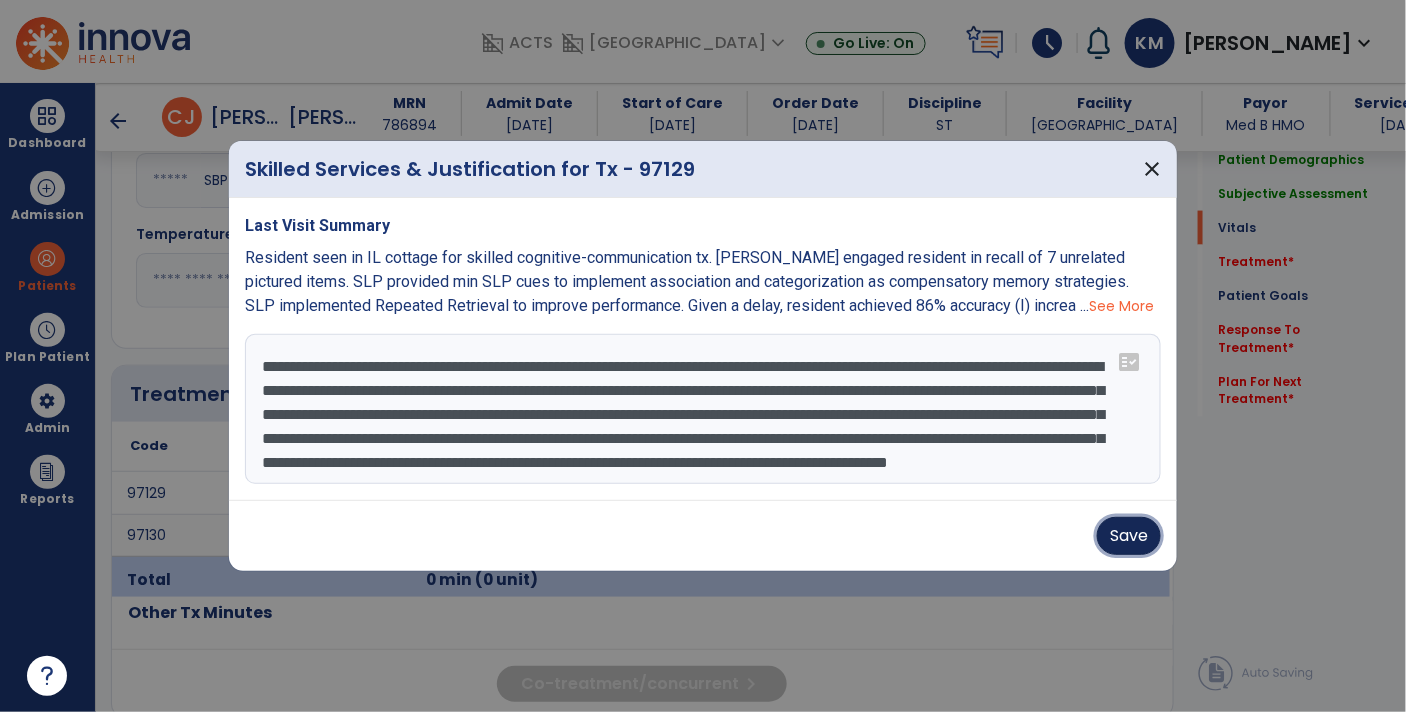 click on "Save" at bounding box center [1129, 536] 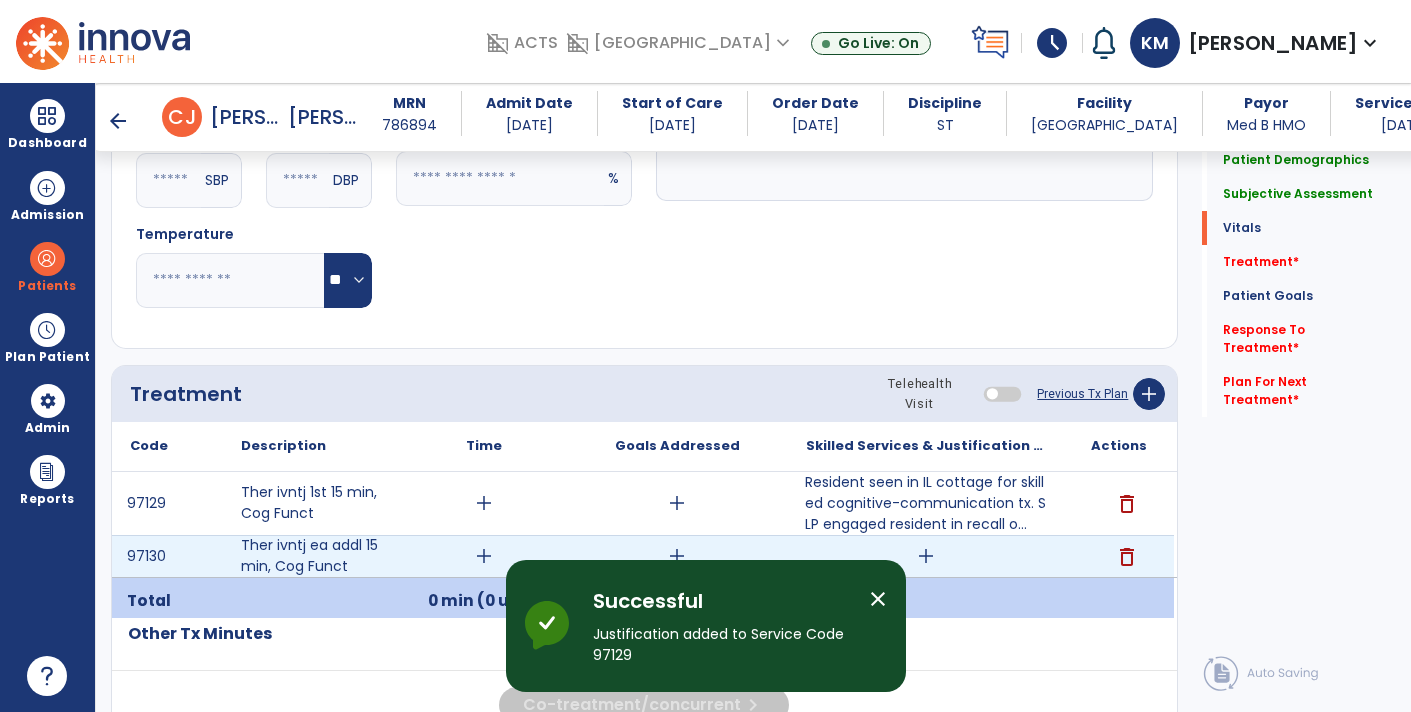 click on "add" at bounding box center (926, 556) 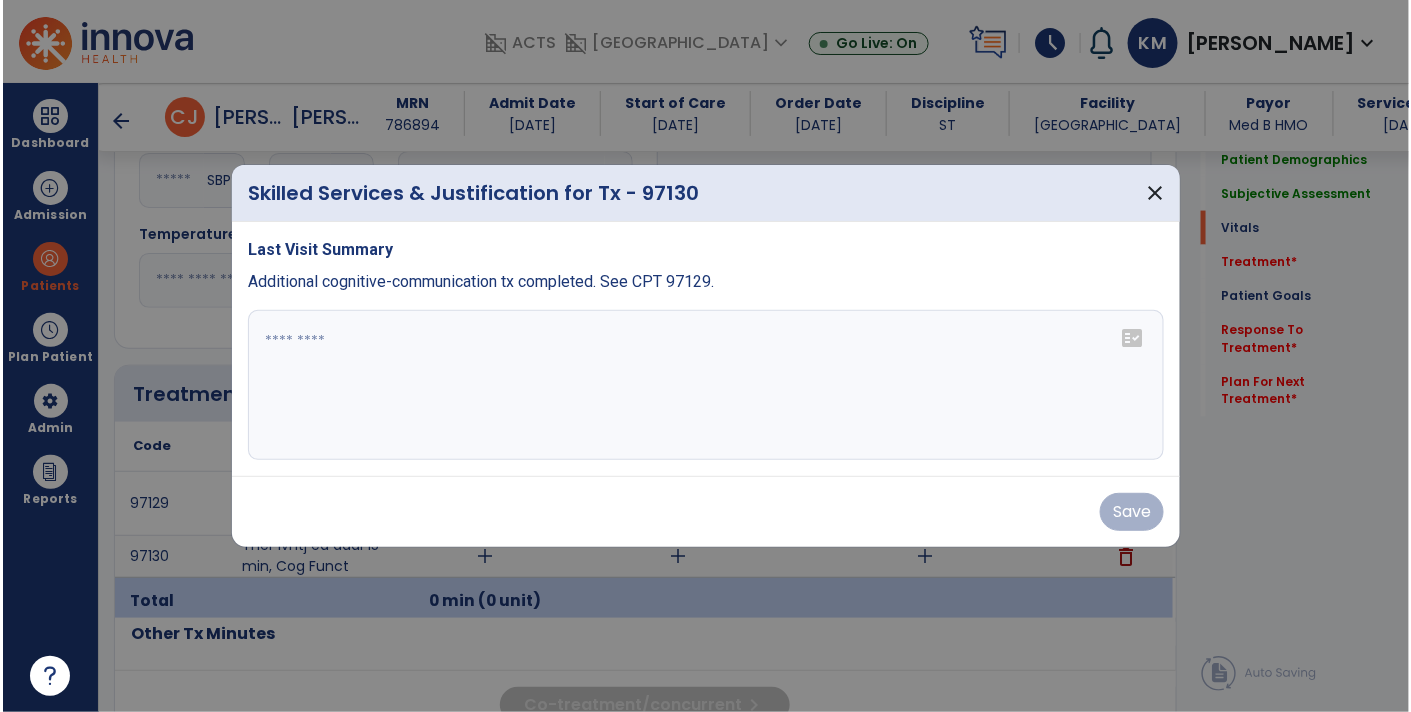 scroll, scrollTop: 884, scrollLeft: 0, axis: vertical 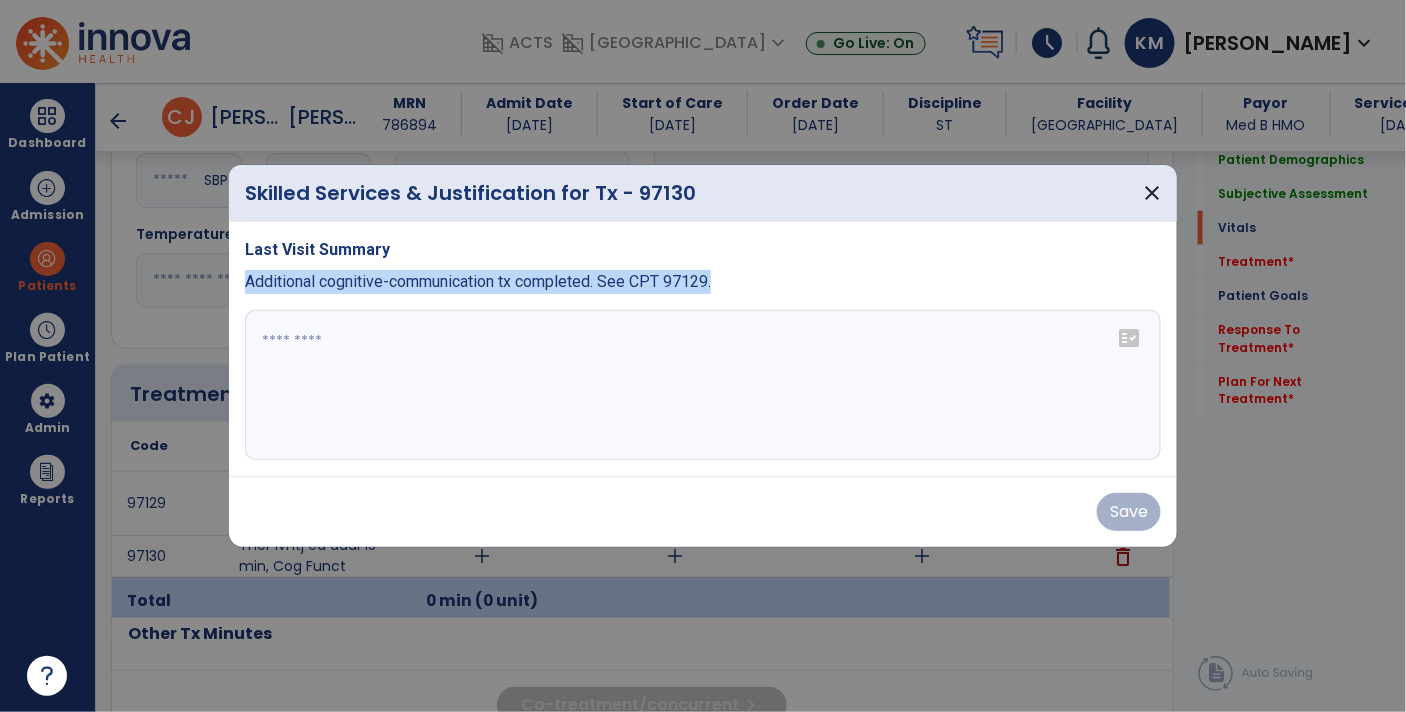 drag, startPoint x: 249, startPoint y: 285, endPoint x: 739, endPoint y: 281, distance: 490.01633 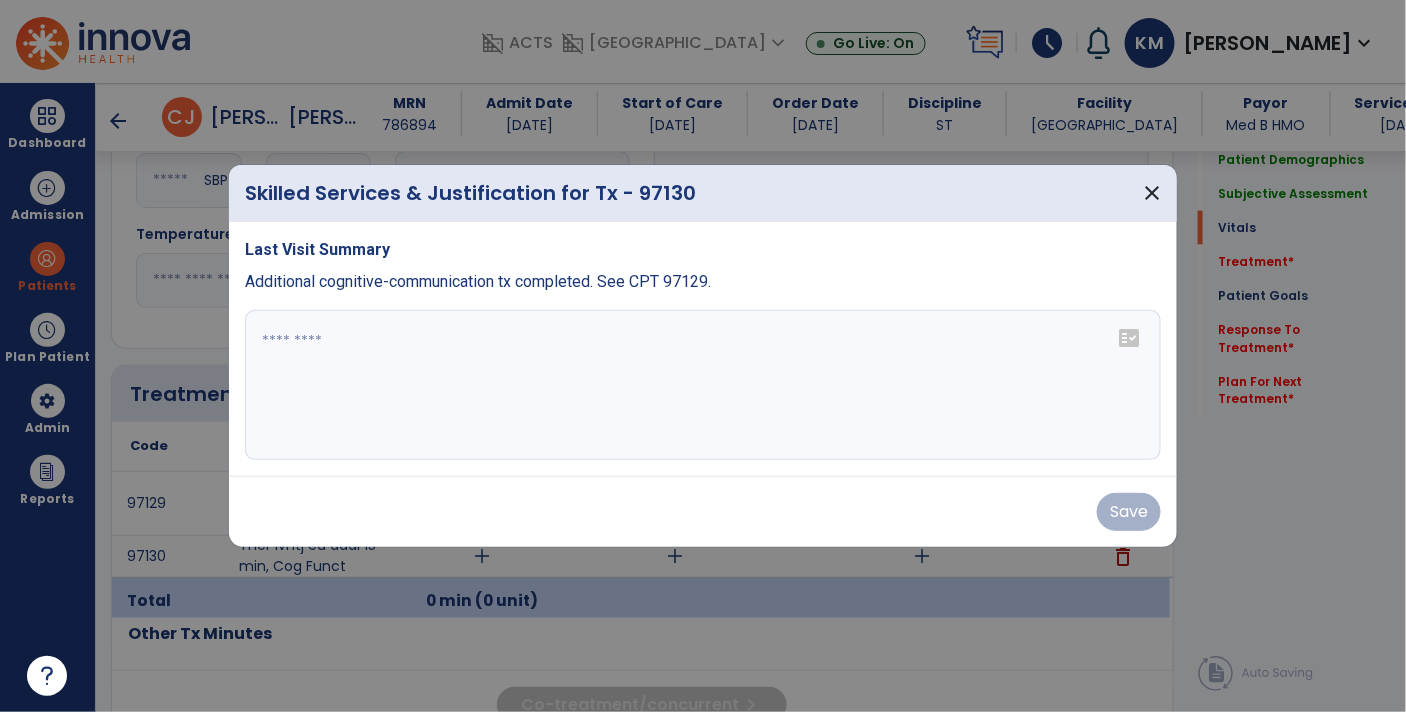 paste on "**********" 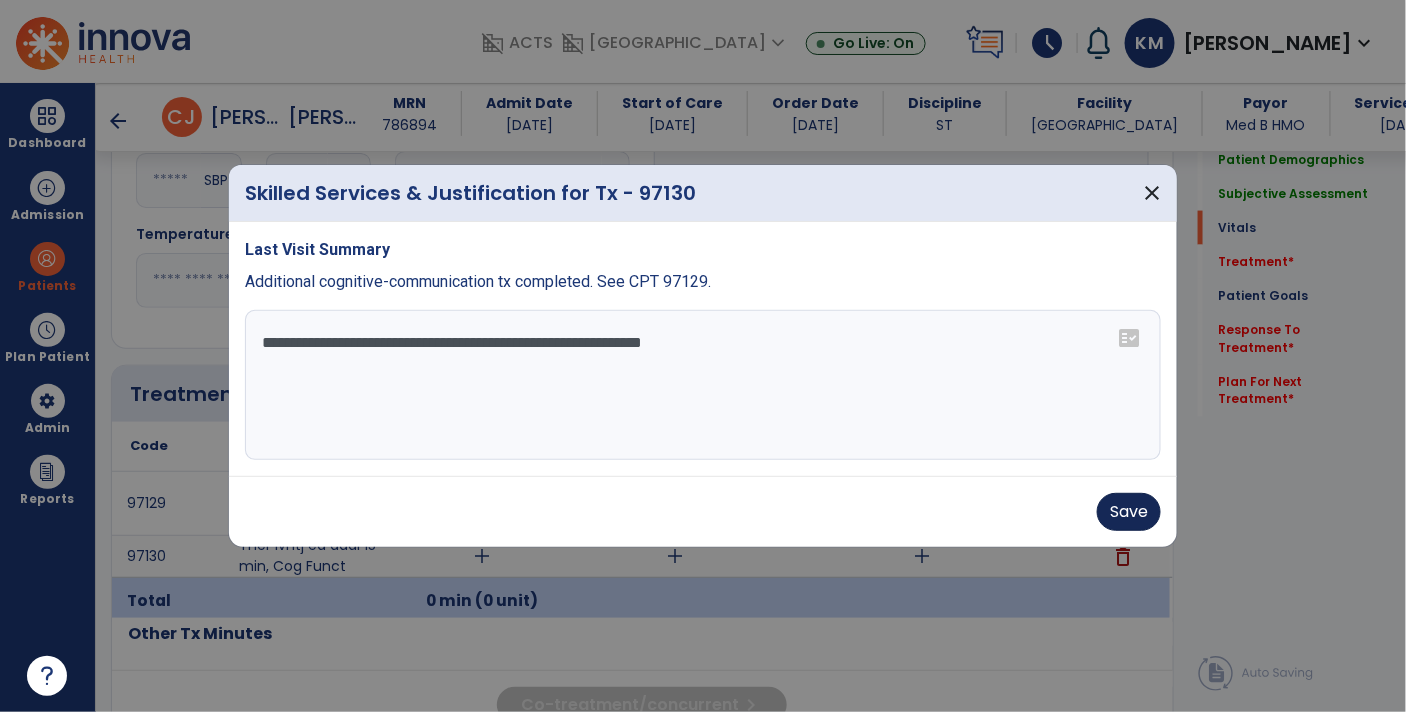 type on "**********" 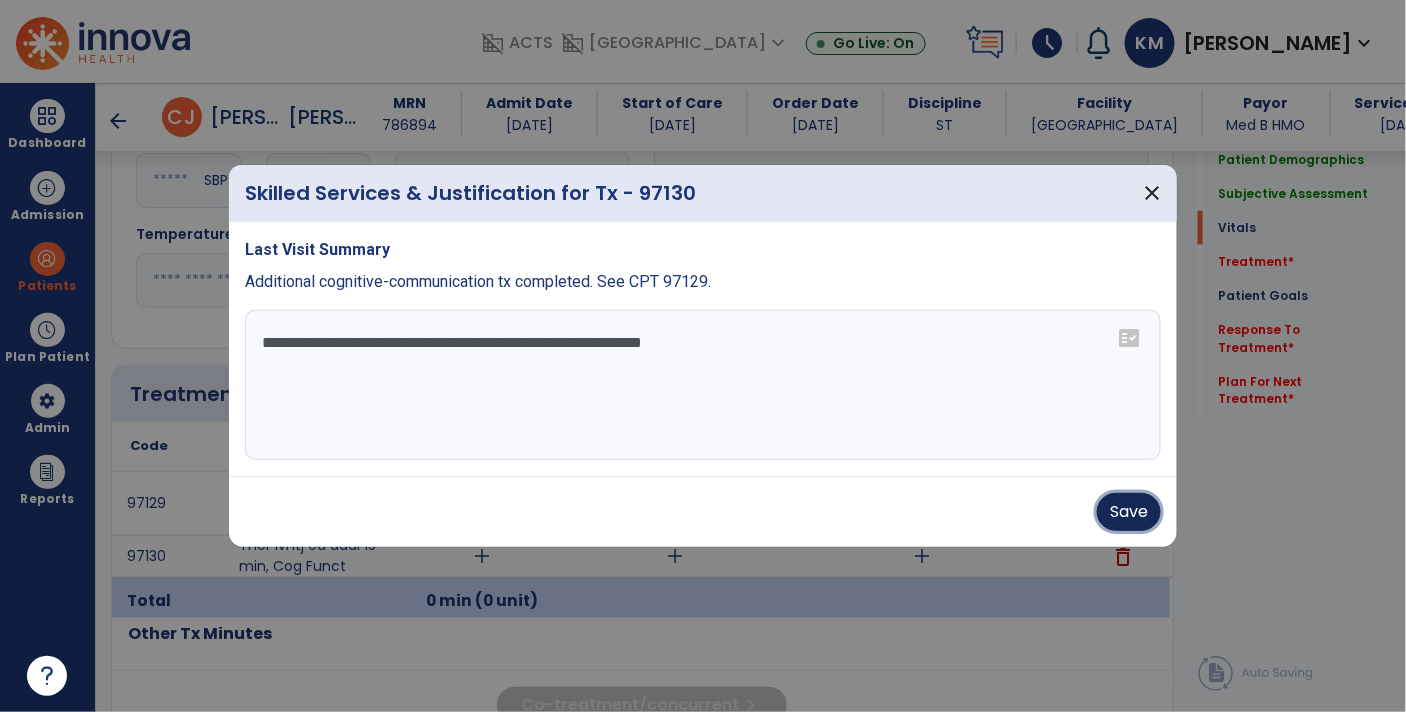 click on "Save" at bounding box center [1129, 512] 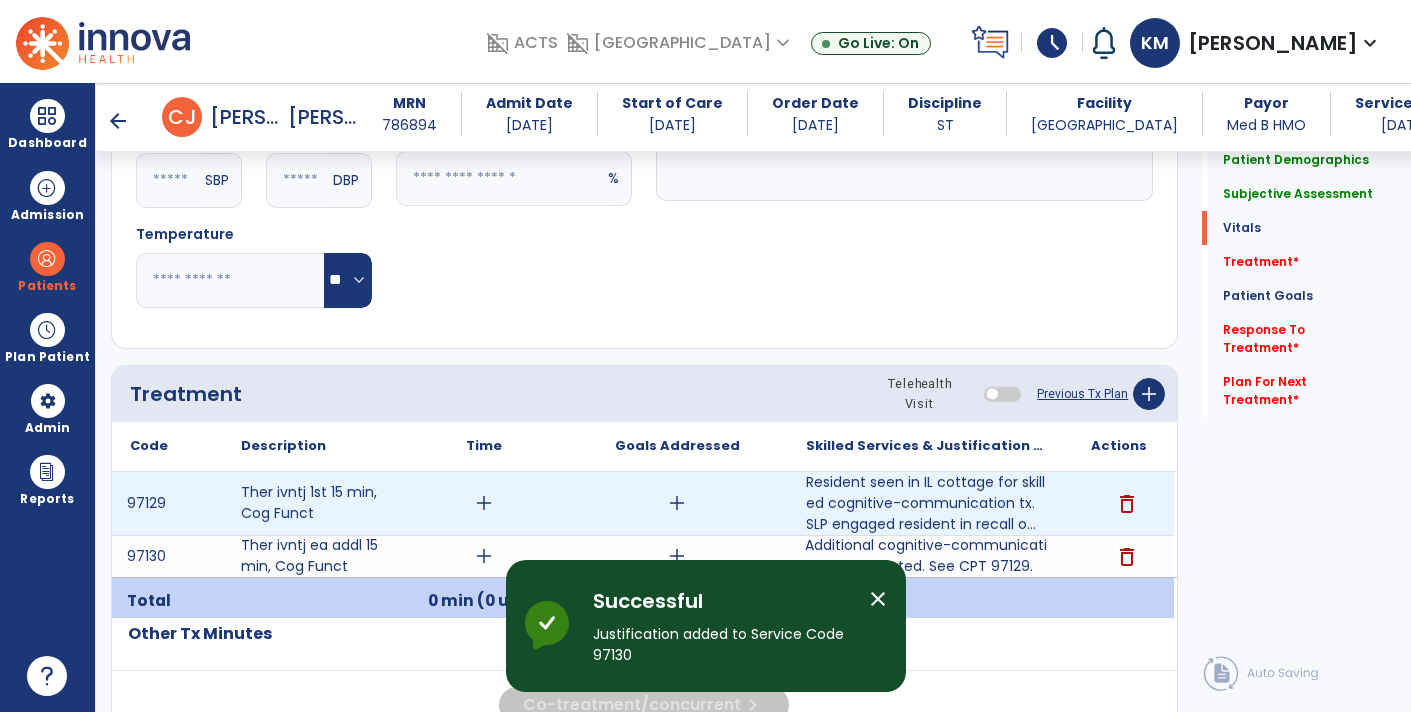 click on "add" at bounding box center (484, 503) 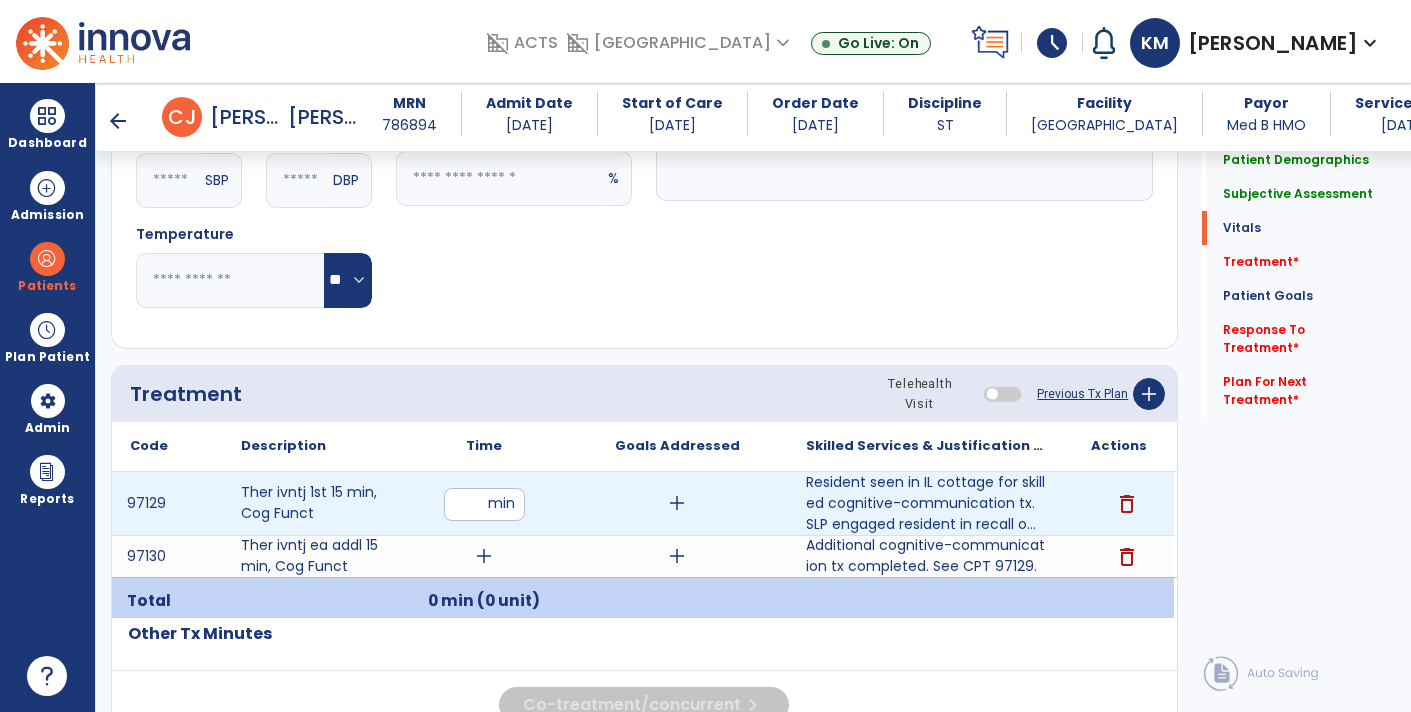 type on "**" 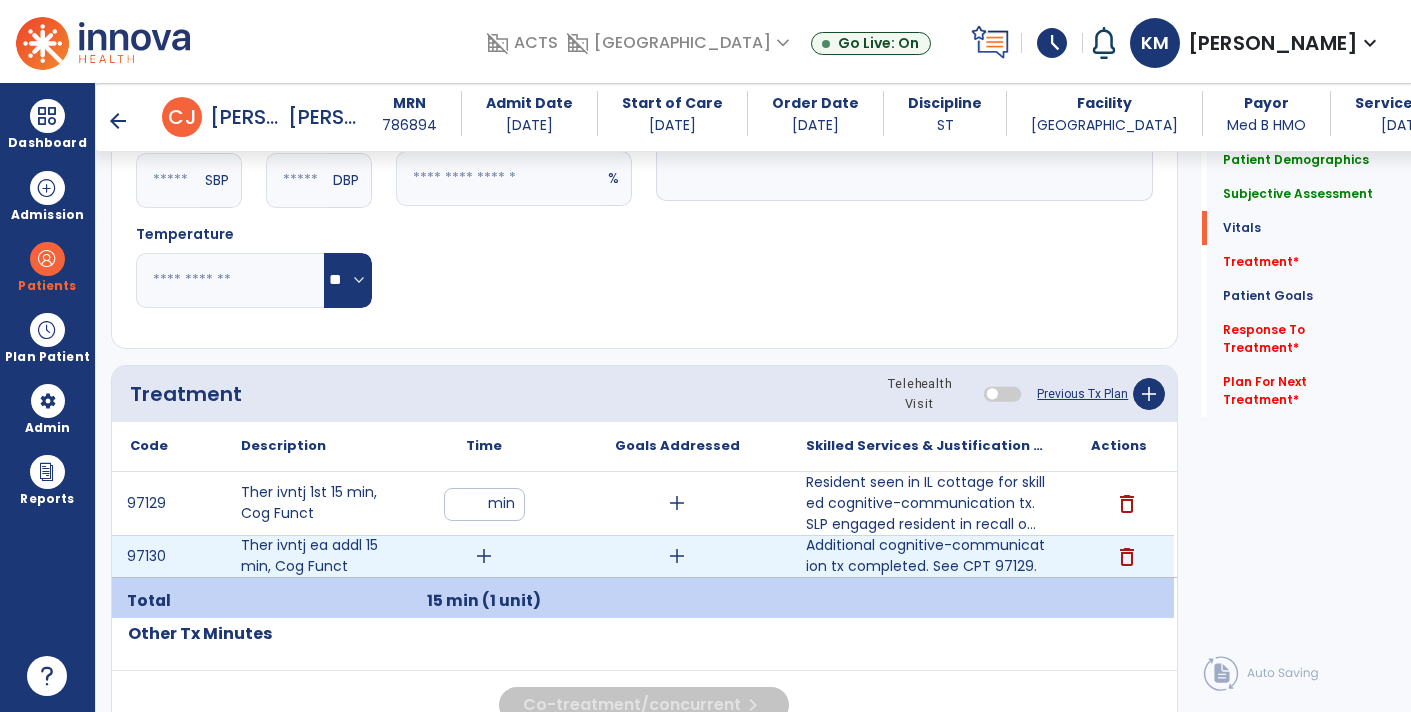 click on "add" at bounding box center (484, 556) 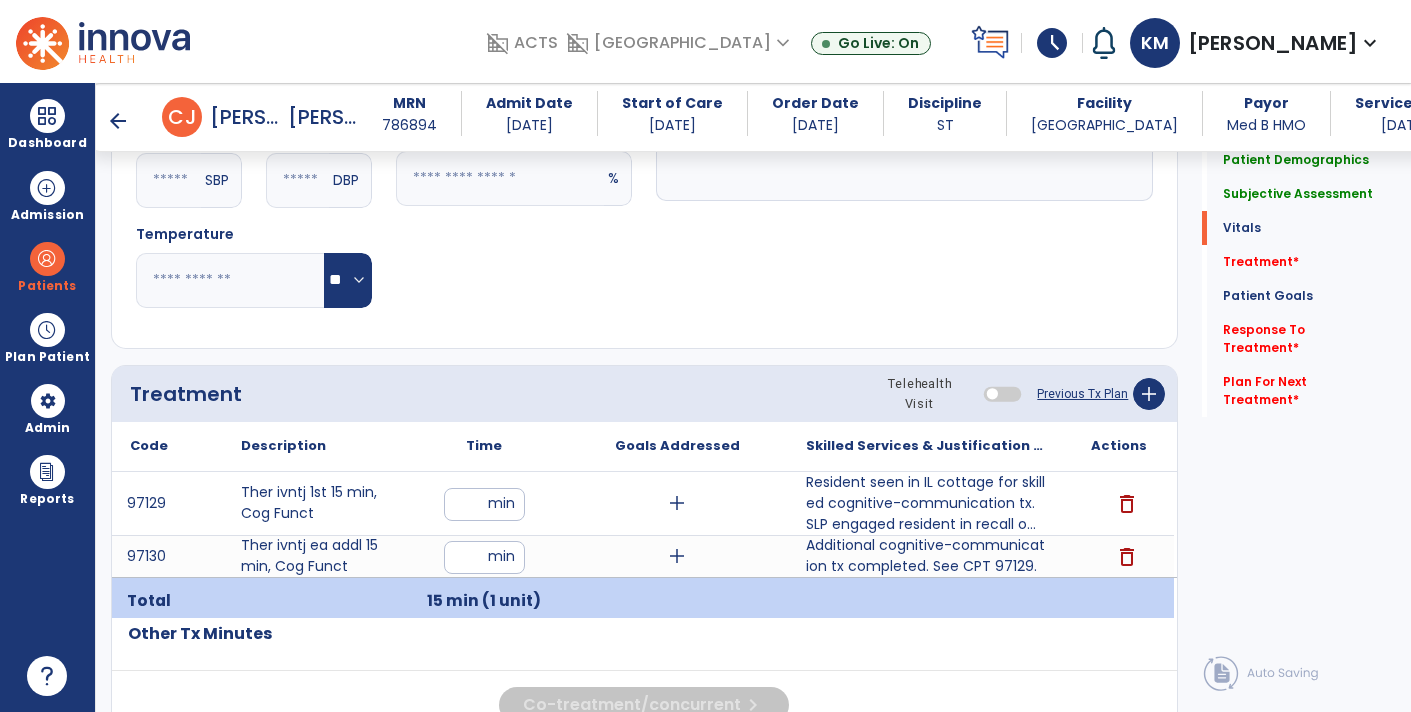 type on "*" 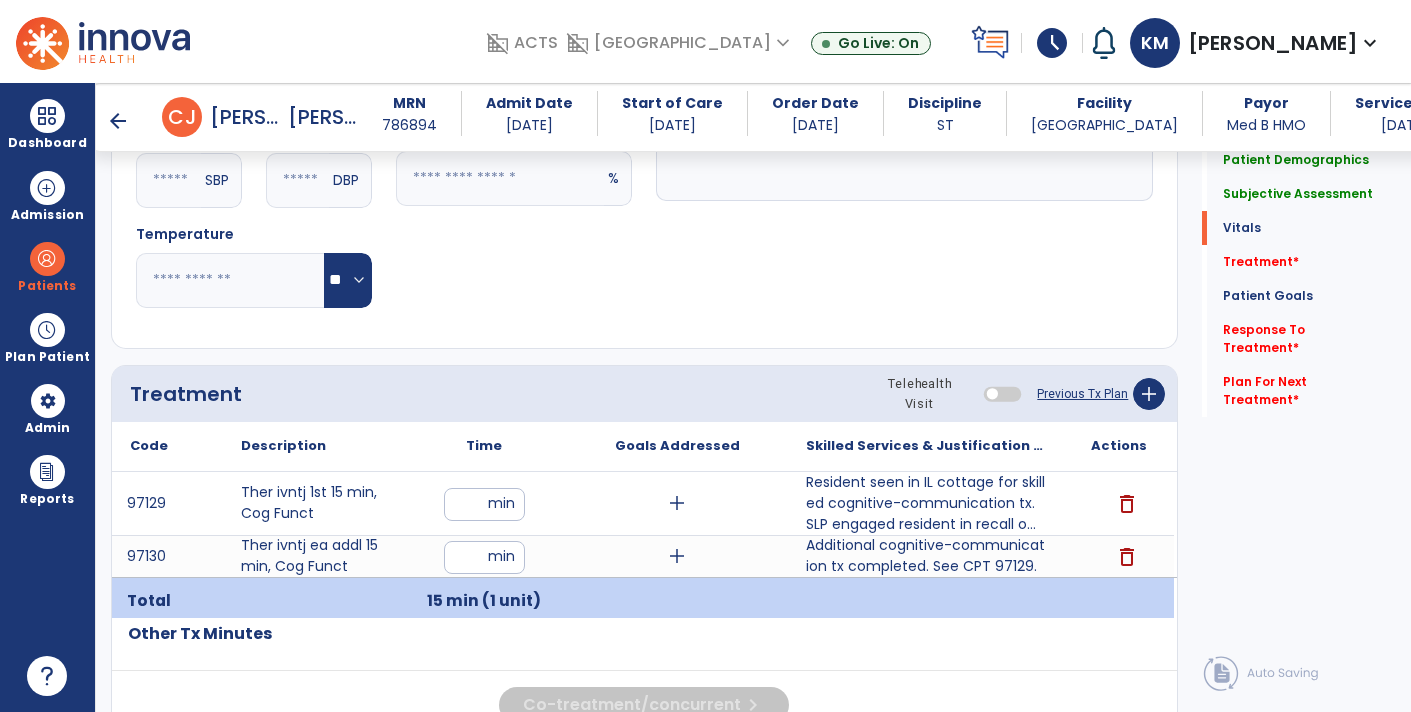 type 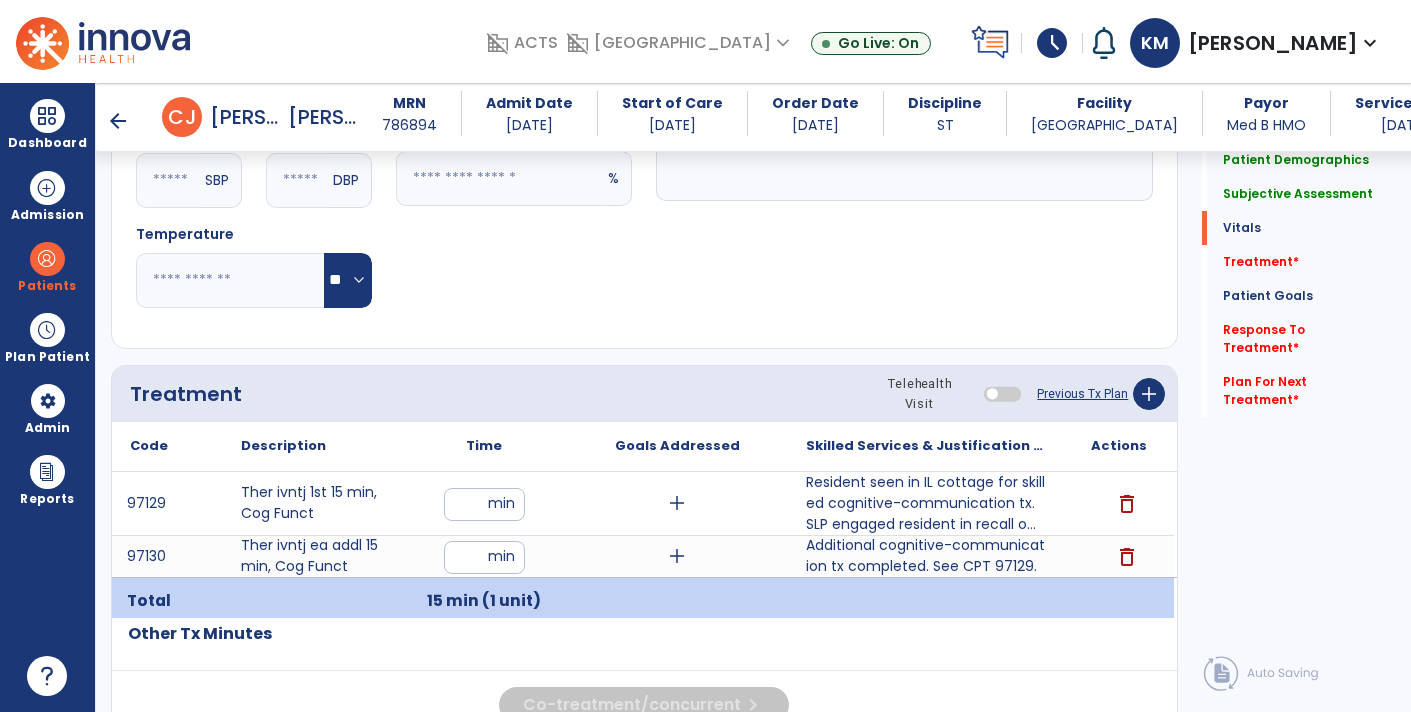 click on "Pulse Rate  BPM O2 Saturation  %" 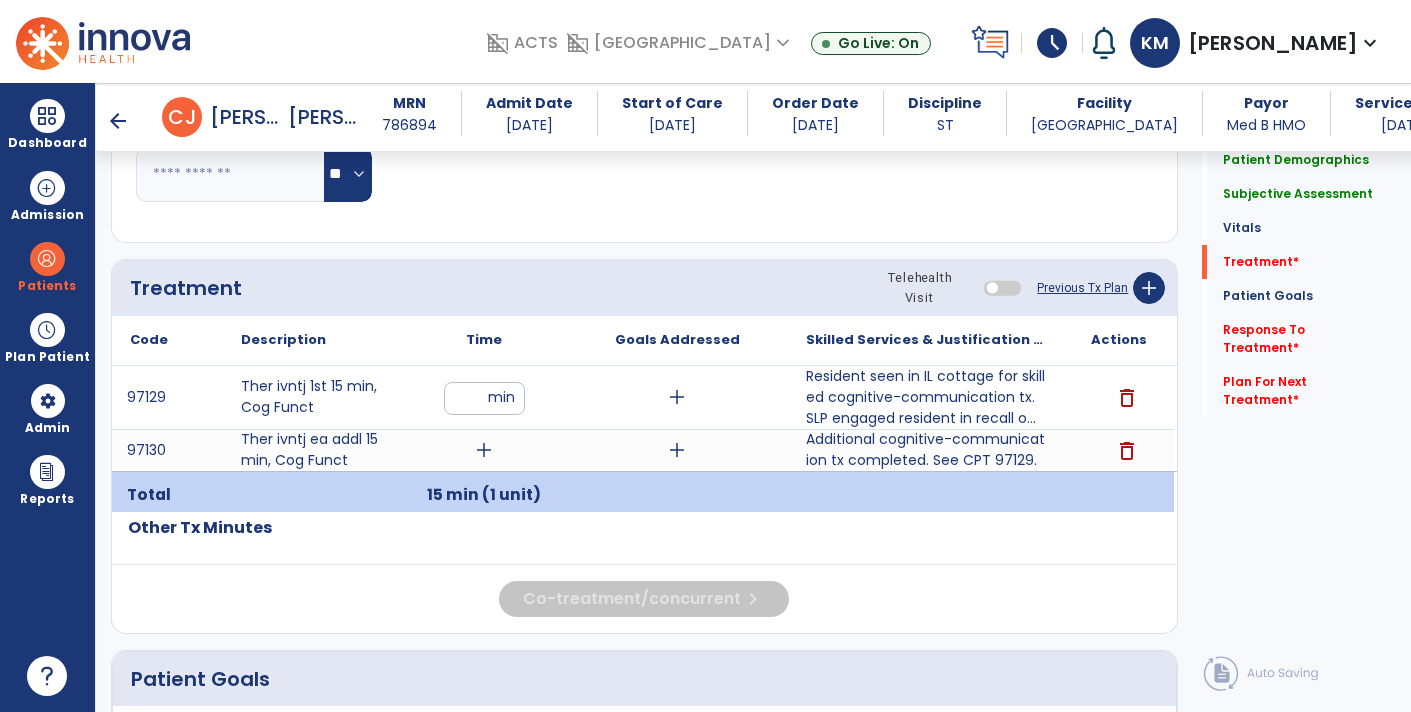 scroll, scrollTop: 993, scrollLeft: 0, axis: vertical 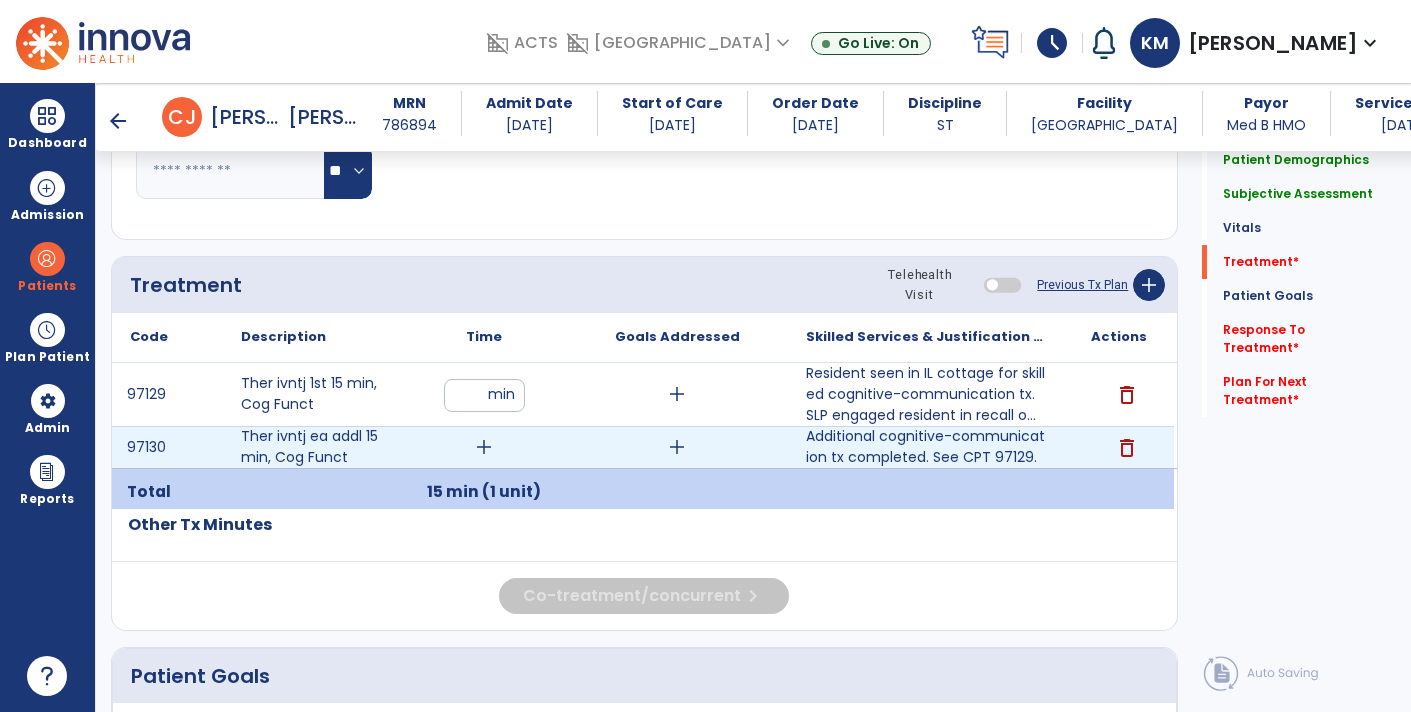 click on "add" at bounding box center [484, 447] 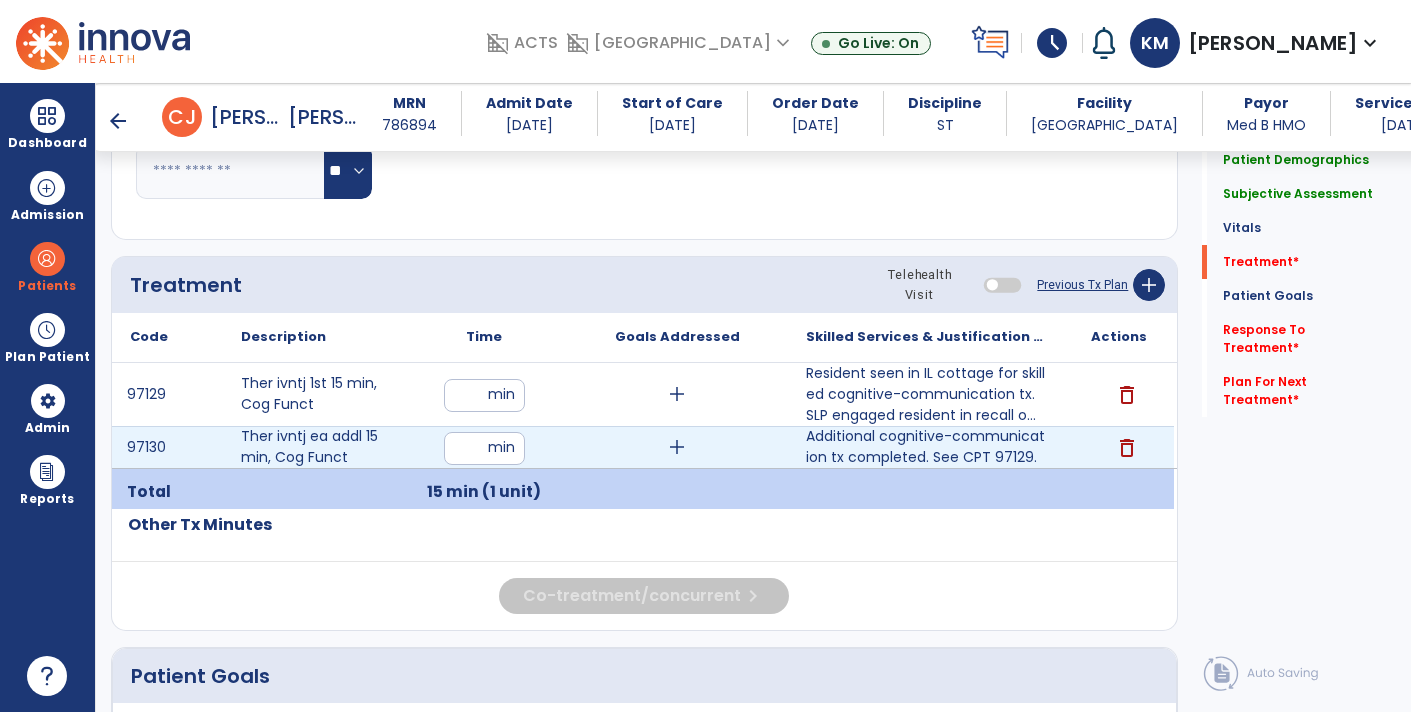 type on "**" 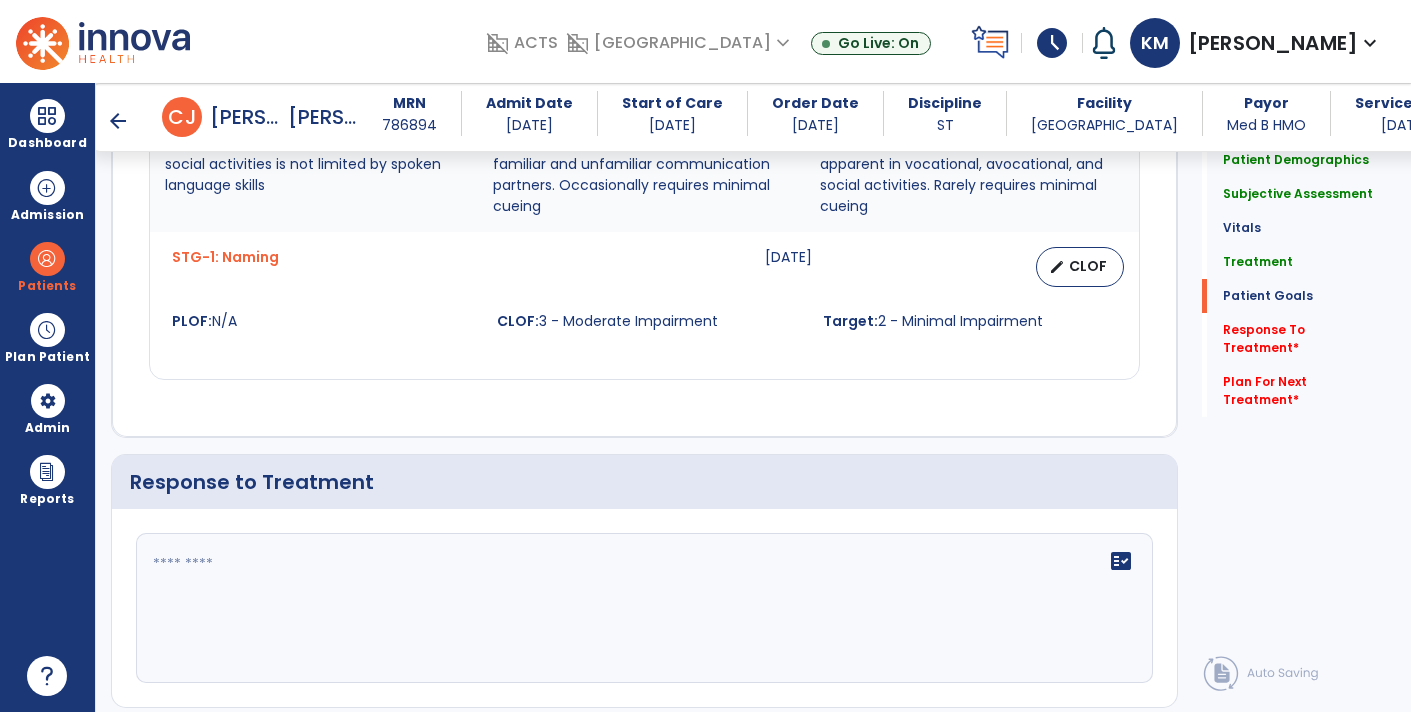 scroll, scrollTop: 2227, scrollLeft: 0, axis: vertical 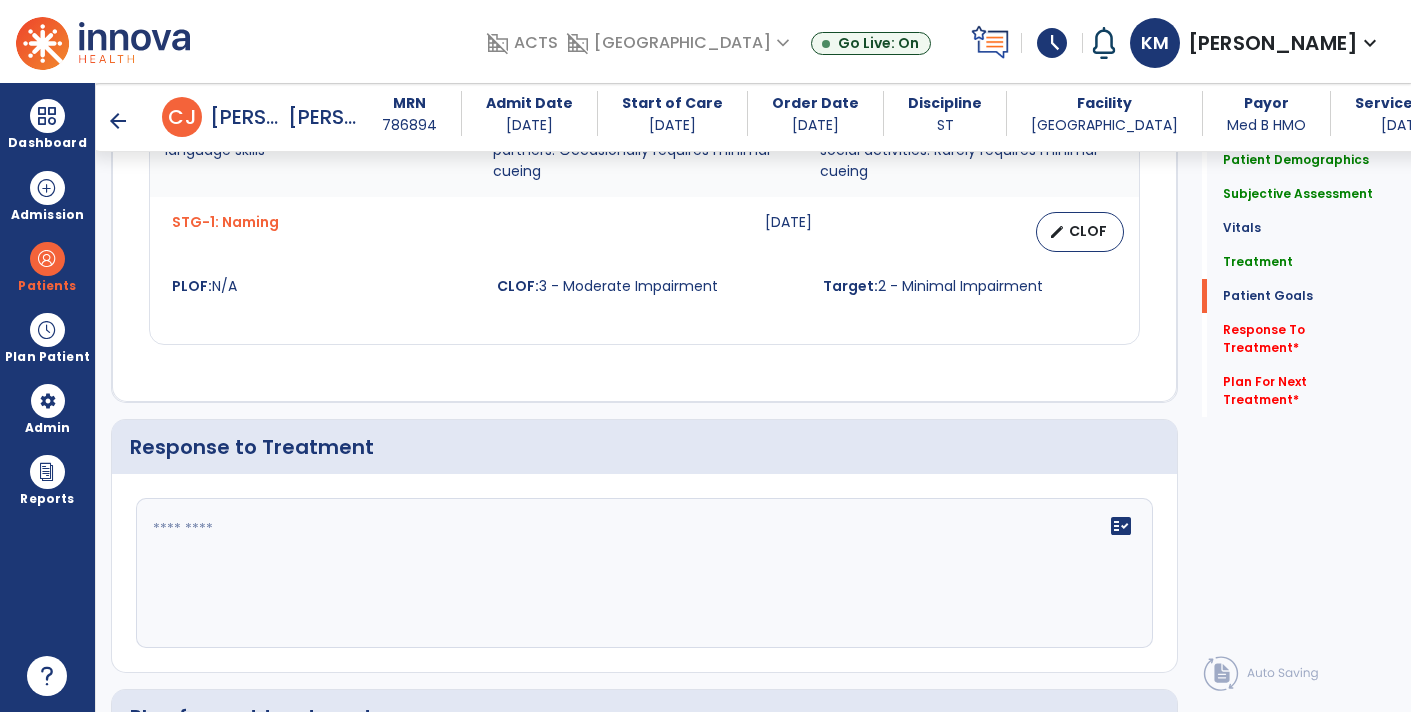click on "fact_check" 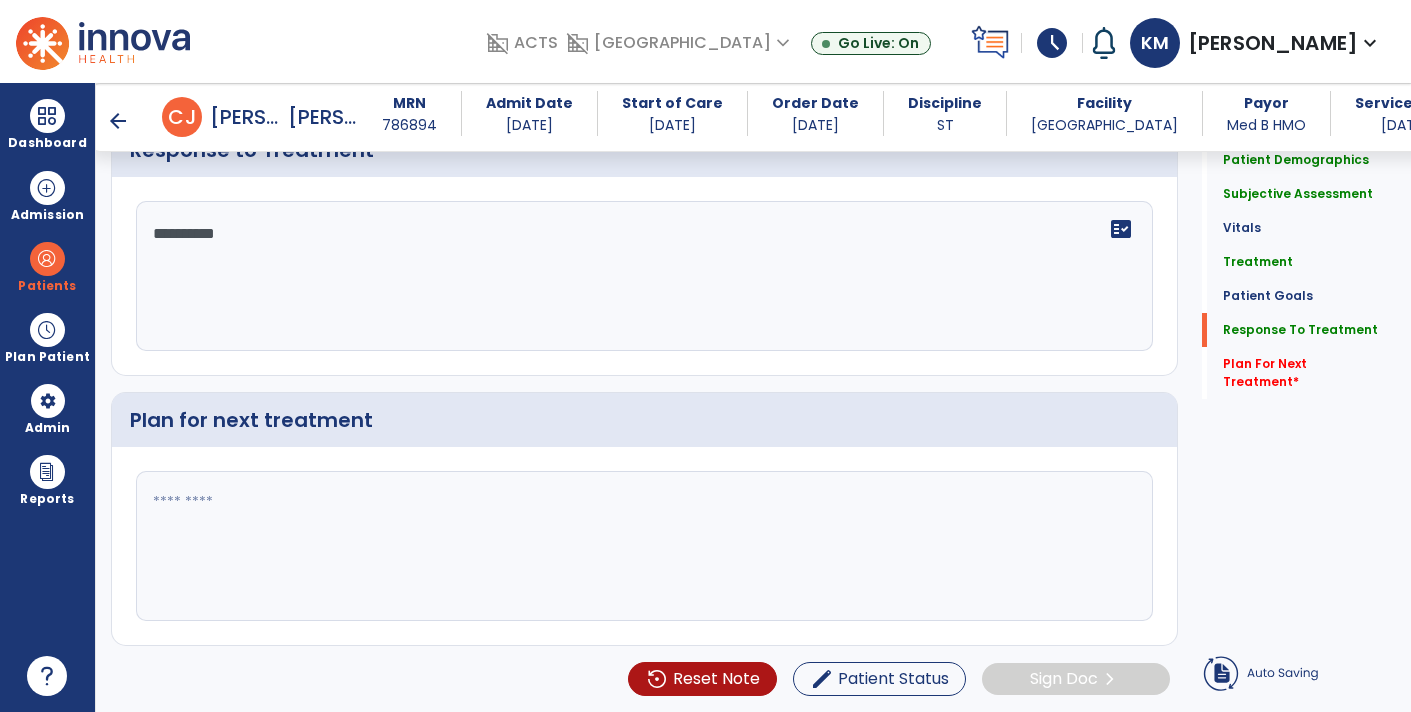 type on "*********" 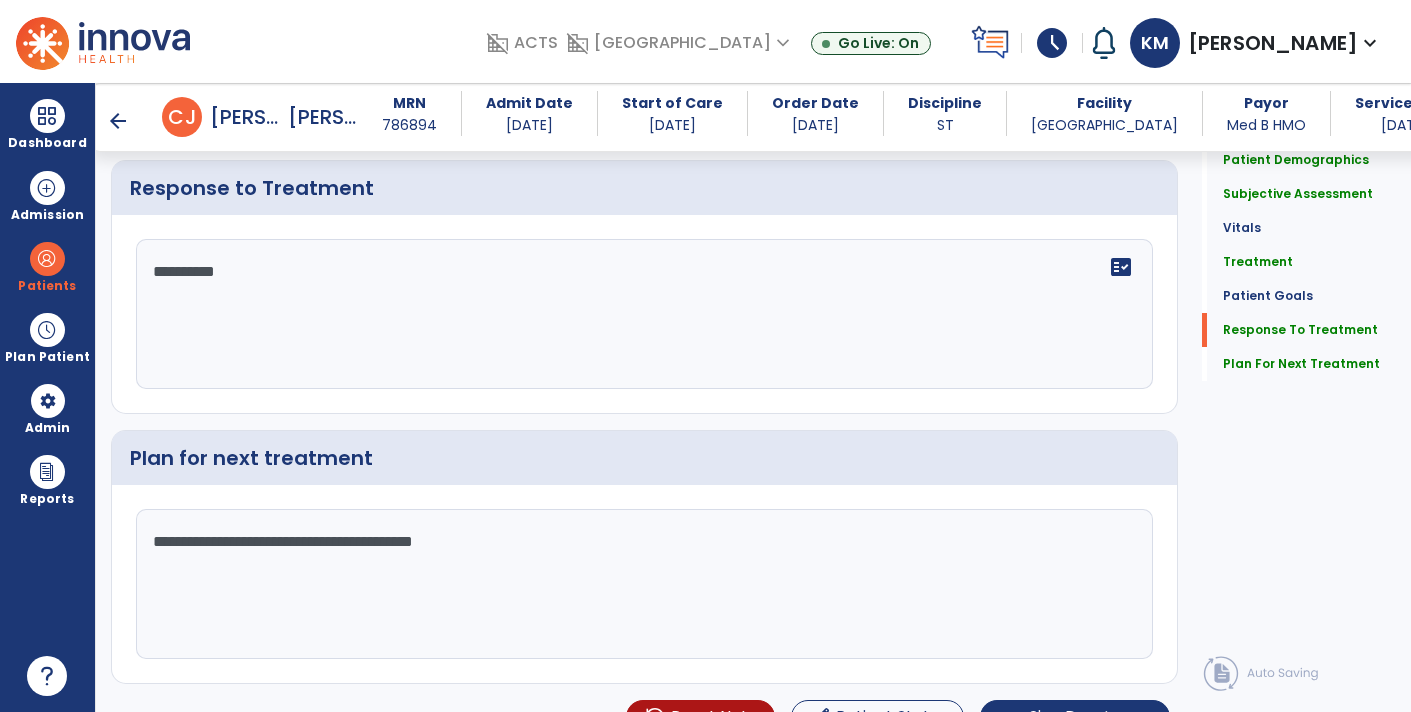 scroll, scrollTop: 2511, scrollLeft: 0, axis: vertical 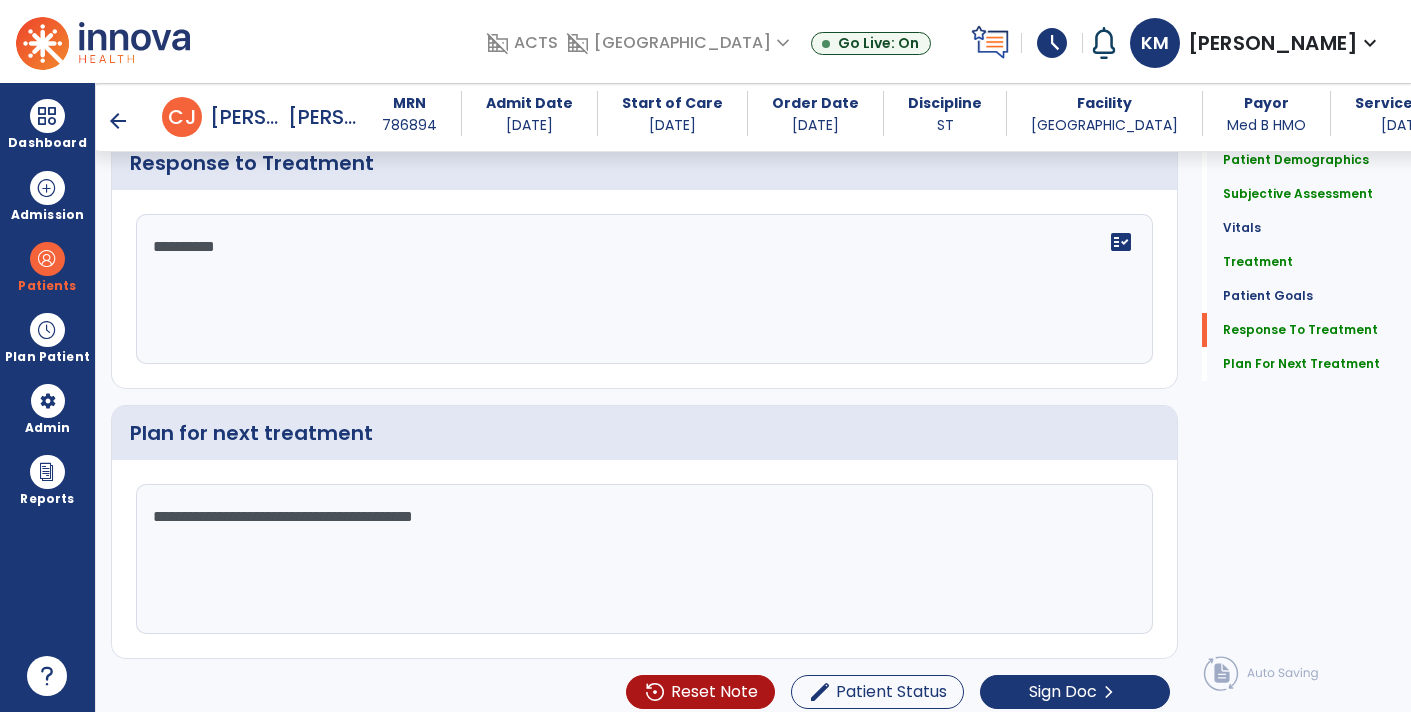 drag, startPoint x: 533, startPoint y: 530, endPoint x: 78, endPoint y: 520, distance: 455.10986 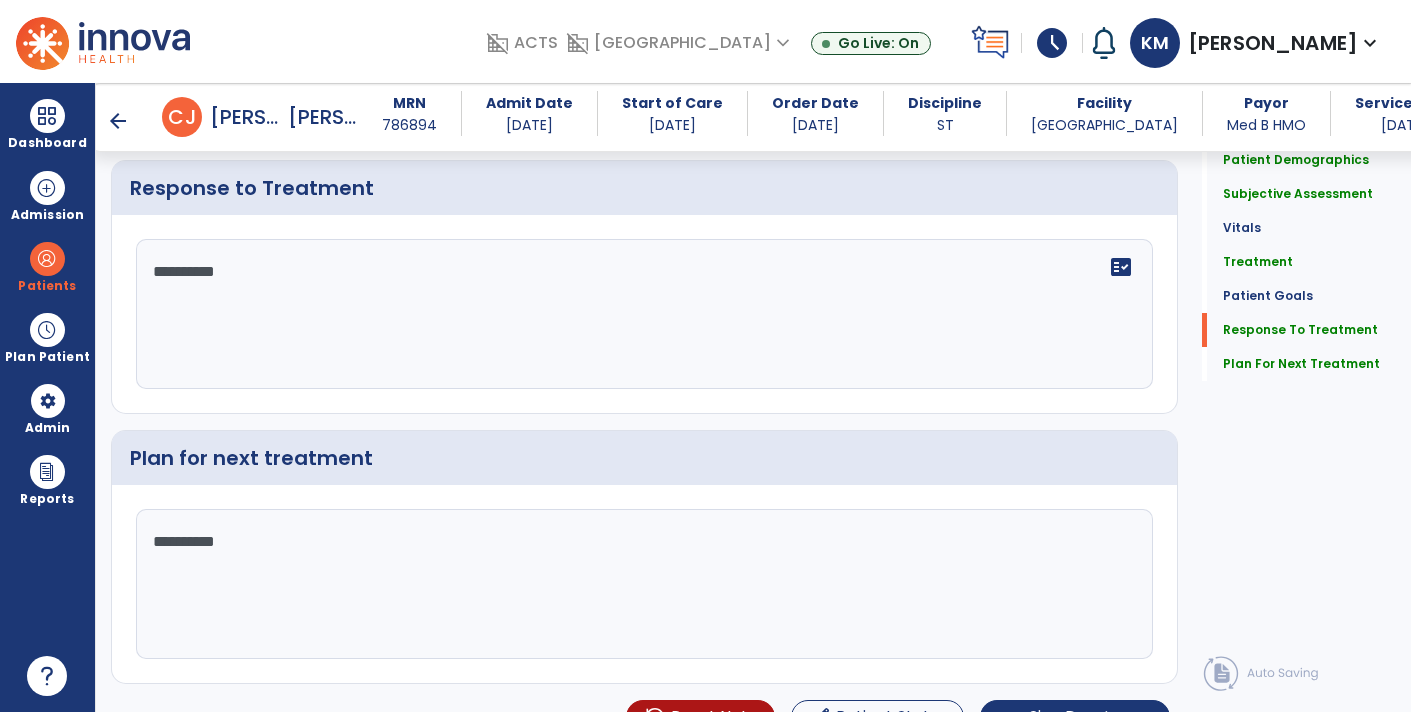 scroll, scrollTop: 2511, scrollLeft: 0, axis: vertical 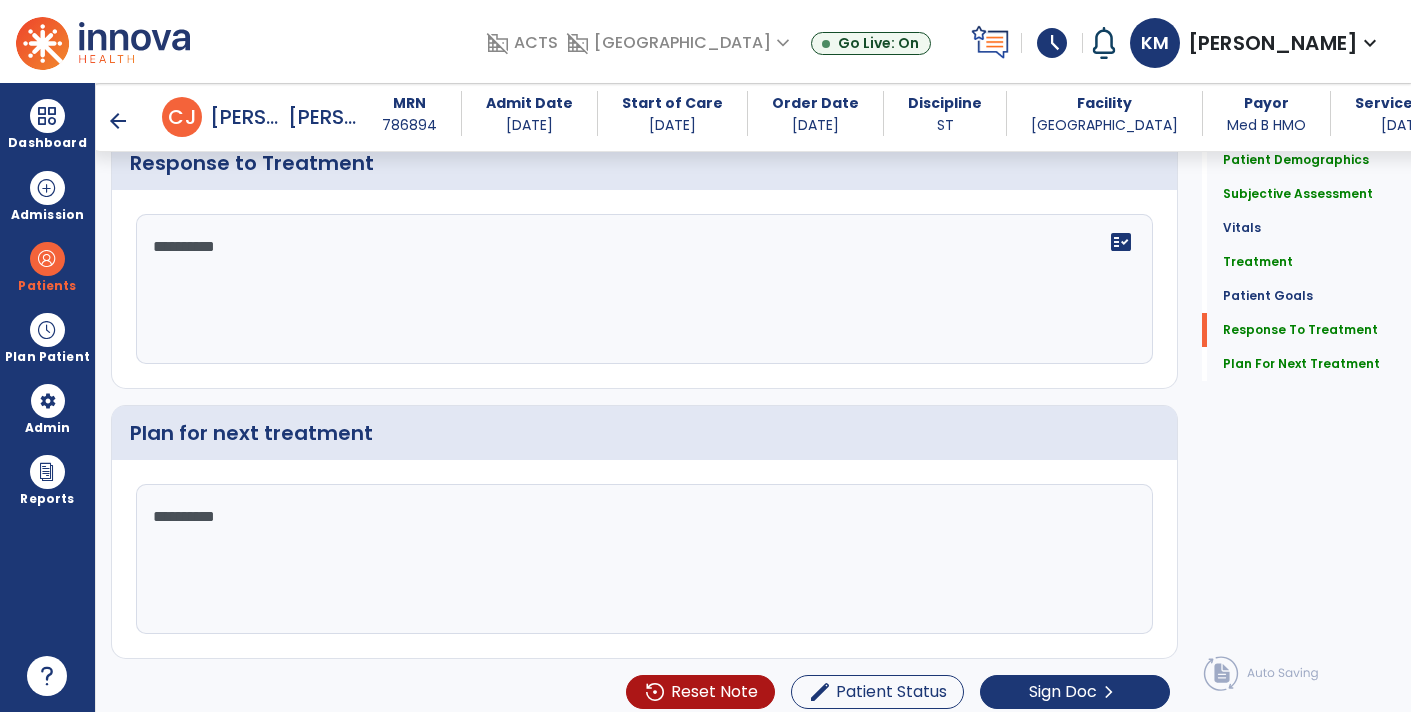 click on "*********" 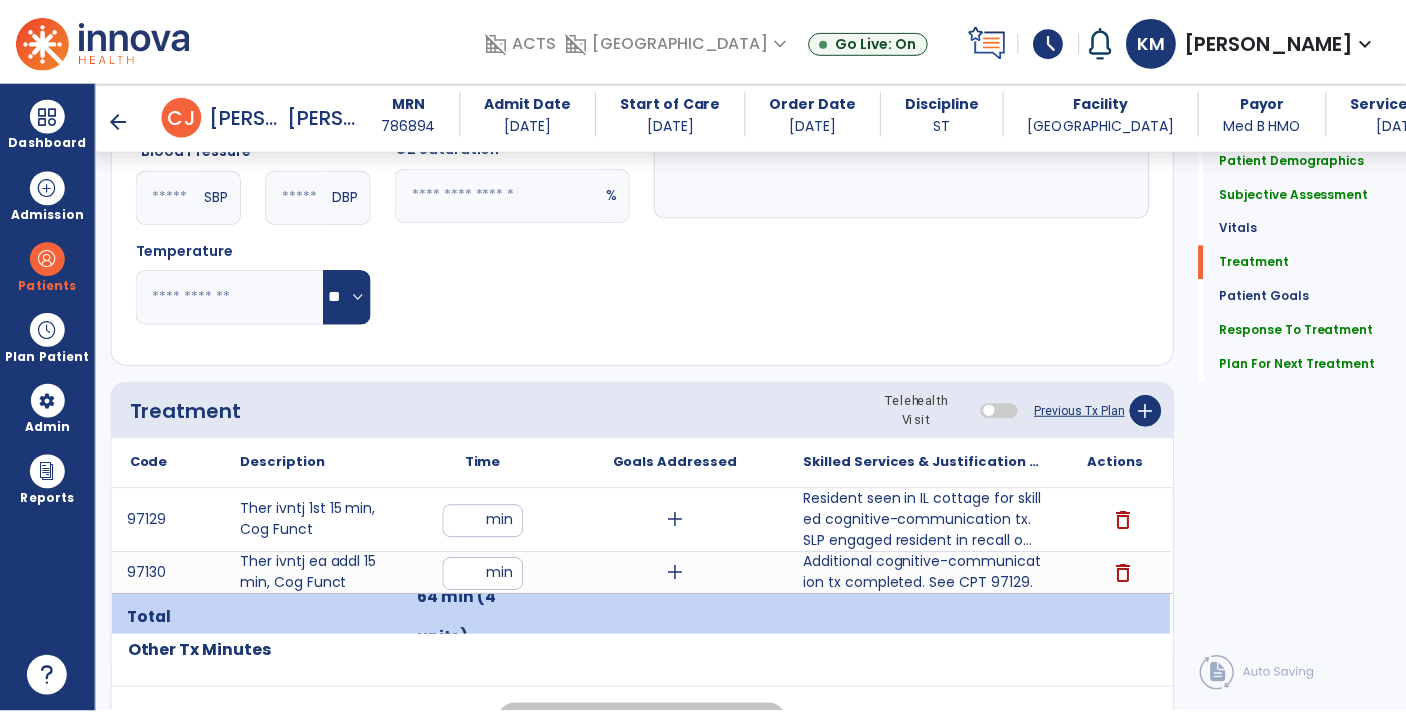 scroll, scrollTop: 2514, scrollLeft: 0, axis: vertical 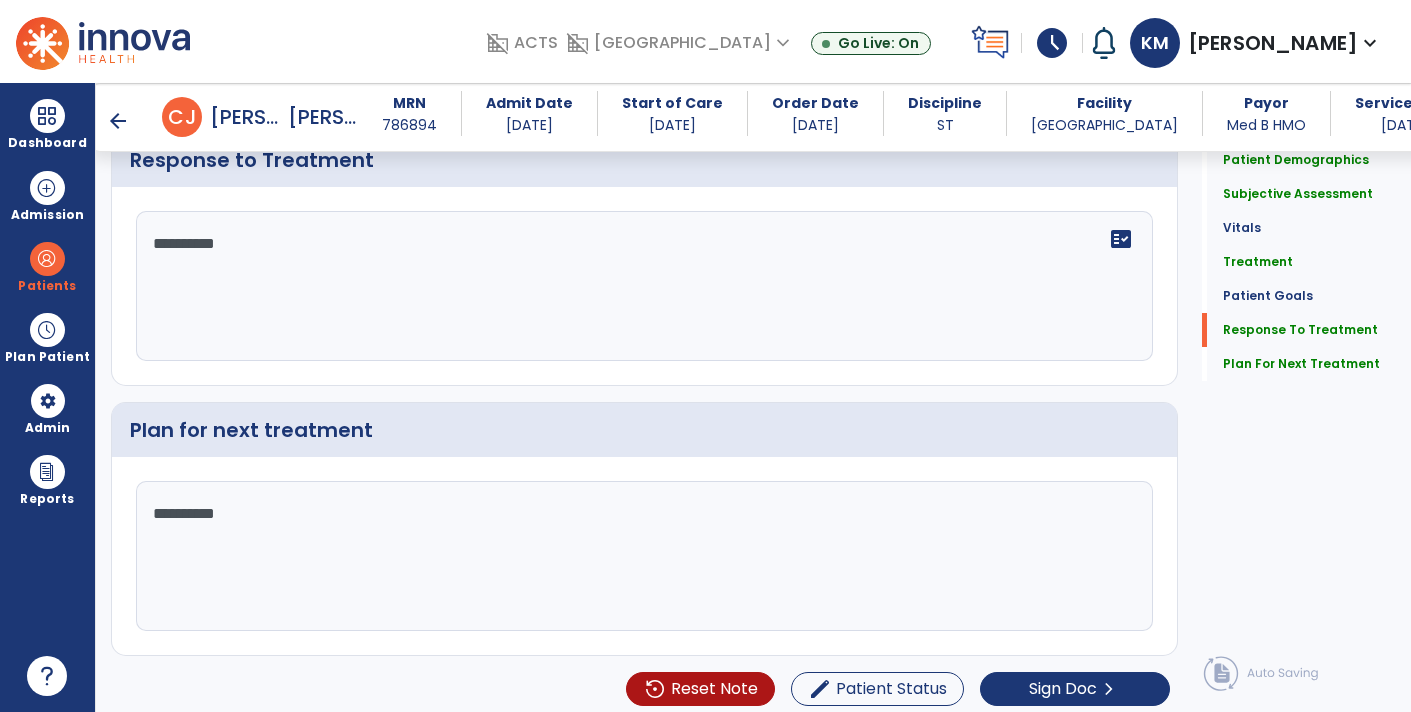click on "*********" 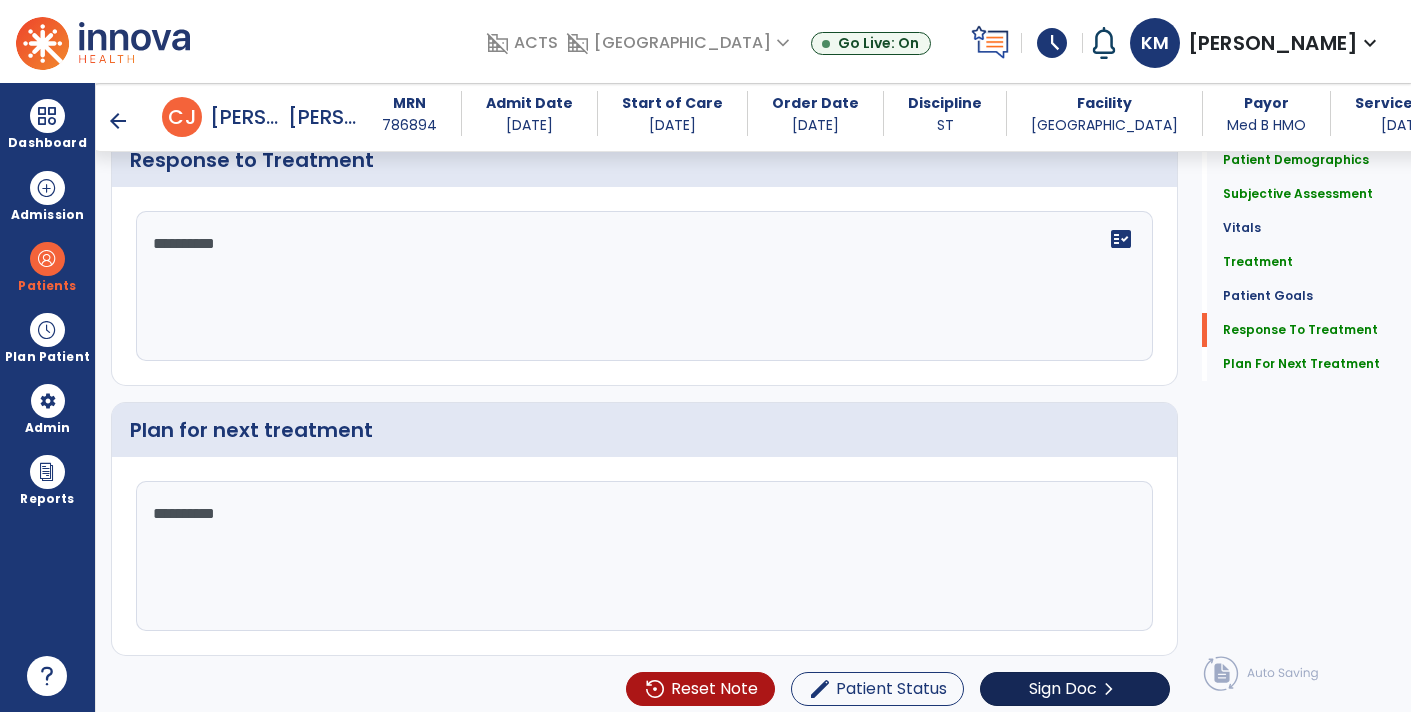 type on "*********" 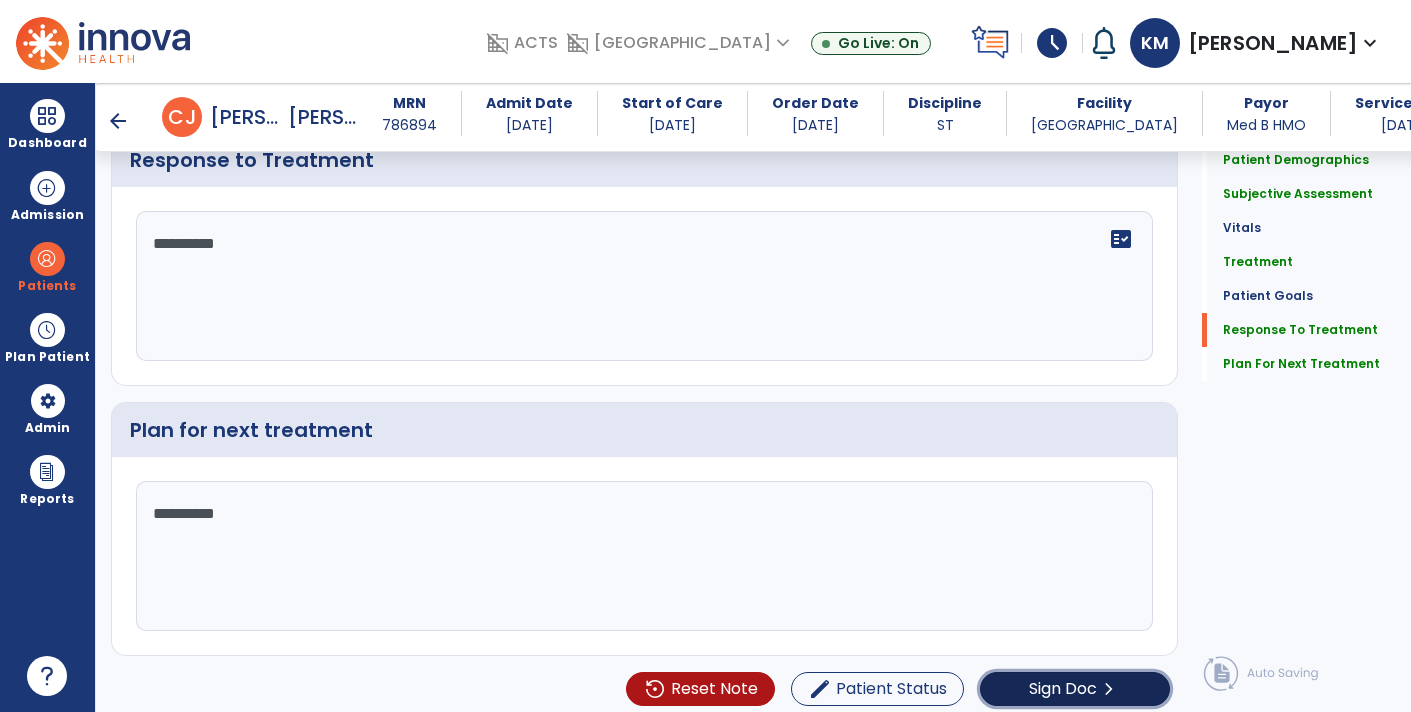click on "Sign Doc  chevron_right" 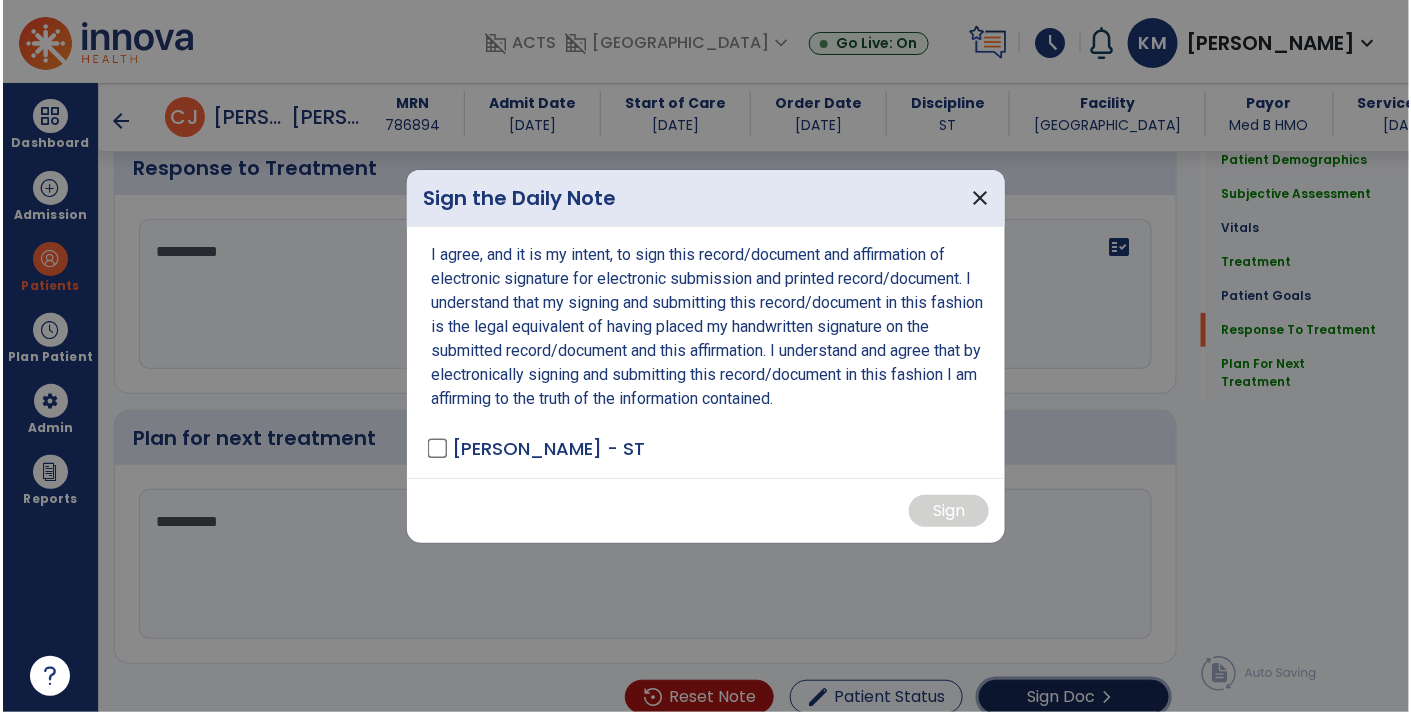 scroll, scrollTop: 2514, scrollLeft: 0, axis: vertical 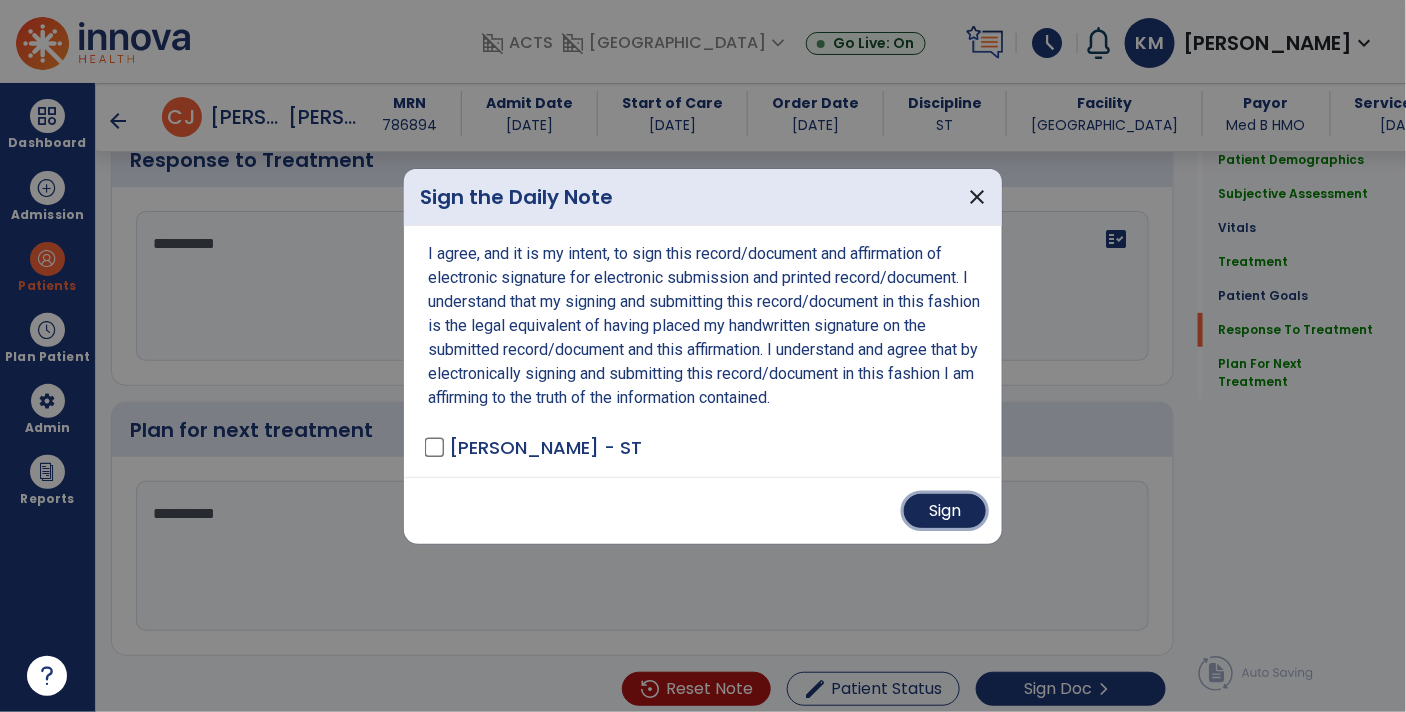 click on "Sign" at bounding box center [945, 511] 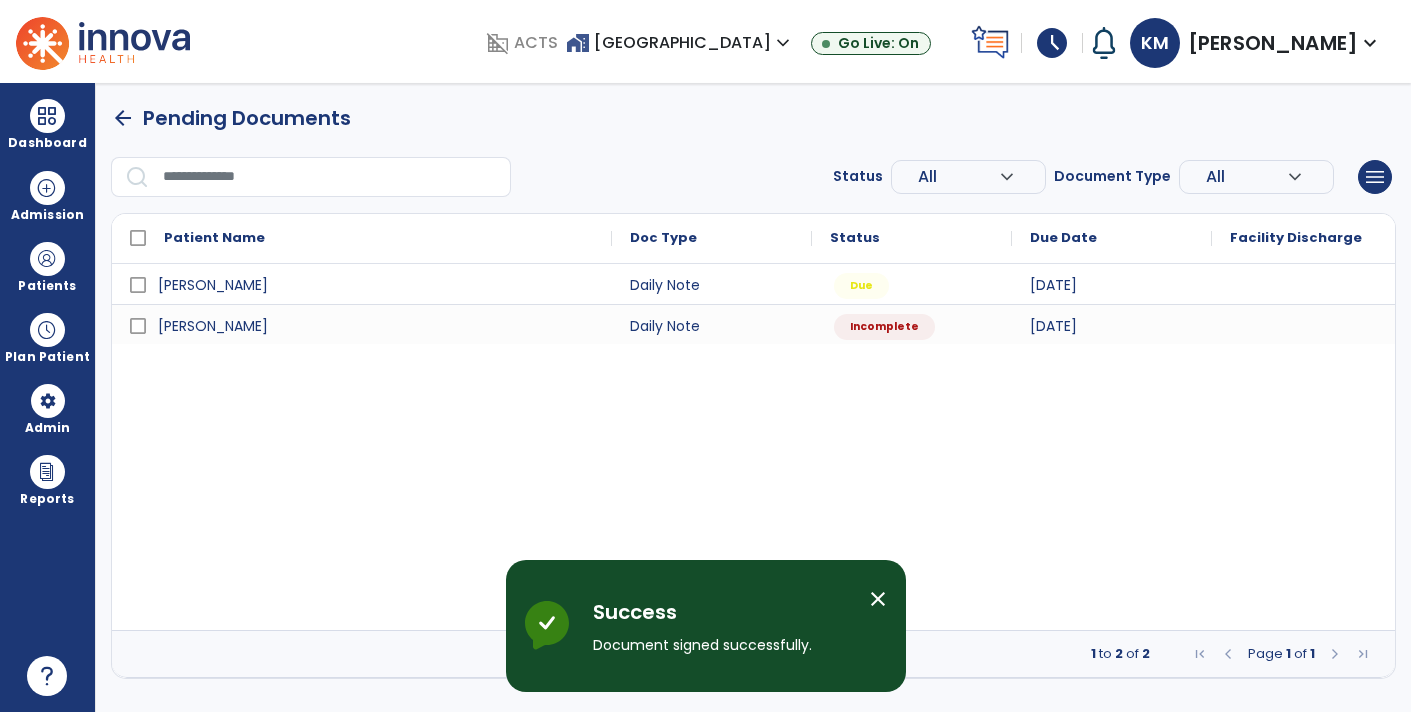 scroll, scrollTop: 0, scrollLeft: 0, axis: both 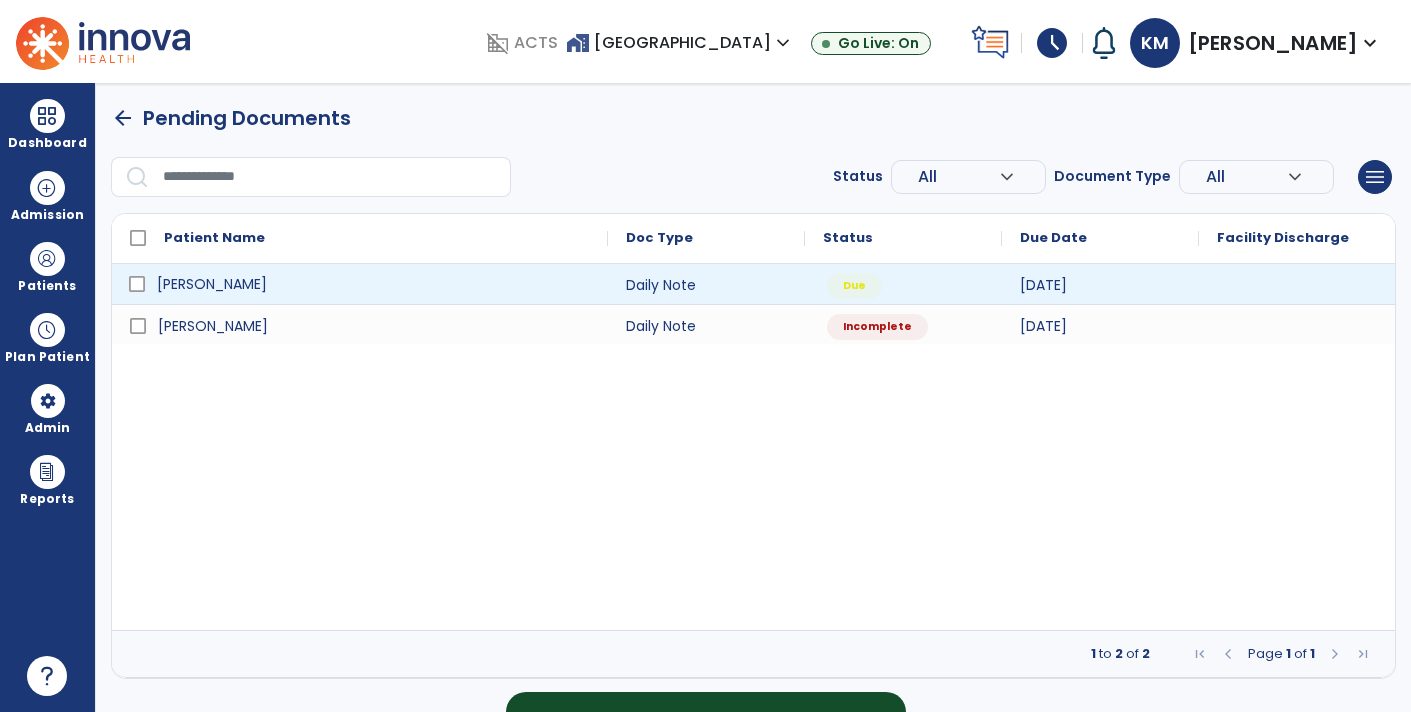 click on "[PERSON_NAME]" at bounding box center [374, 284] 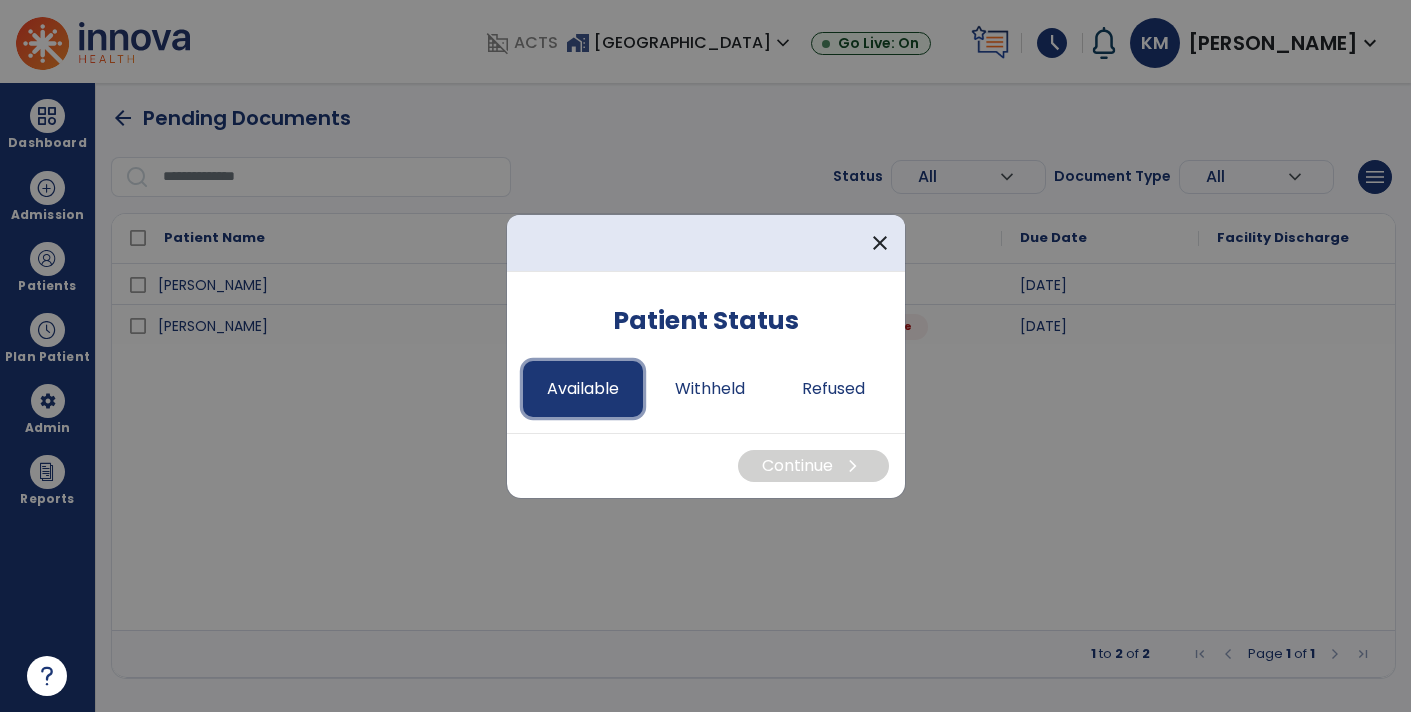 click on "Available" at bounding box center (583, 389) 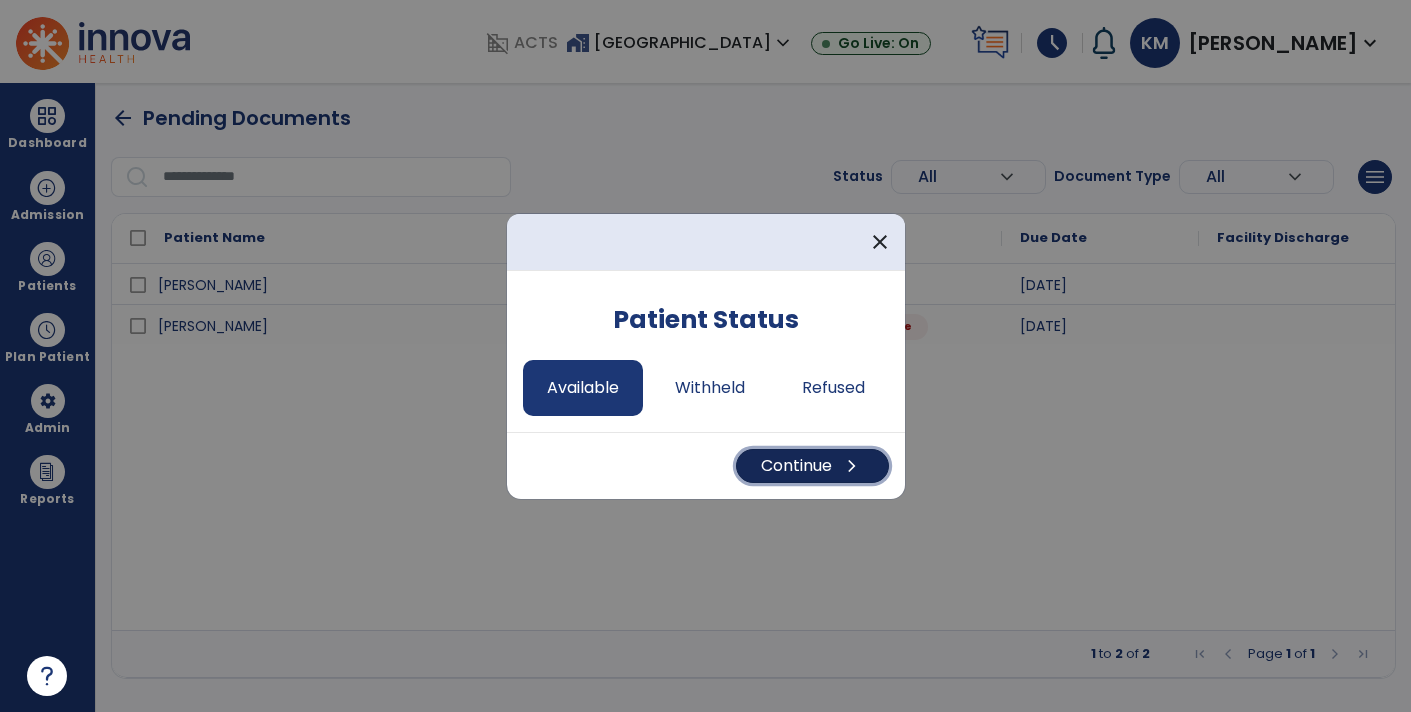 click on "Continue   chevron_right" at bounding box center (812, 466) 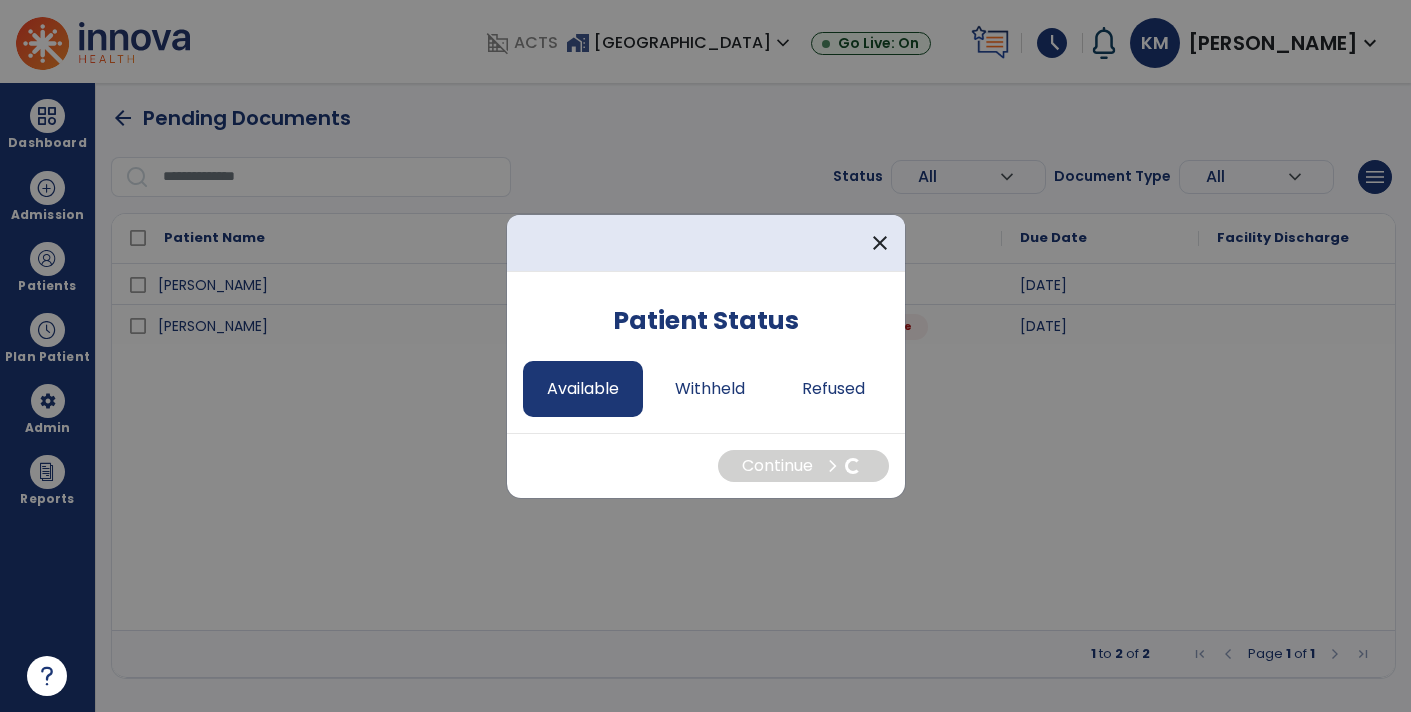 select on "*" 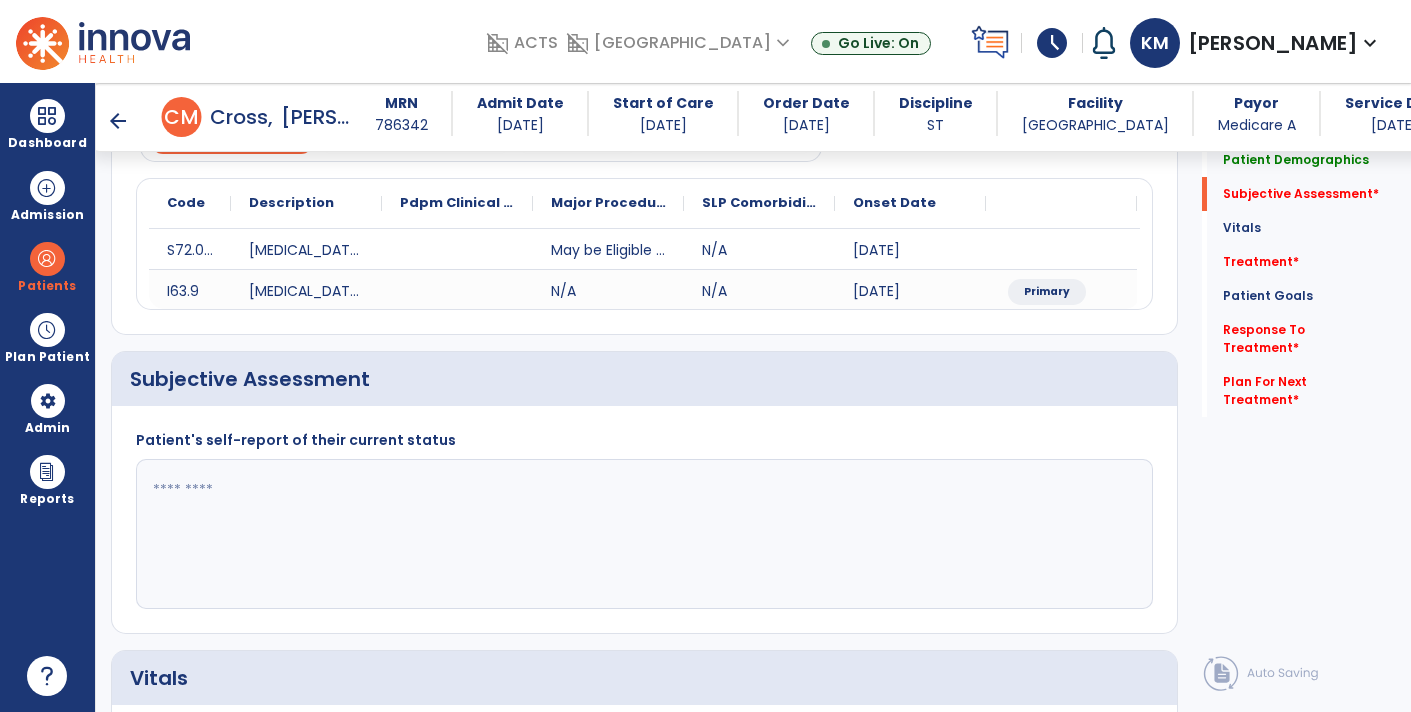 scroll, scrollTop: 218, scrollLeft: 0, axis: vertical 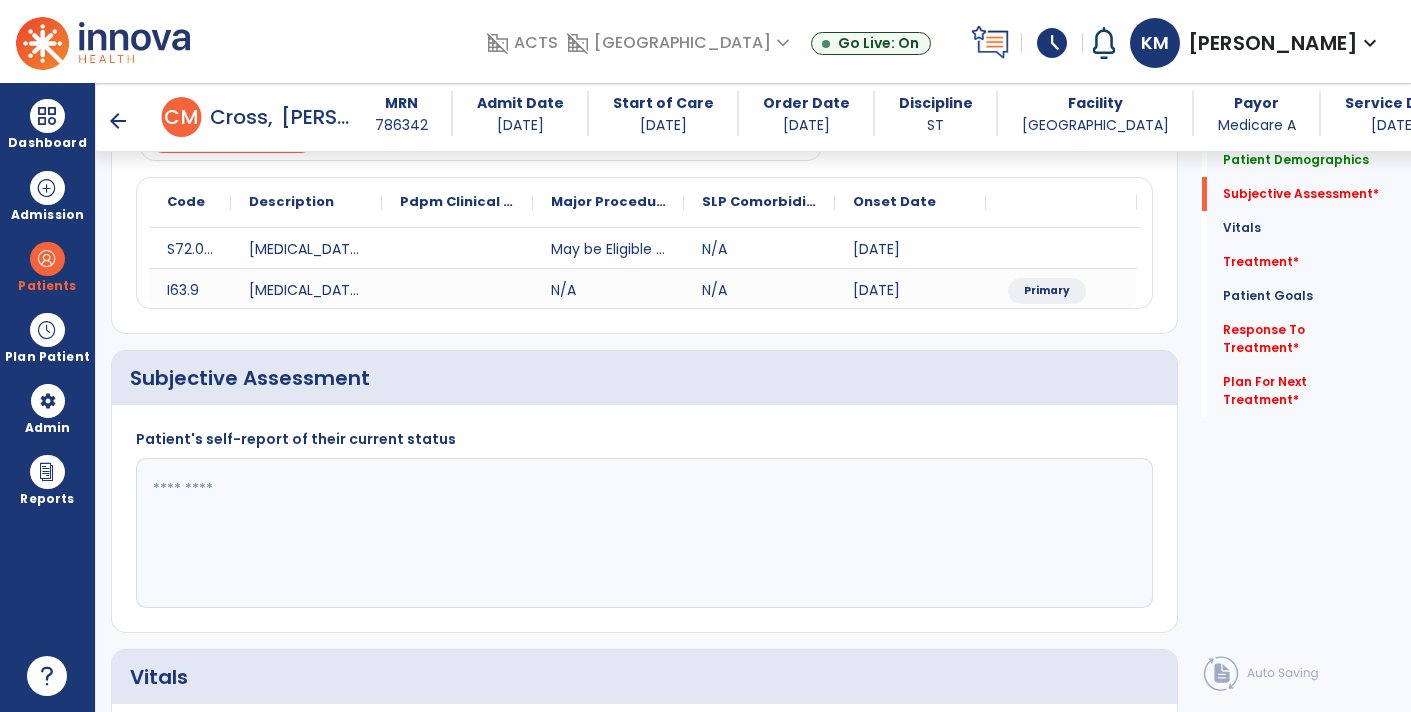 click 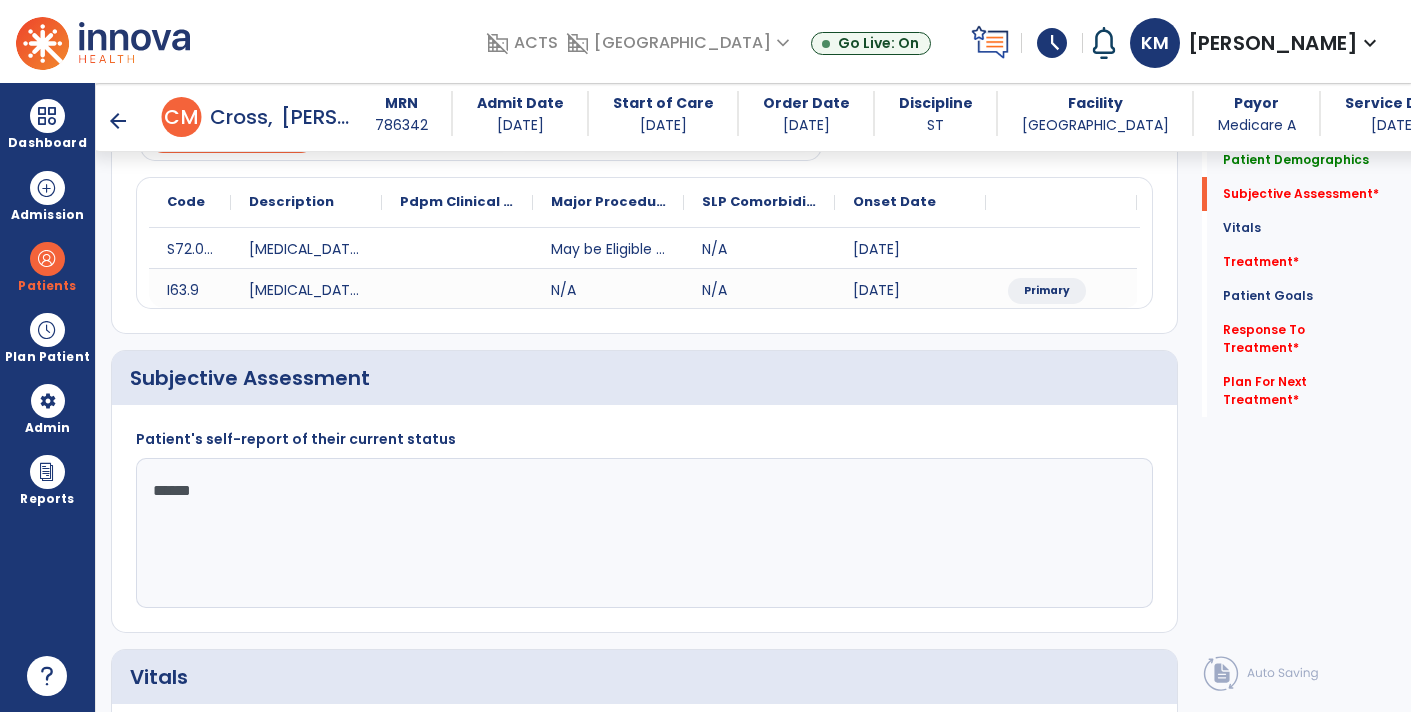 type on "*******" 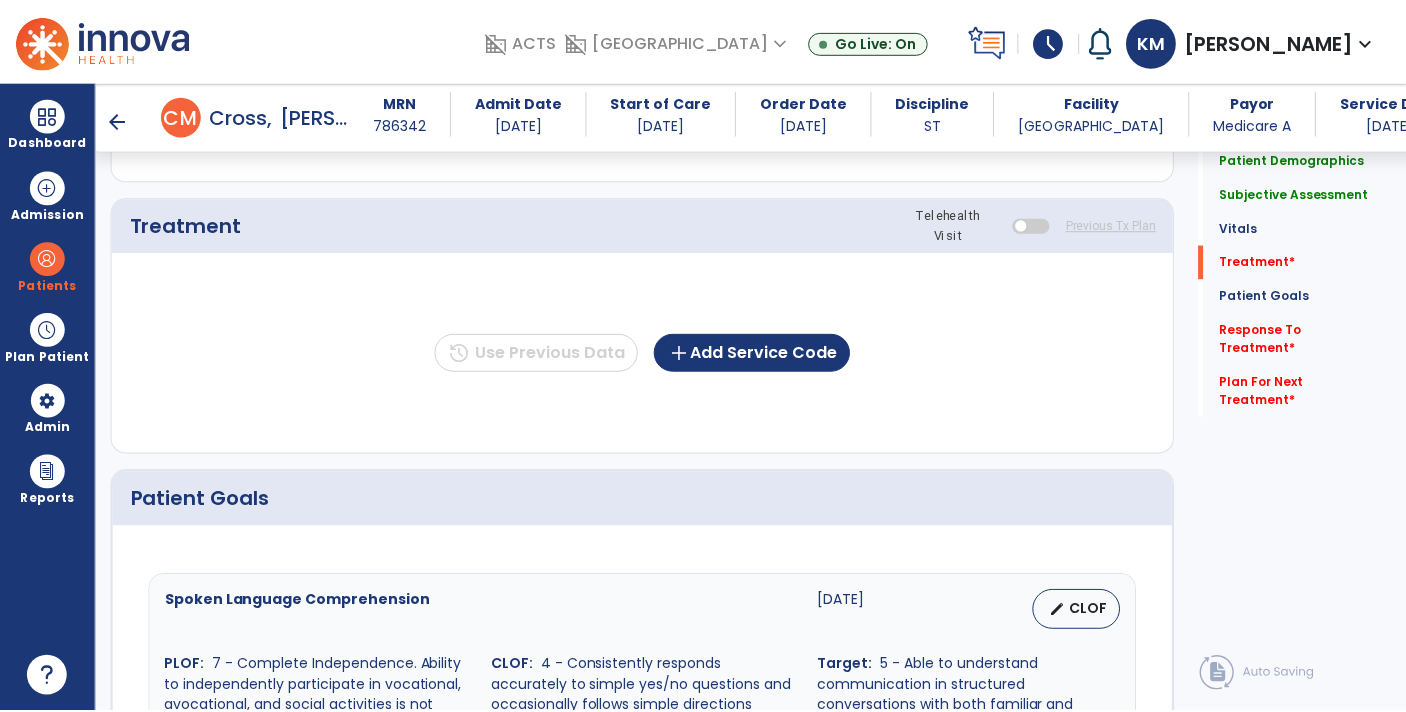scroll, scrollTop: 1183, scrollLeft: 0, axis: vertical 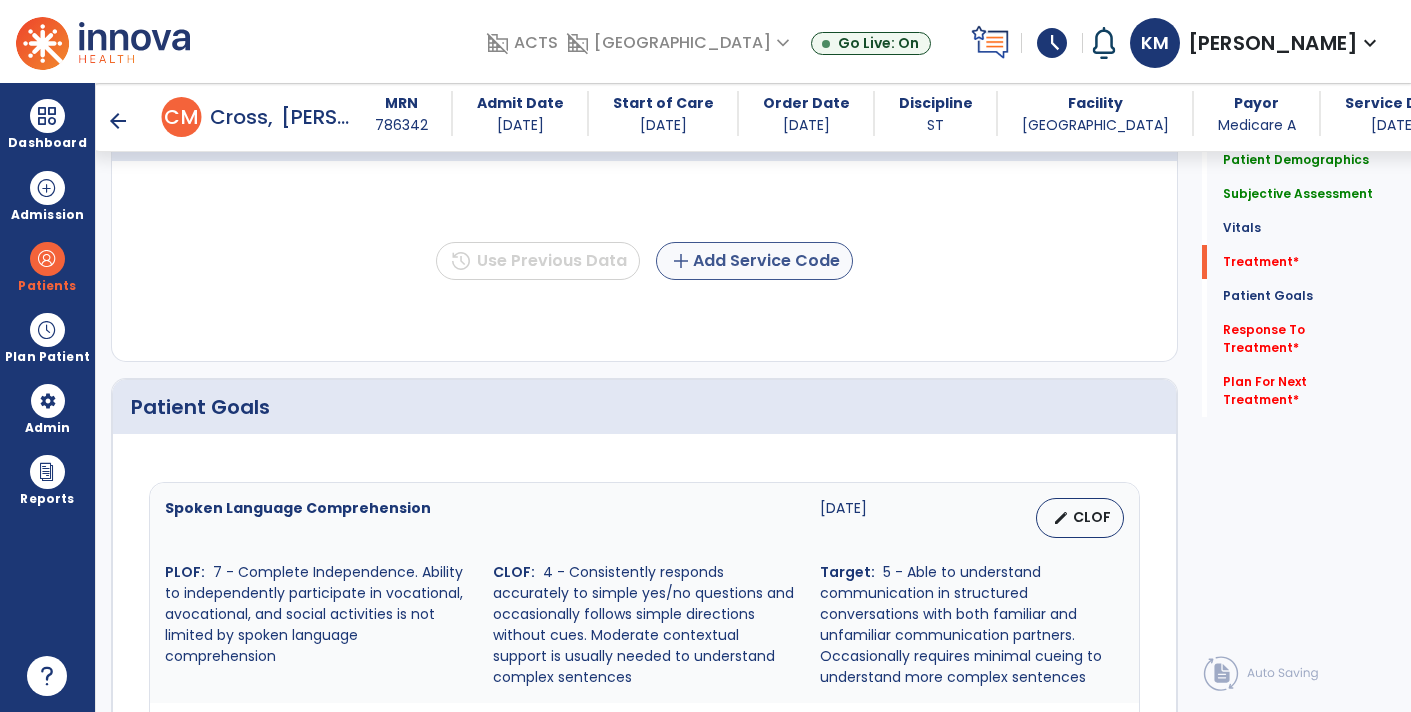 type on "**********" 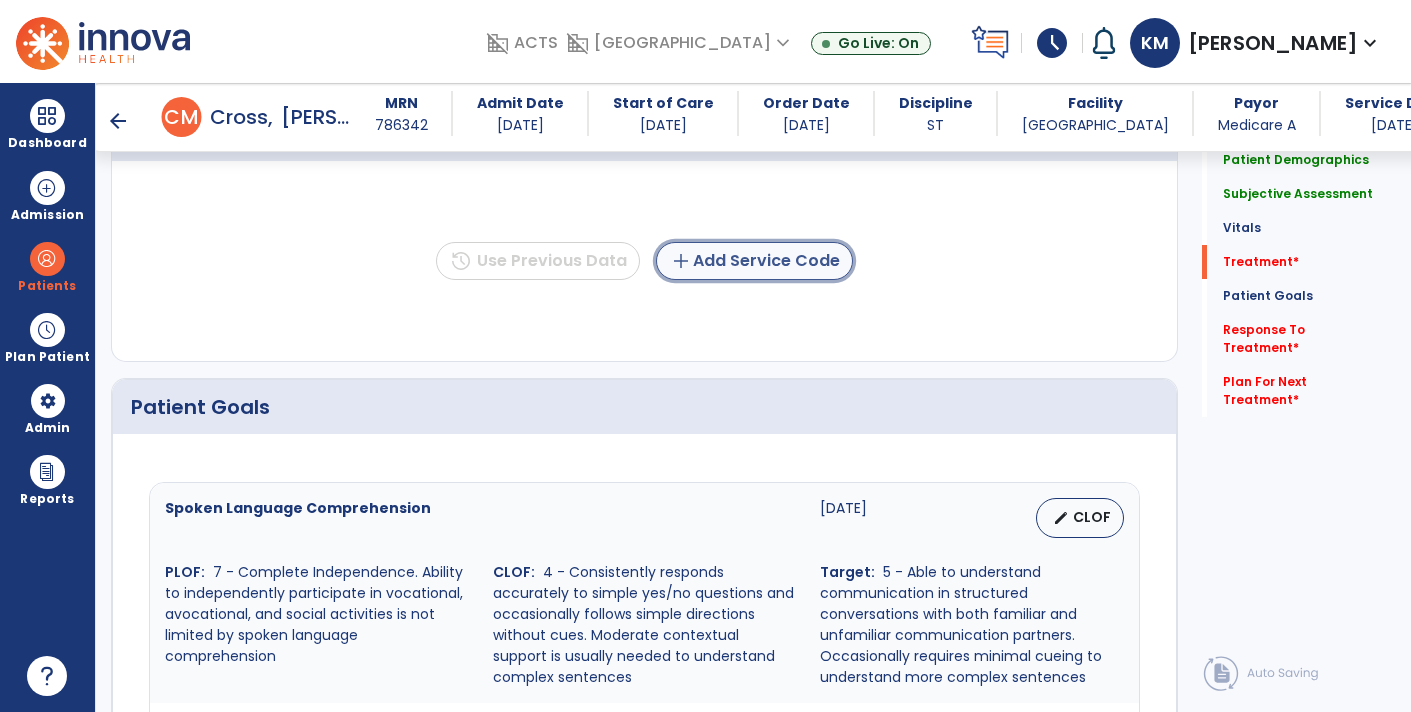 click on "add  Add Service Code" 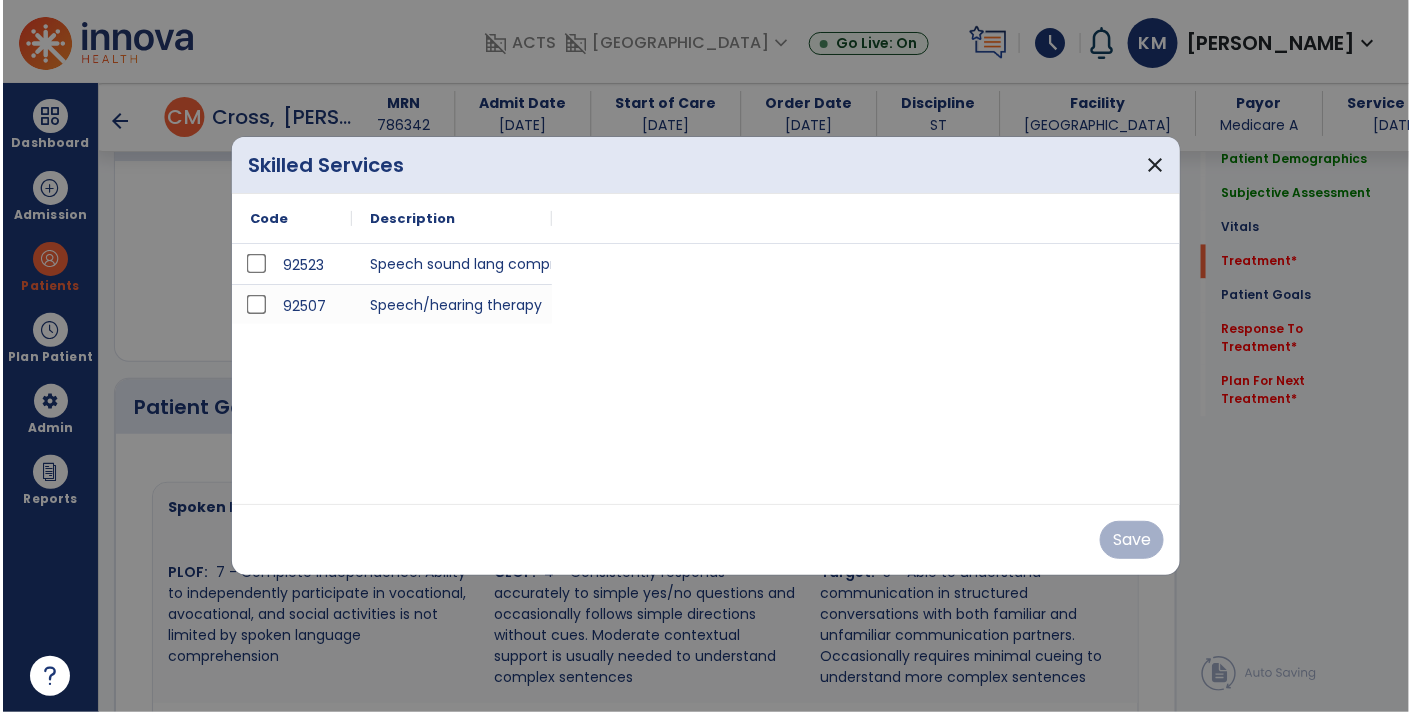 scroll, scrollTop: 1183, scrollLeft: 0, axis: vertical 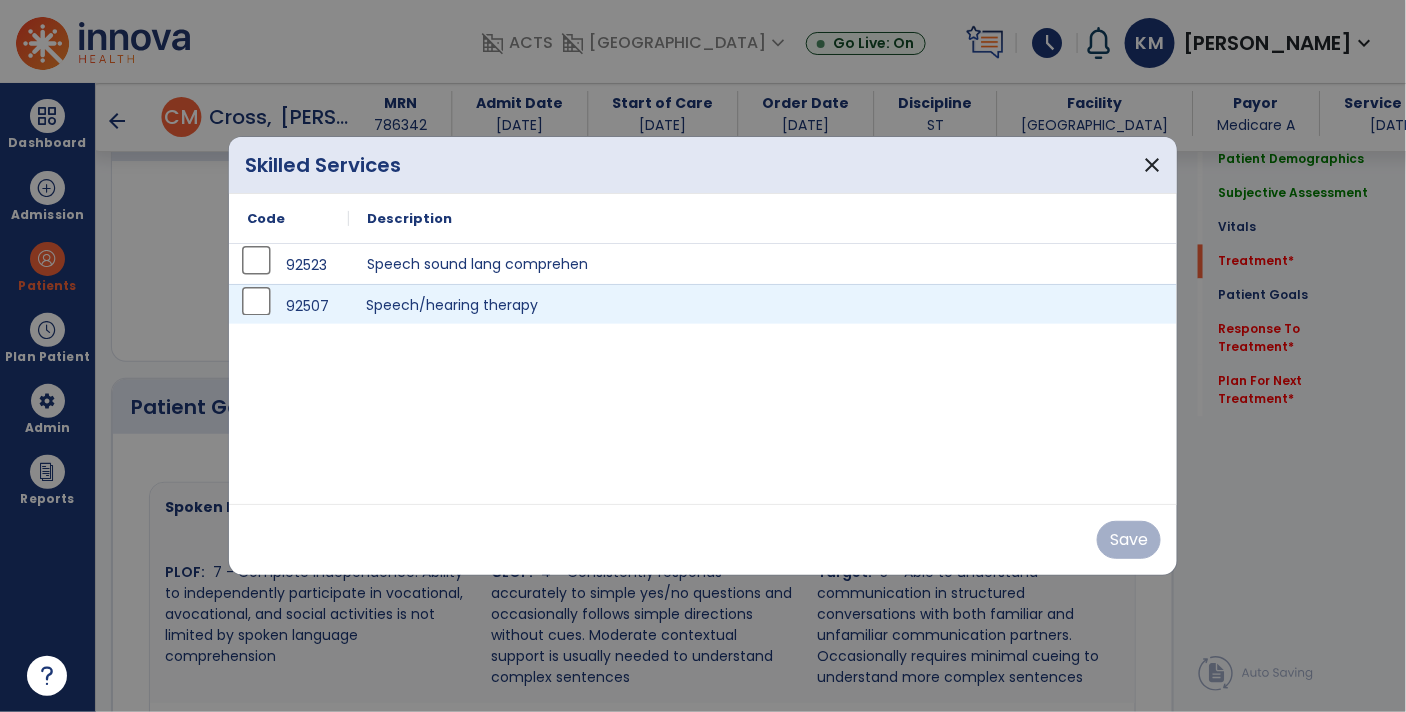 click on "Speech/hearing therapy" at bounding box center (763, 304) 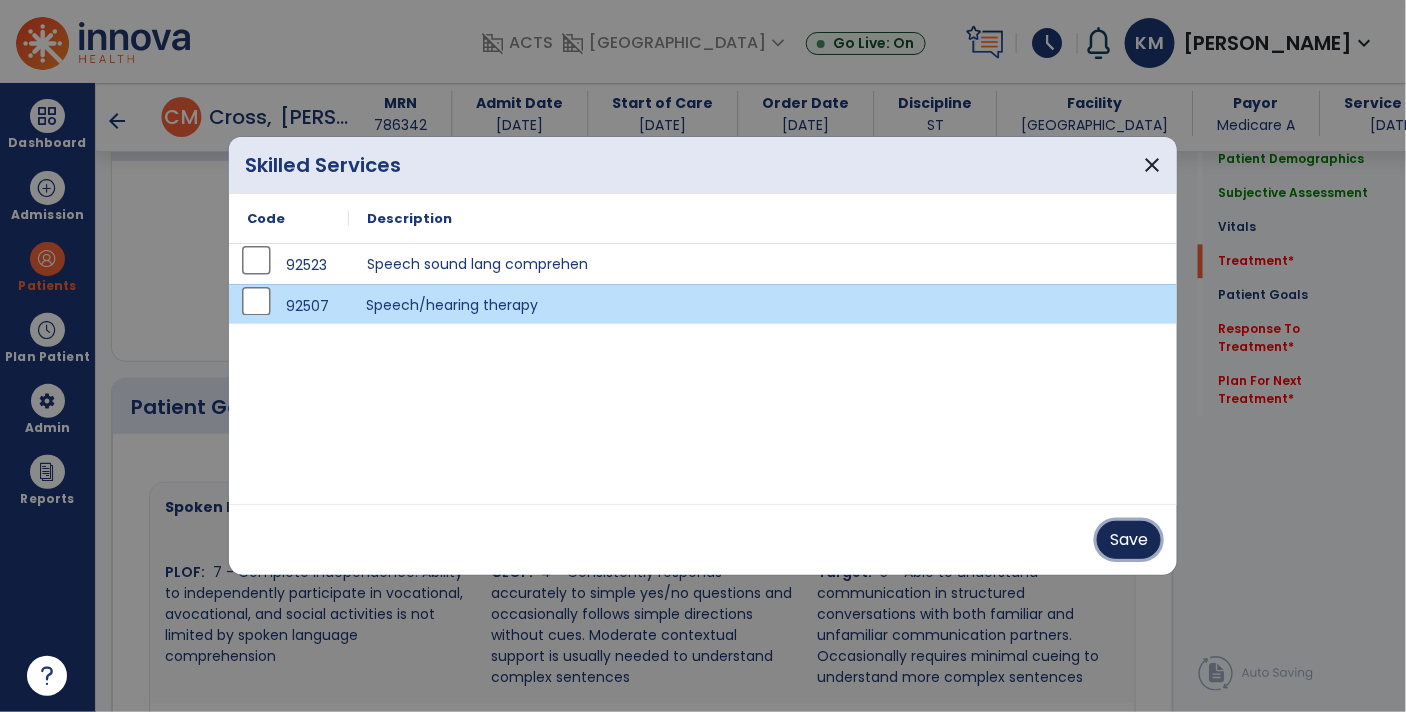 click on "Save" at bounding box center (1129, 540) 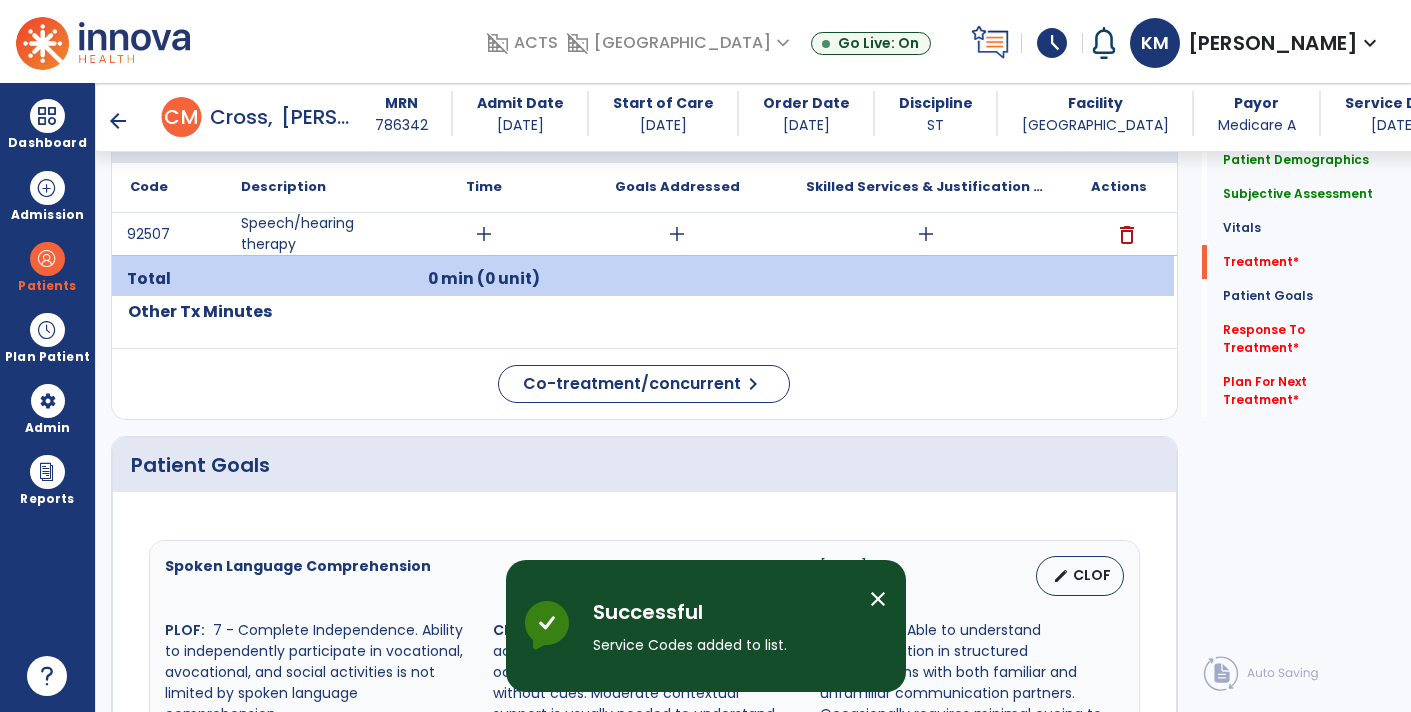 click on "Patient Goals" 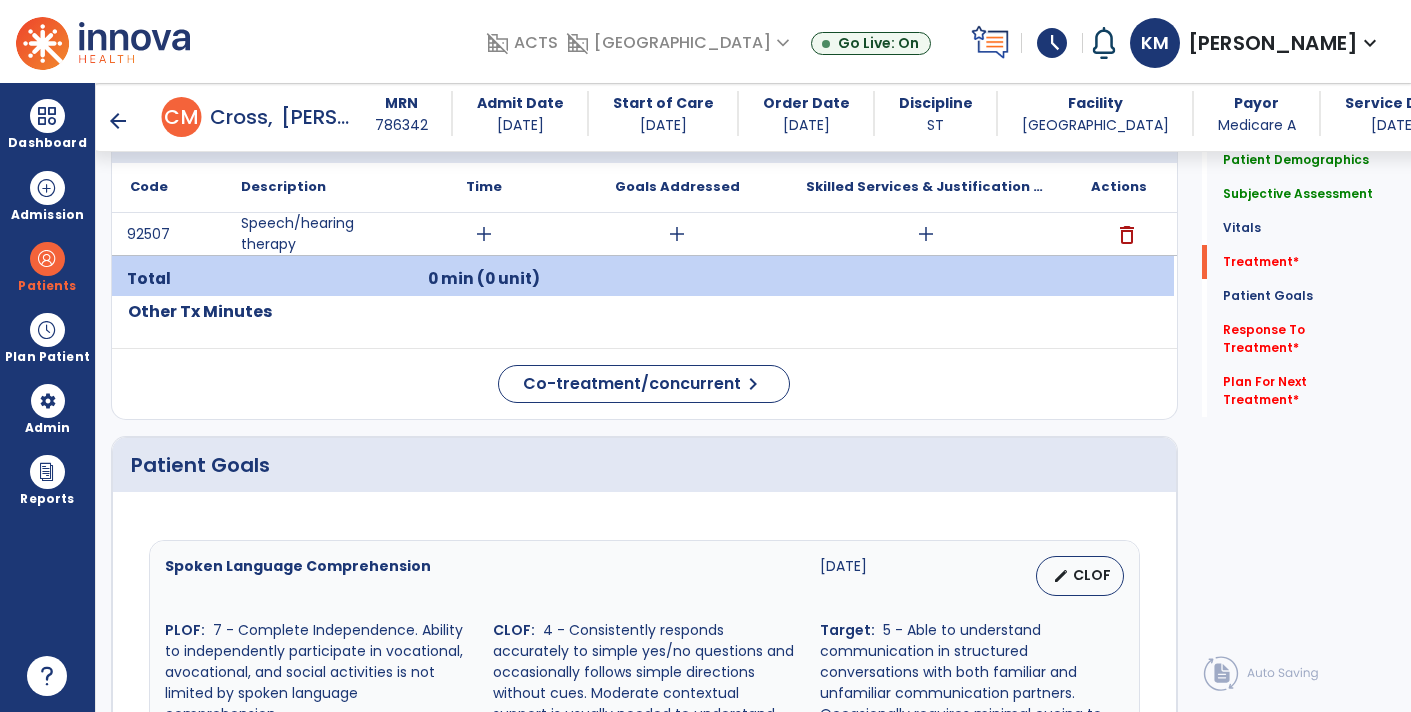 click on "Patient Goals" 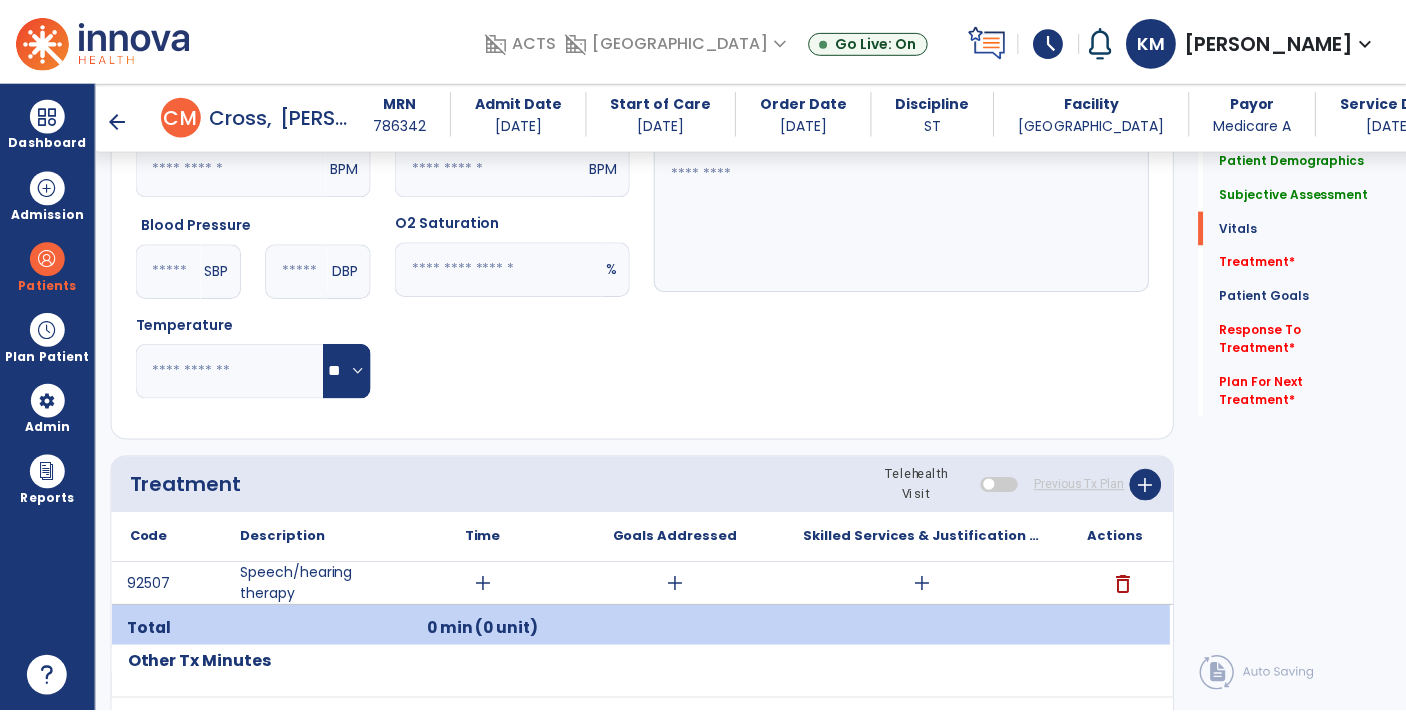 scroll, scrollTop: 835, scrollLeft: 0, axis: vertical 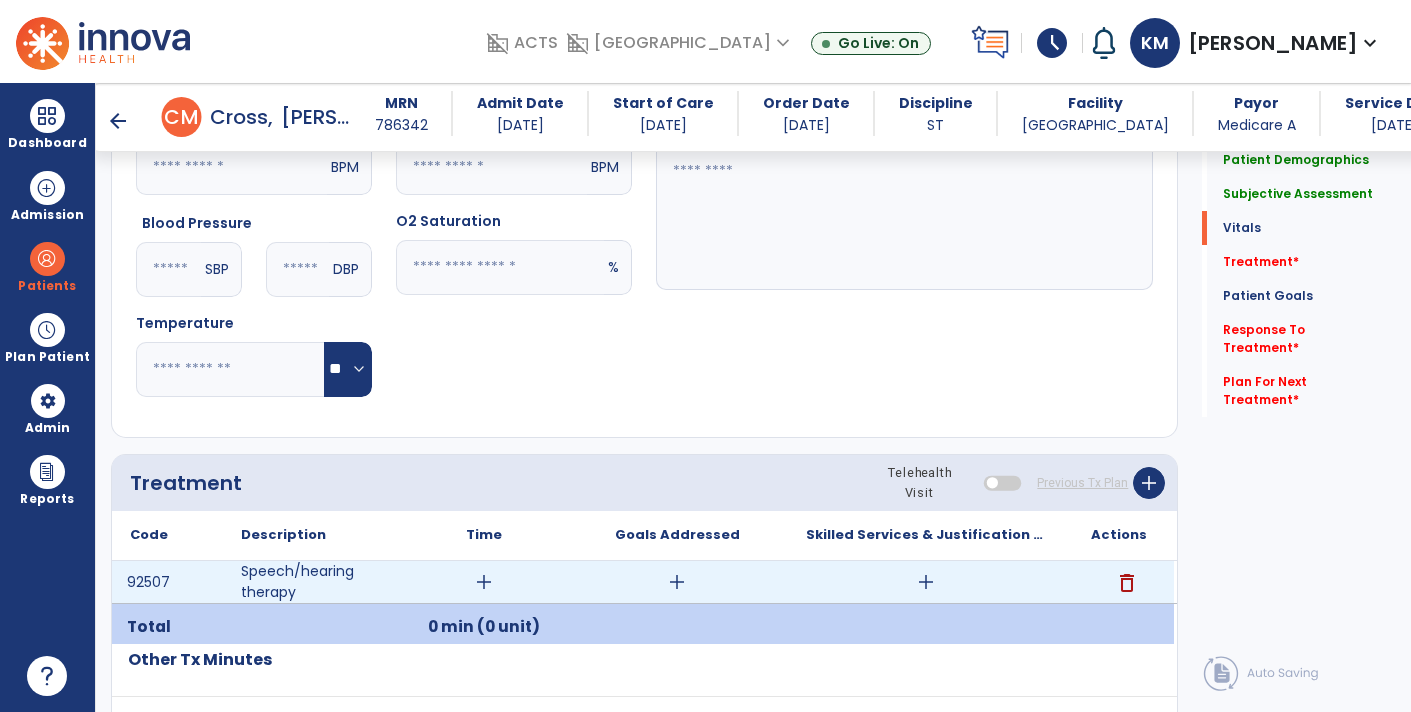 click on "add" at bounding box center (926, 582) 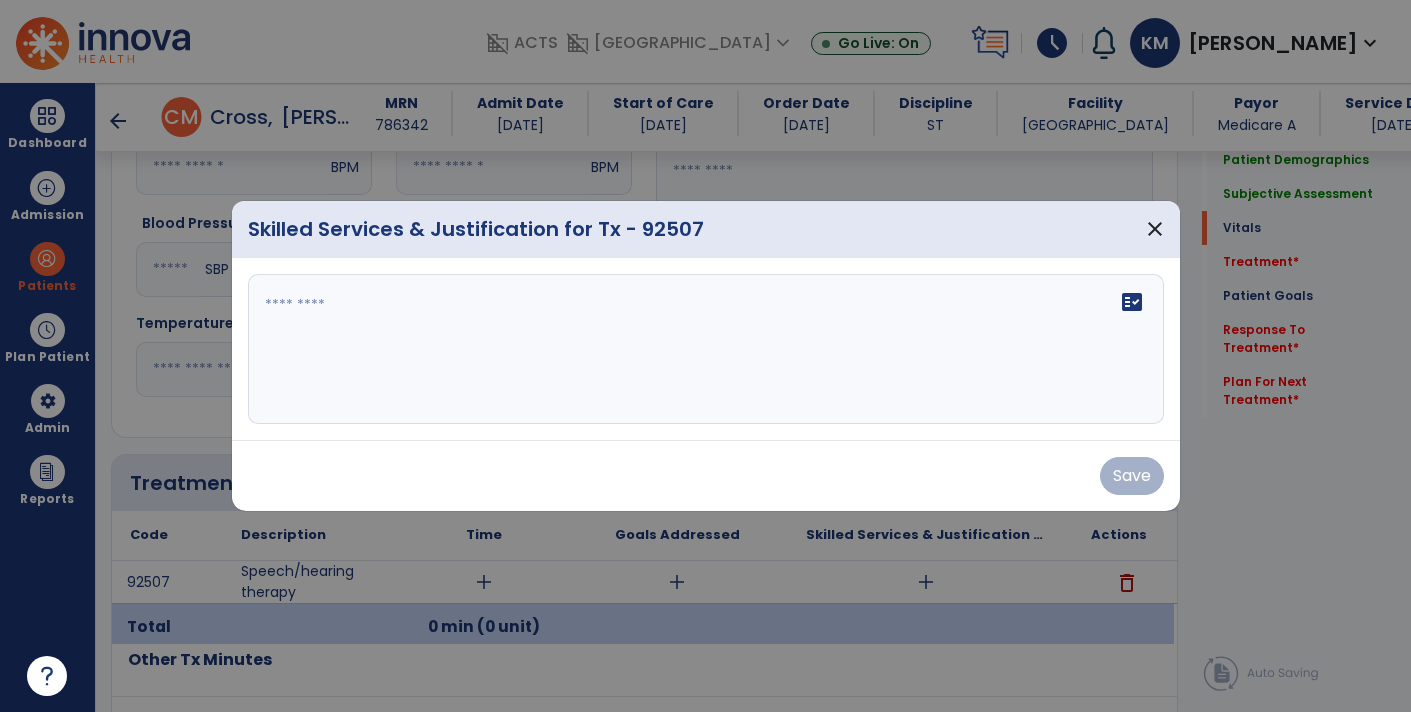 scroll, scrollTop: 835, scrollLeft: 0, axis: vertical 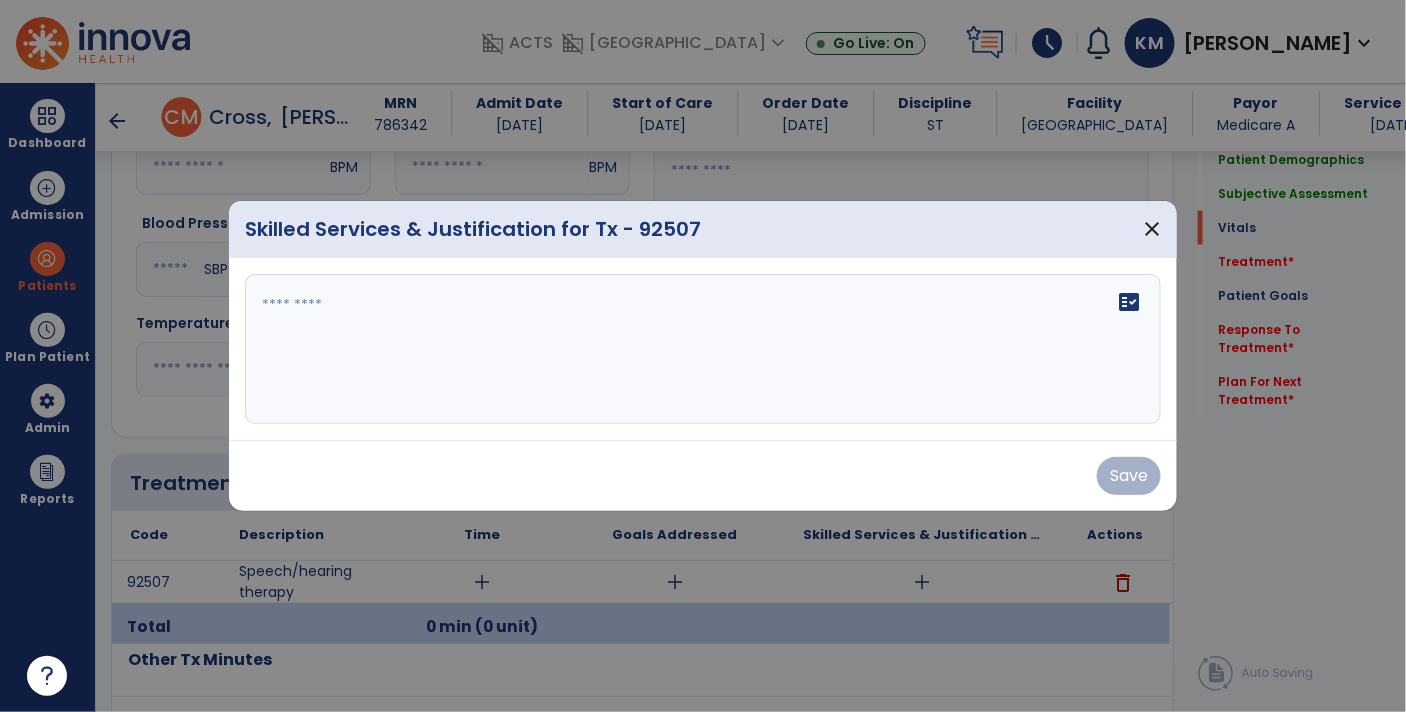click on "fact_check" at bounding box center [703, 349] 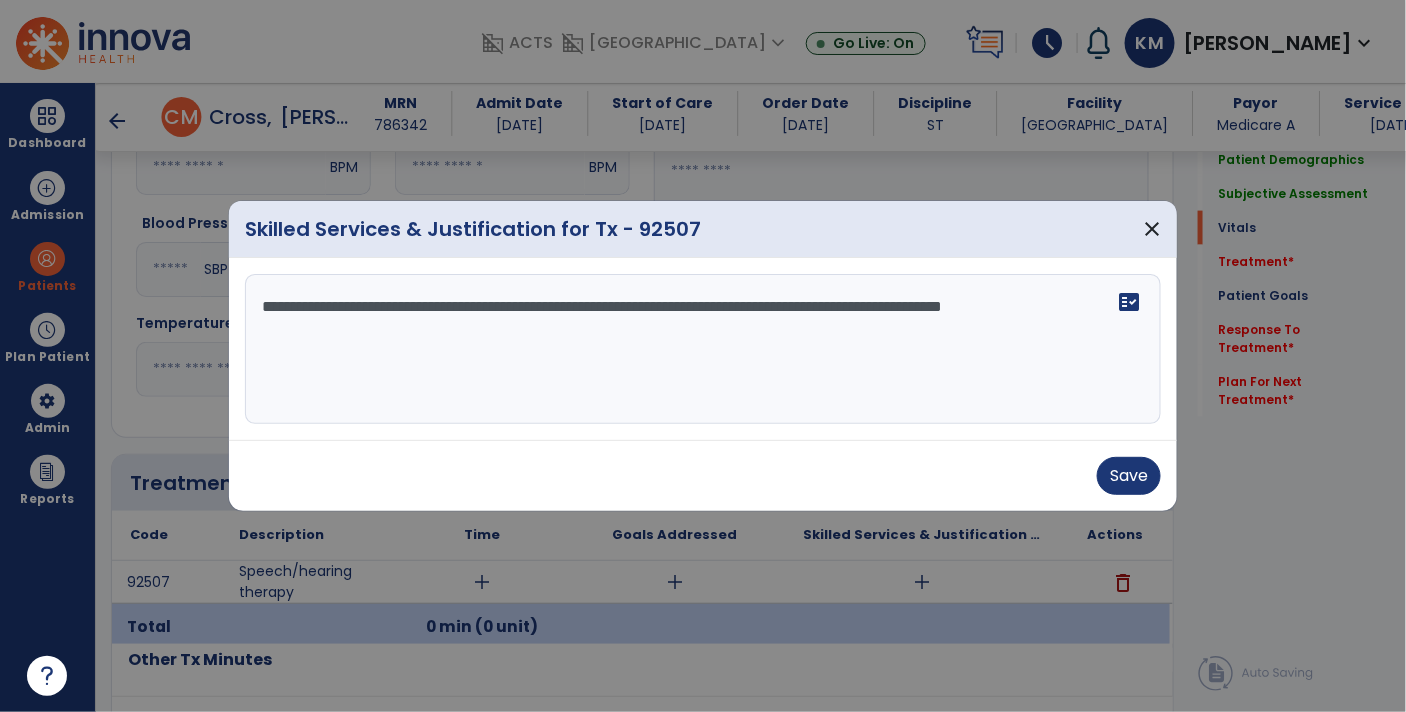 click on "**********" at bounding box center (703, 349) 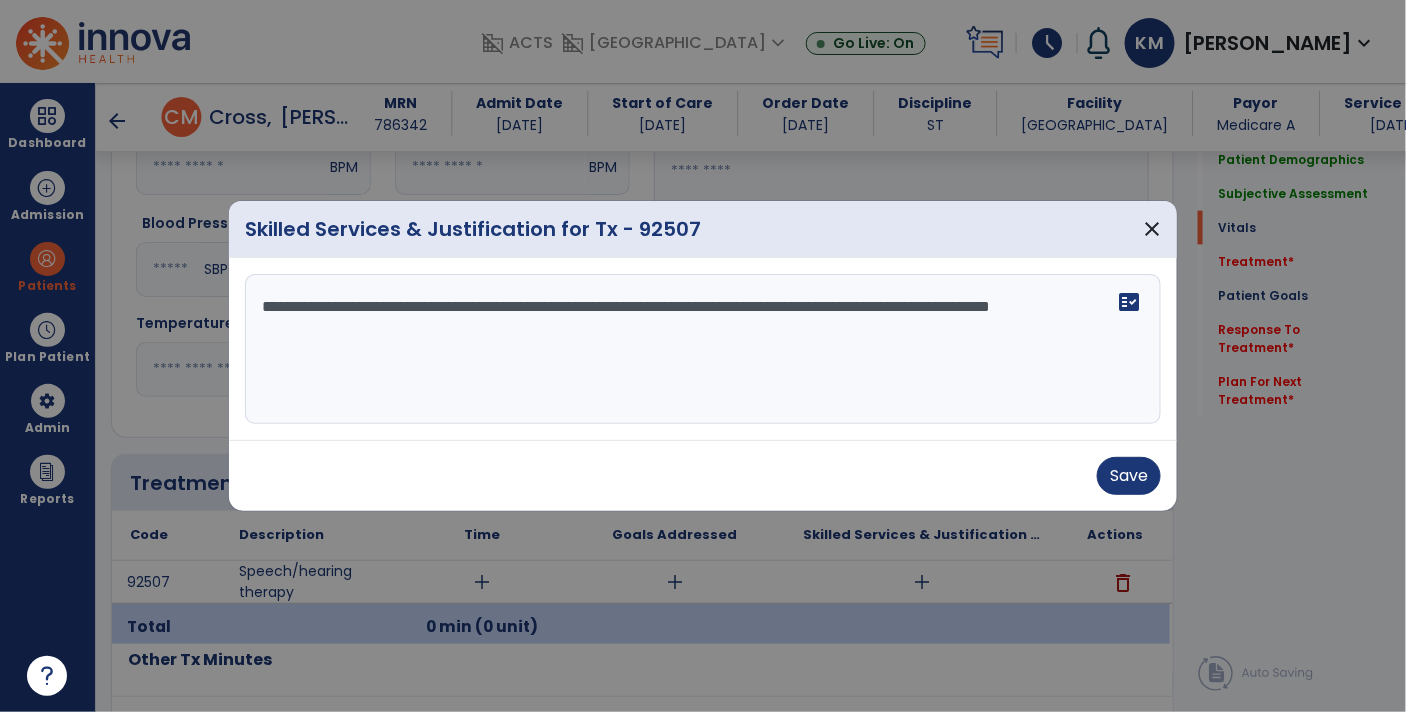 click on "**********" at bounding box center [703, 349] 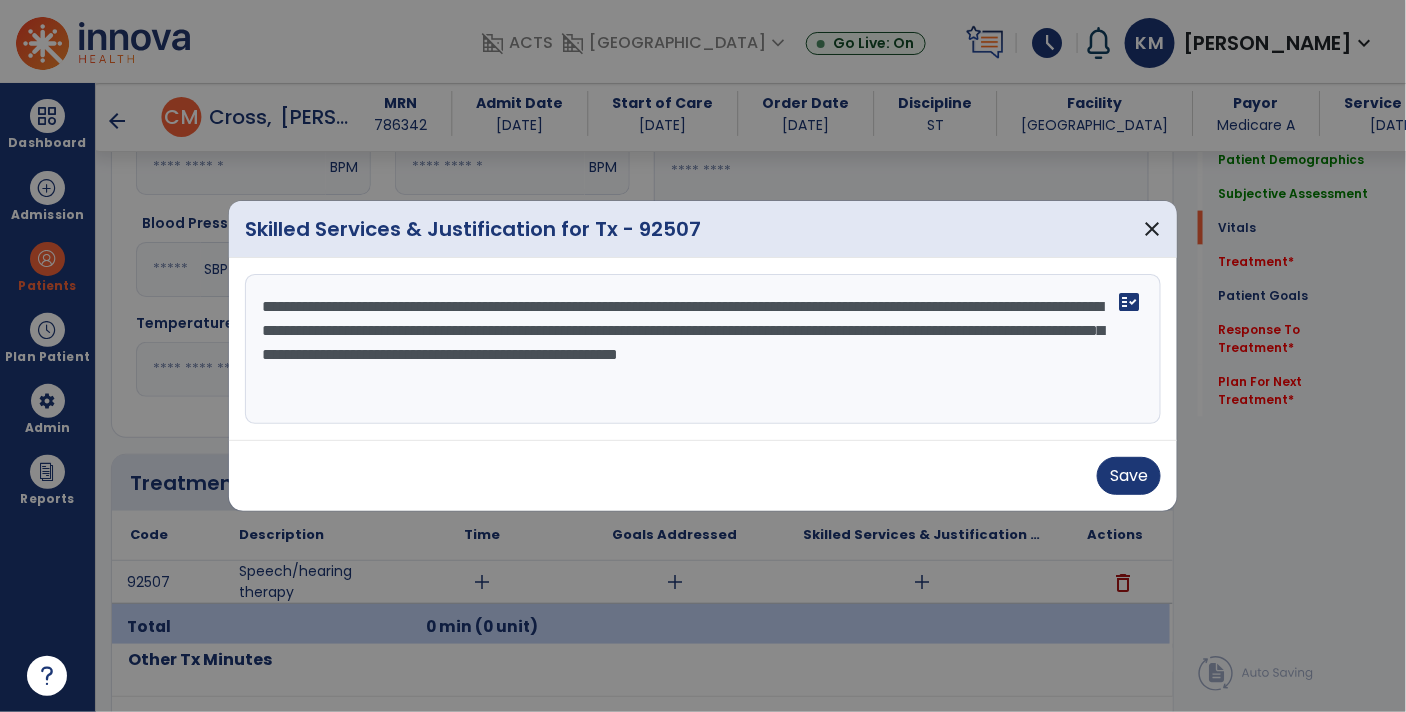 click on "**********" at bounding box center [703, 349] 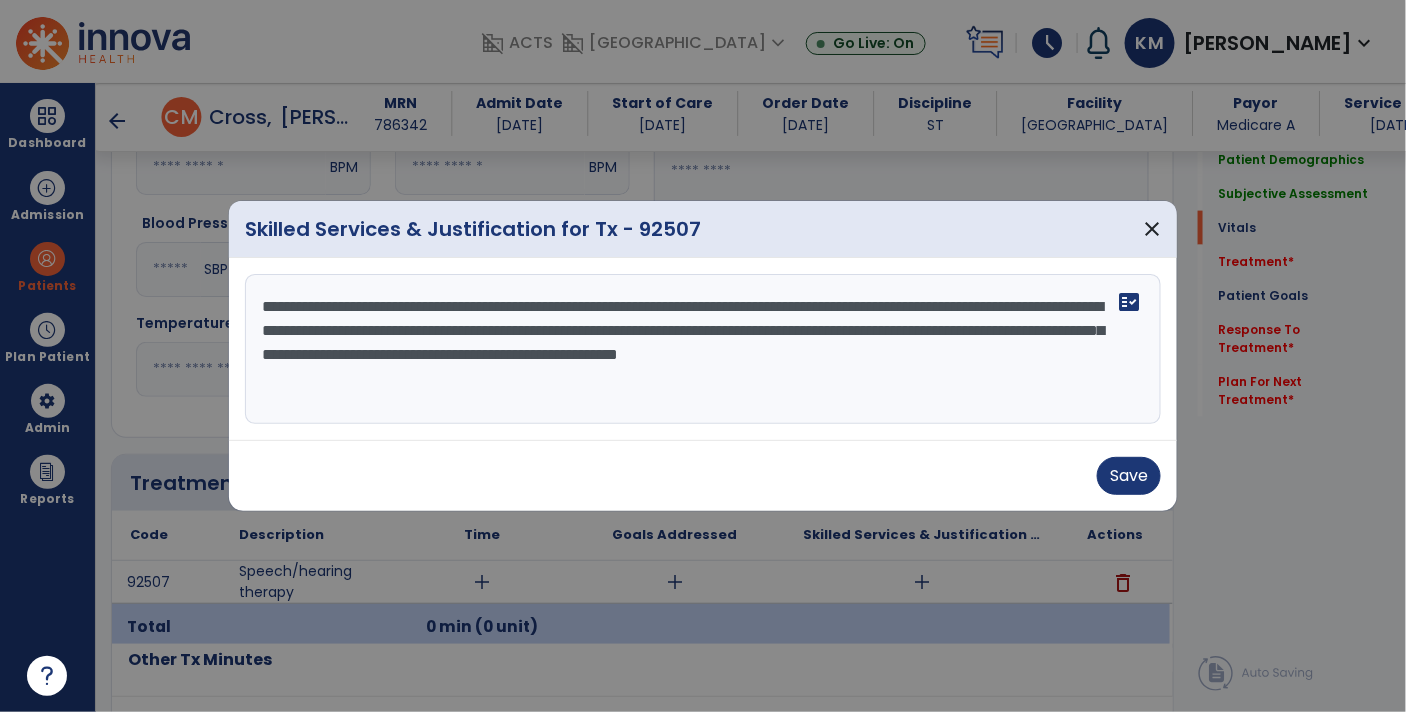 drag, startPoint x: 601, startPoint y: 398, endPoint x: 376, endPoint y: 413, distance: 225.49945 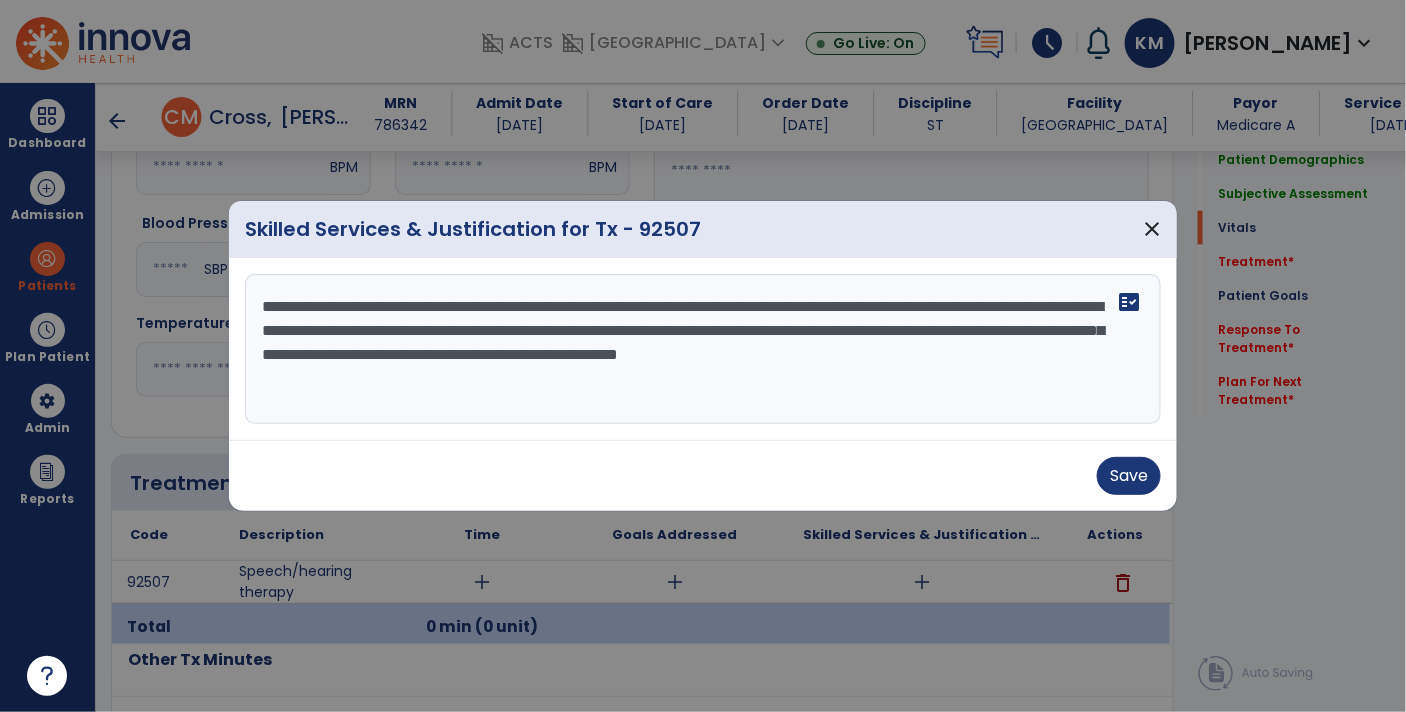 click on "**********" at bounding box center (703, 349) 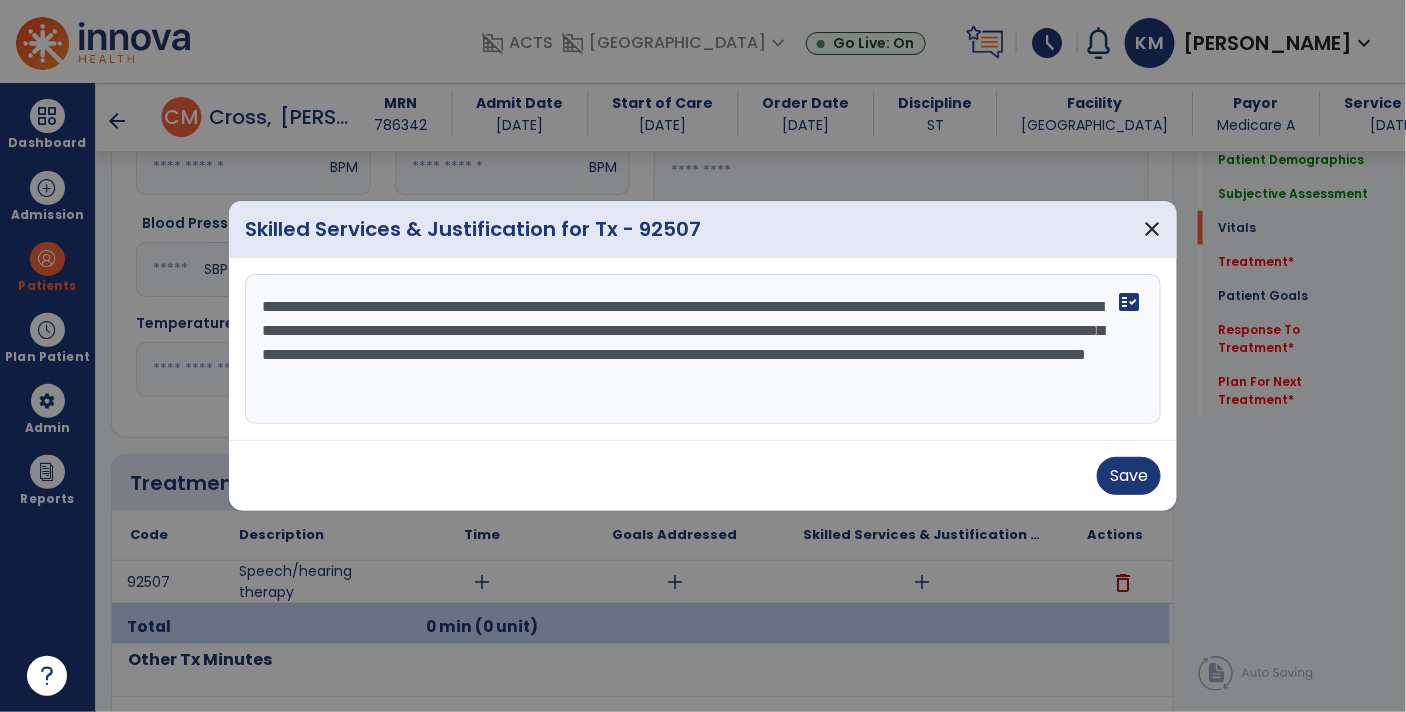 type on "**********" 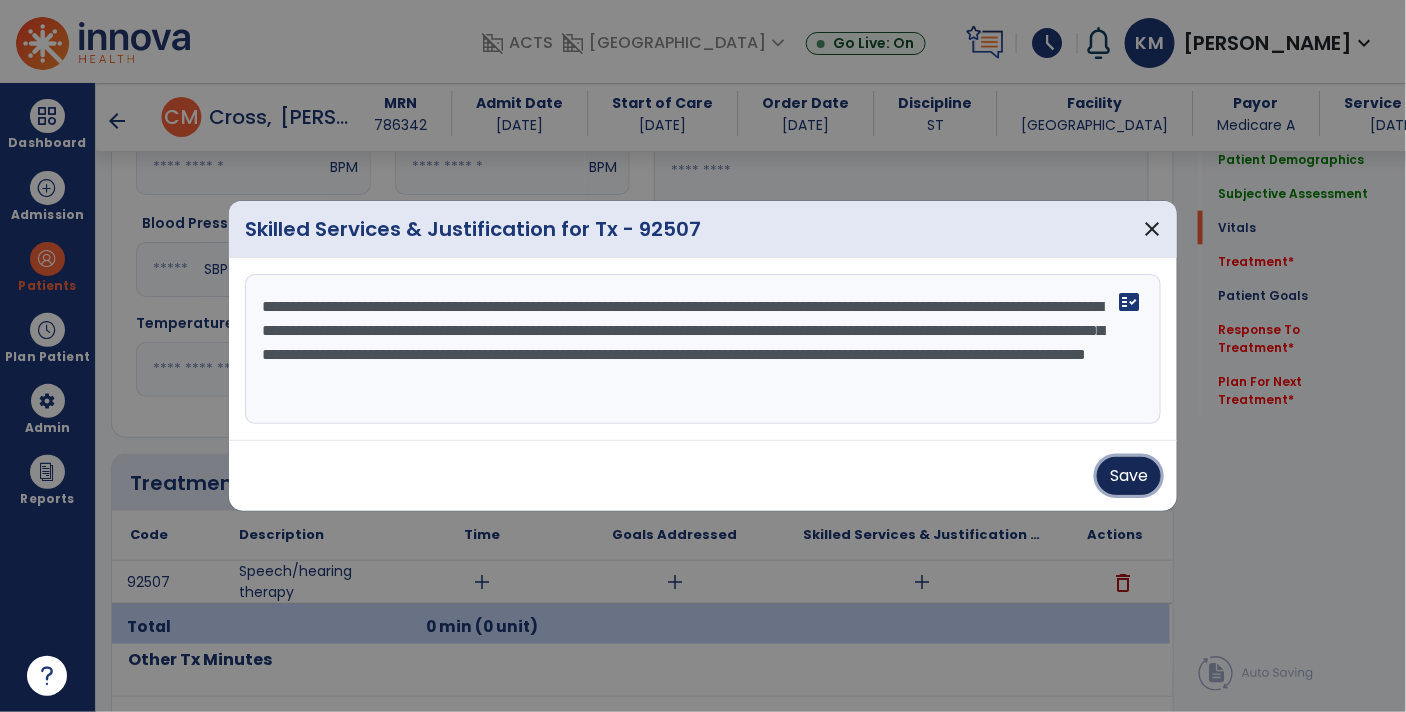 click on "Save" at bounding box center [1129, 476] 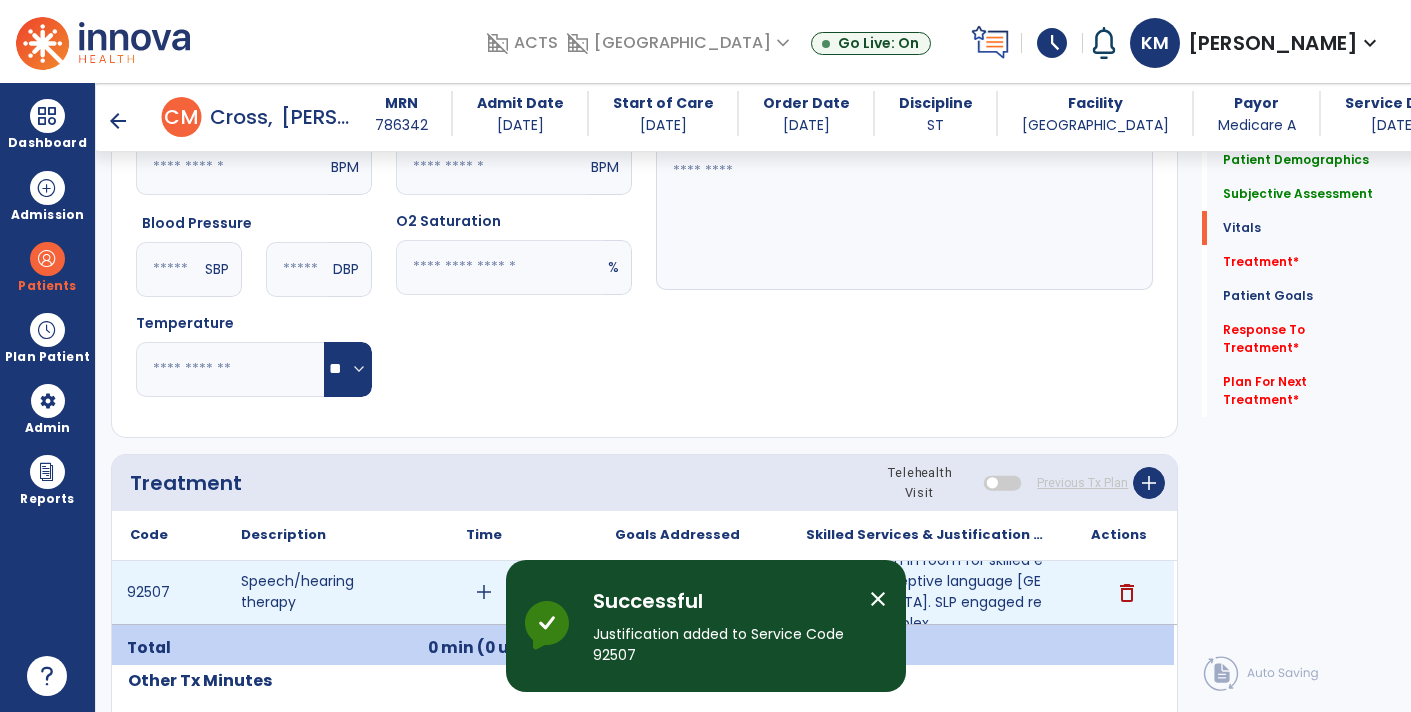 click on "add" at bounding box center (484, 592) 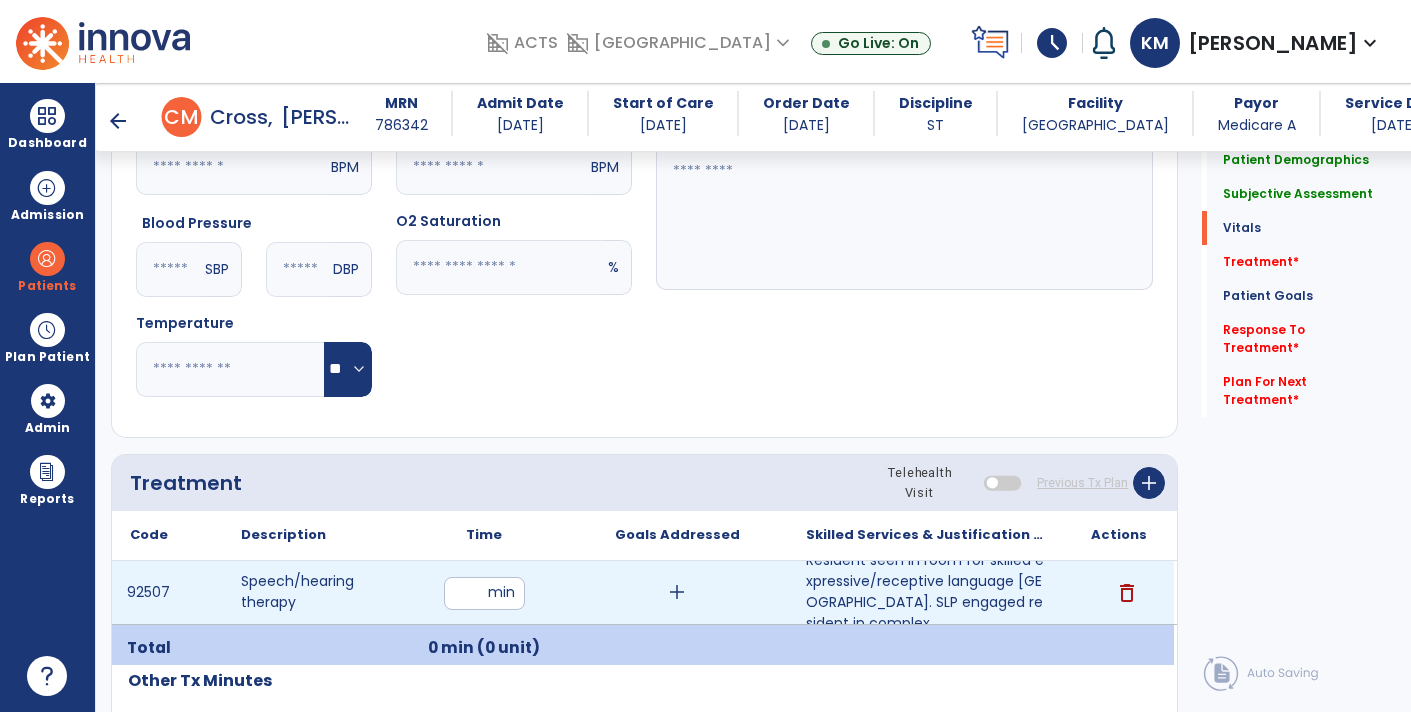 type on "**" 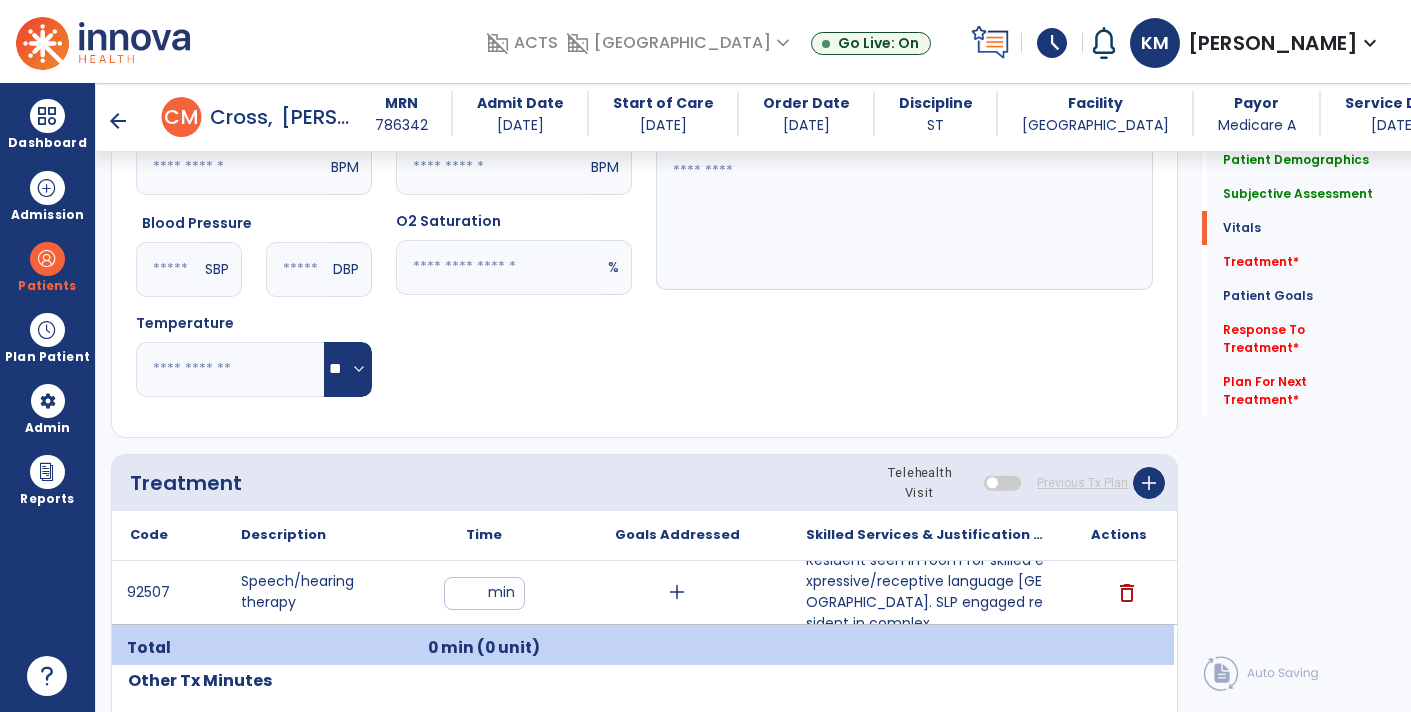 click on "Treatment Telehealth Visit  Previous Tx Plan   add" 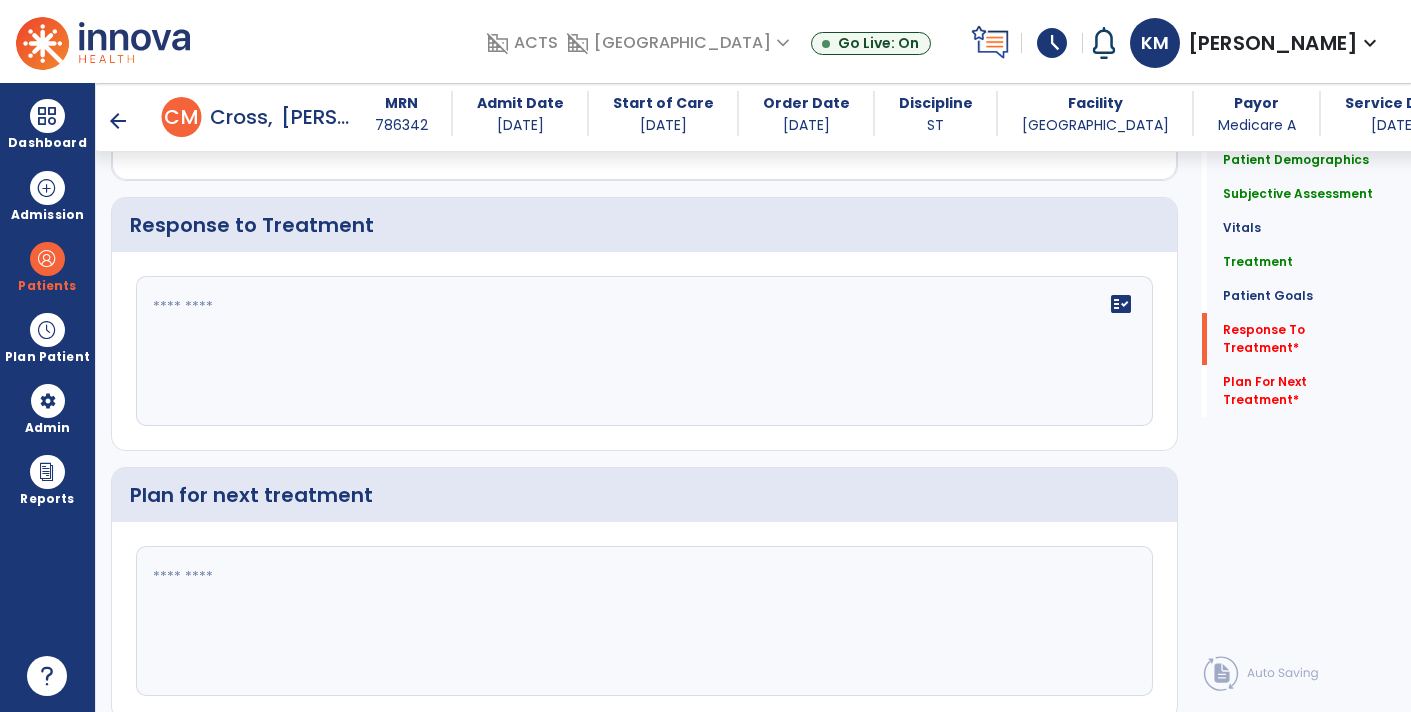 scroll, scrollTop: 2616, scrollLeft: 0, axis: vertical 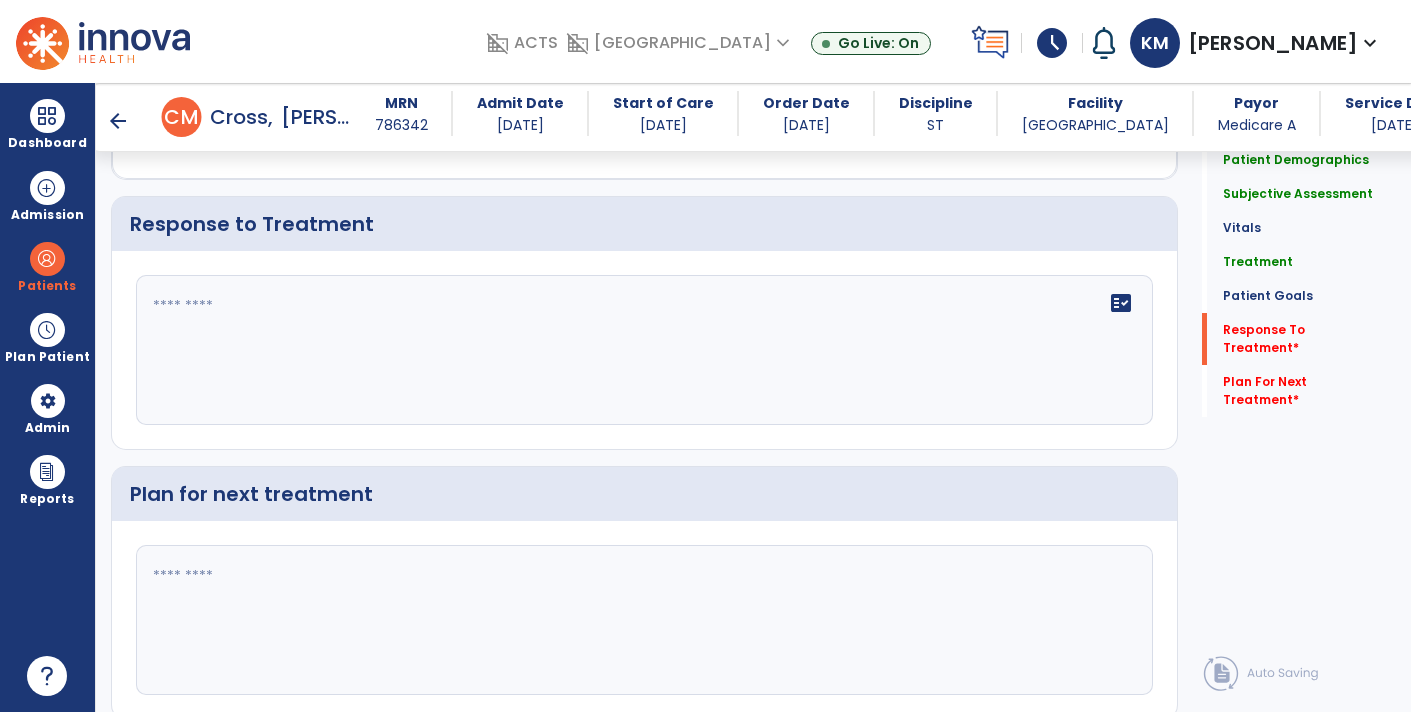 click 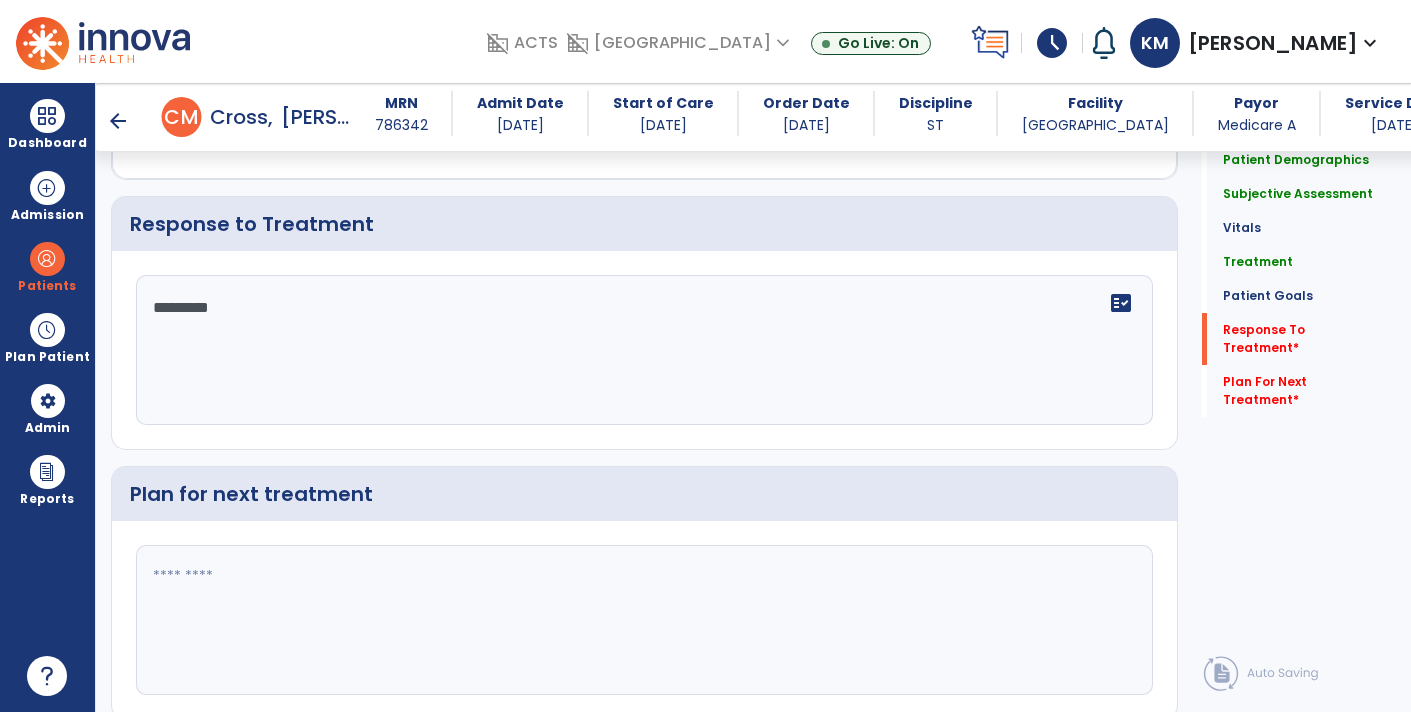 type on "*********" 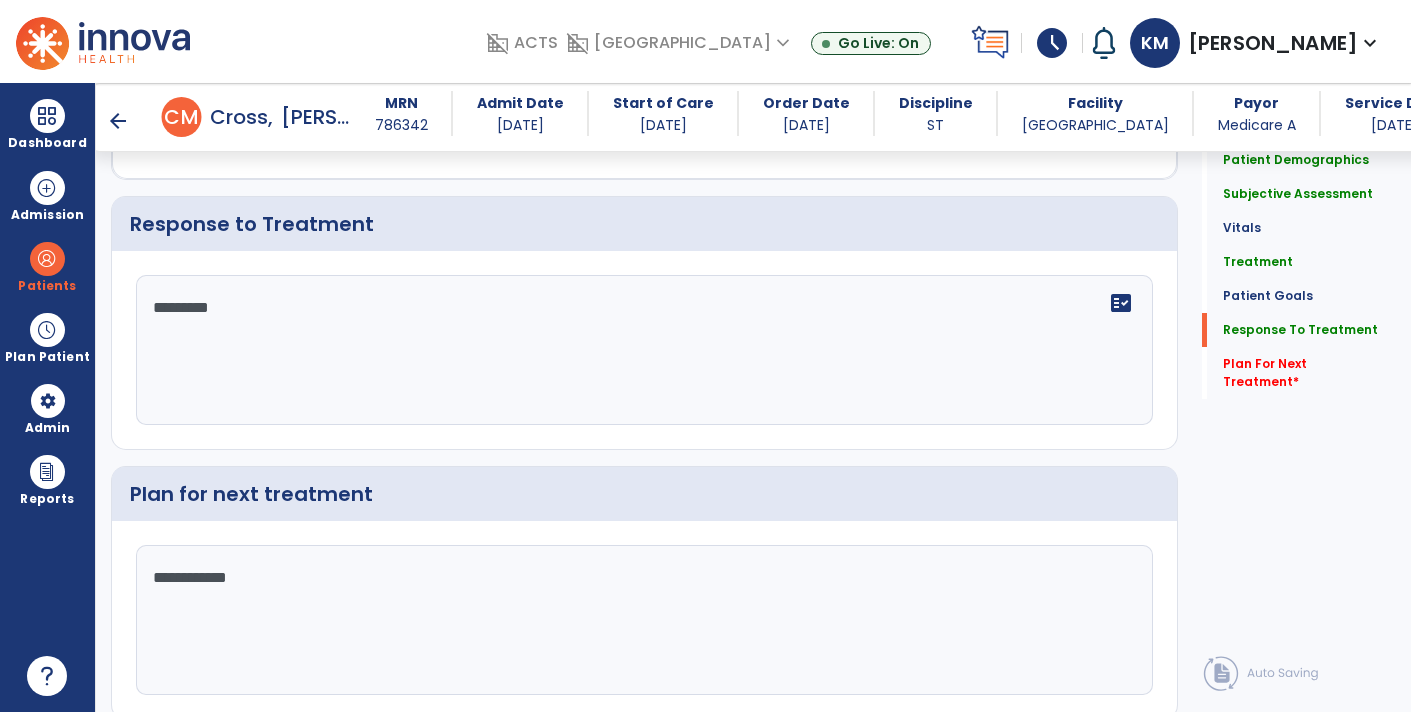 scroll, scrollTop: 2616, scrollLeft: 0, axis: vertical 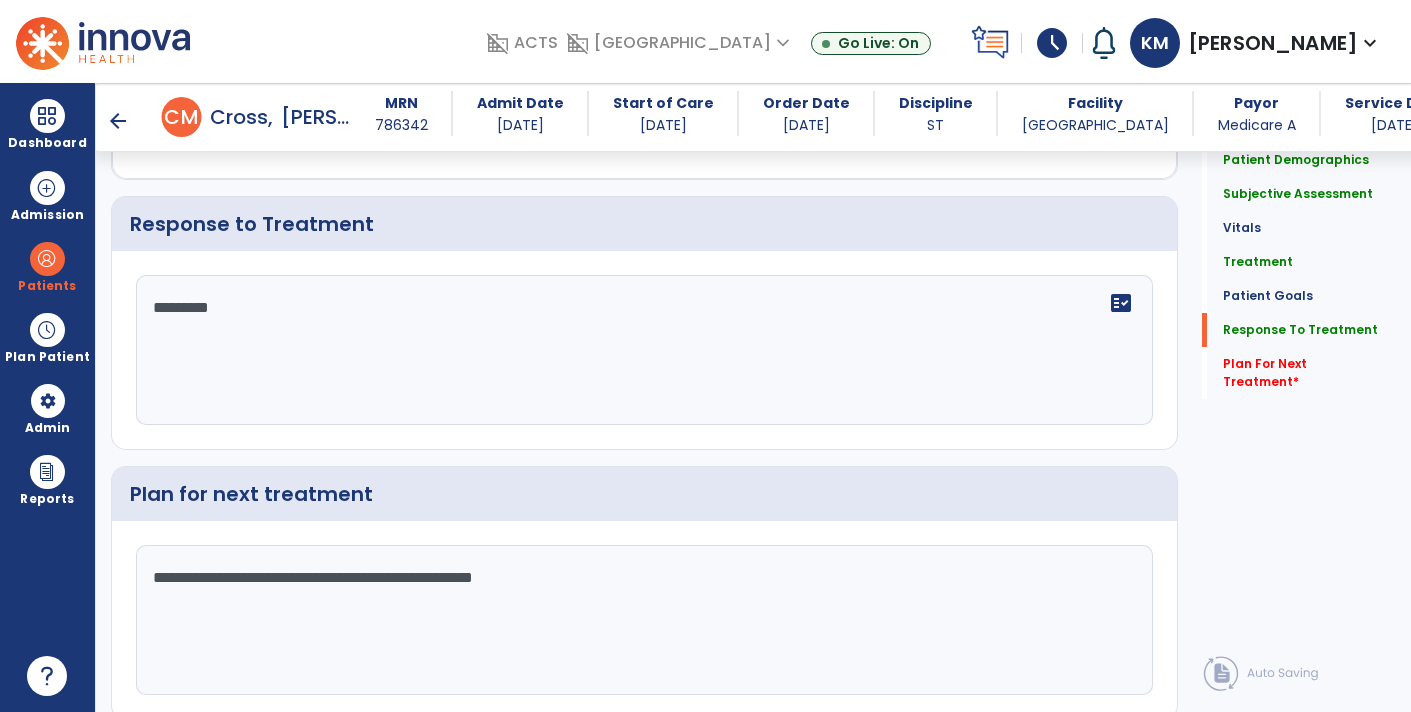 type on "**********" 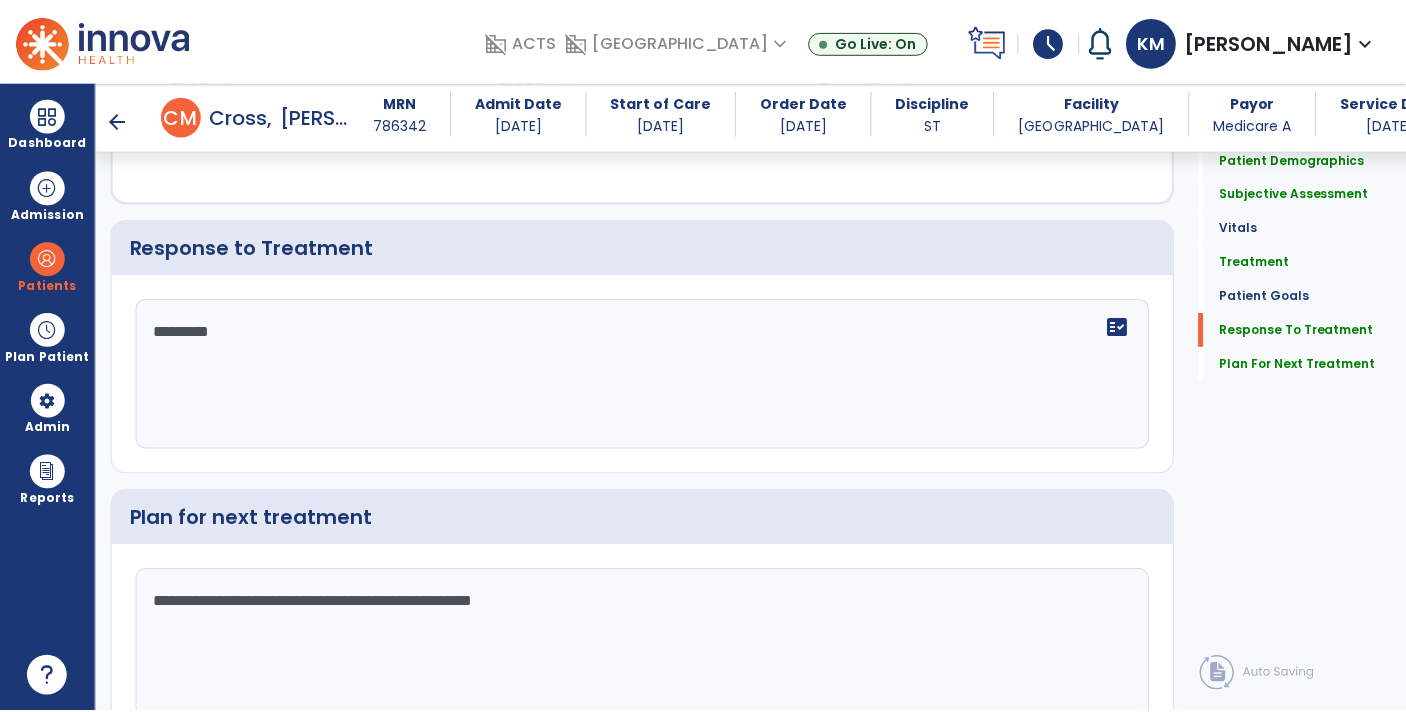 scroll, scrollTop: 2679, scrollLeft: 0, axis: vertical 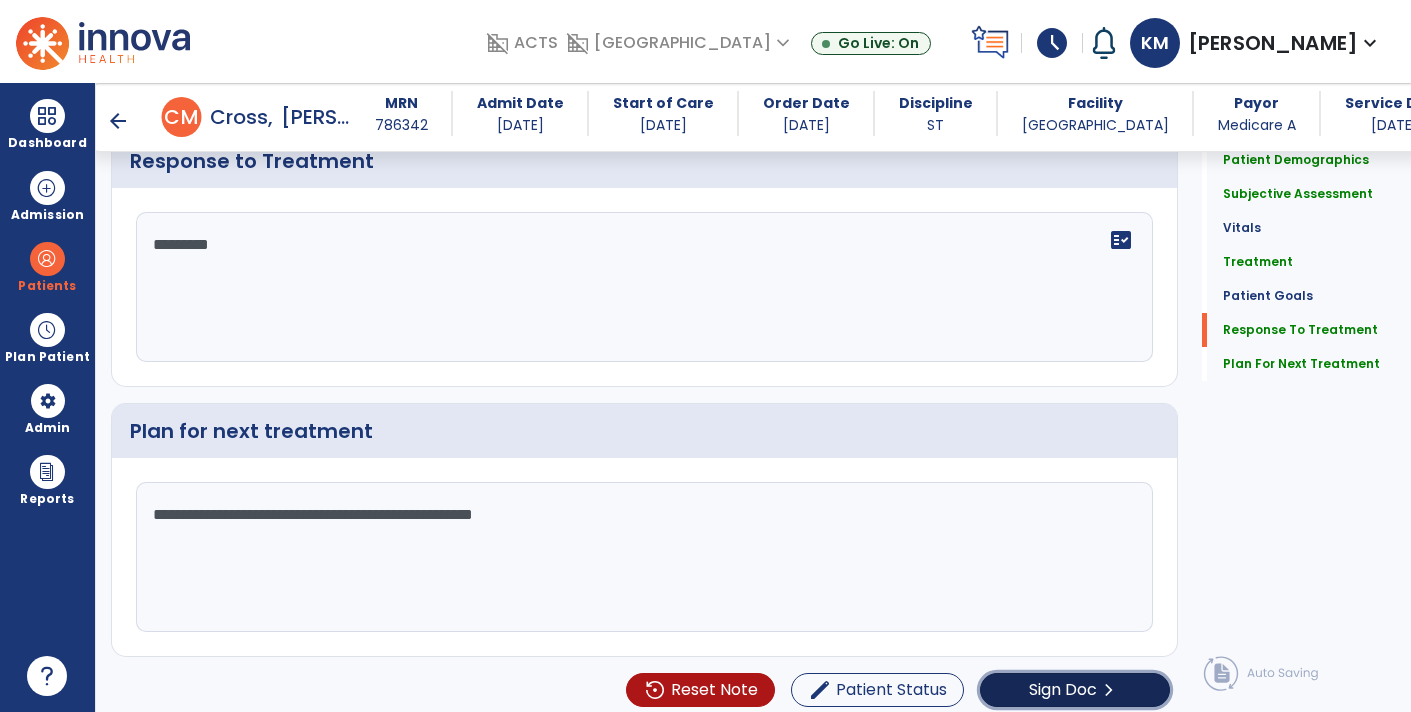 click on "Sign Doc" 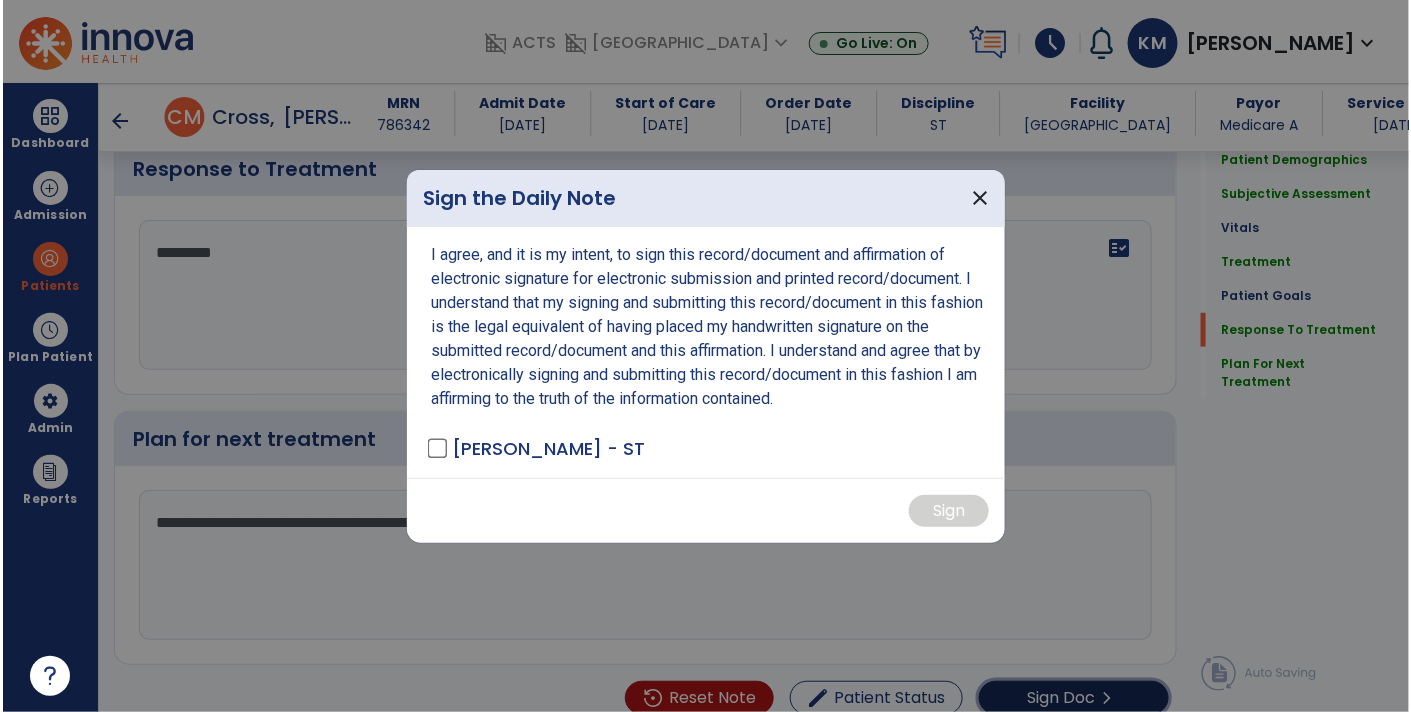 scroll, scrollTop: 2679, scrollLeft: 0, axis: vertical 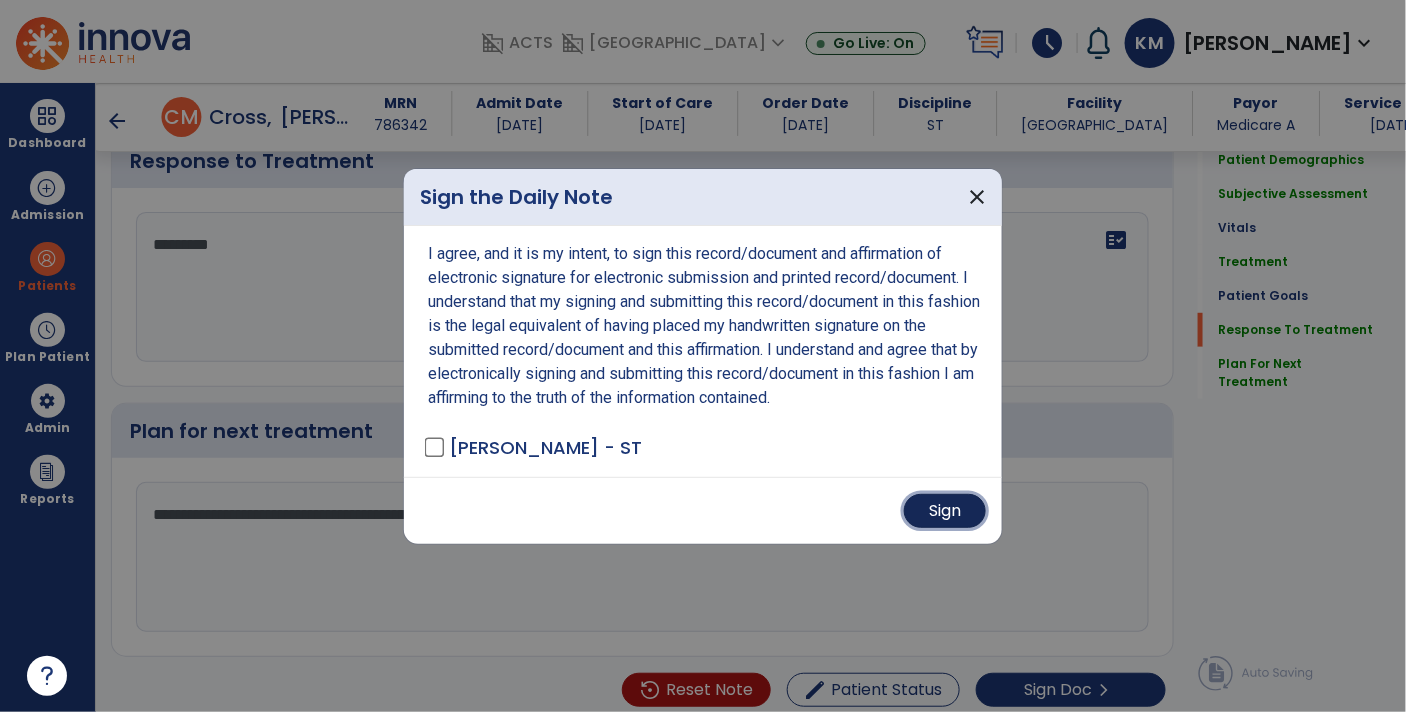 click on "Sign" at bounding box center [945, 511] 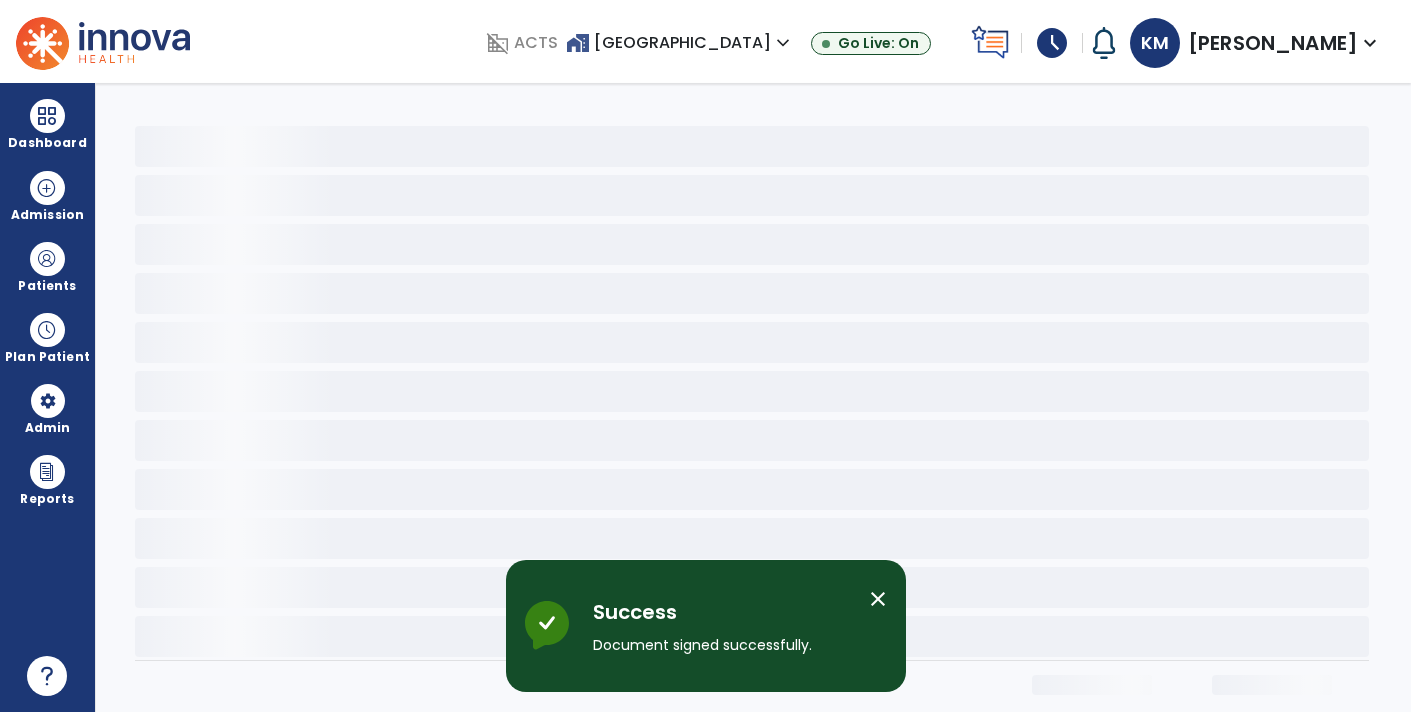 scroll, scrollTop: 0, scrollLeft: 0, axis: both 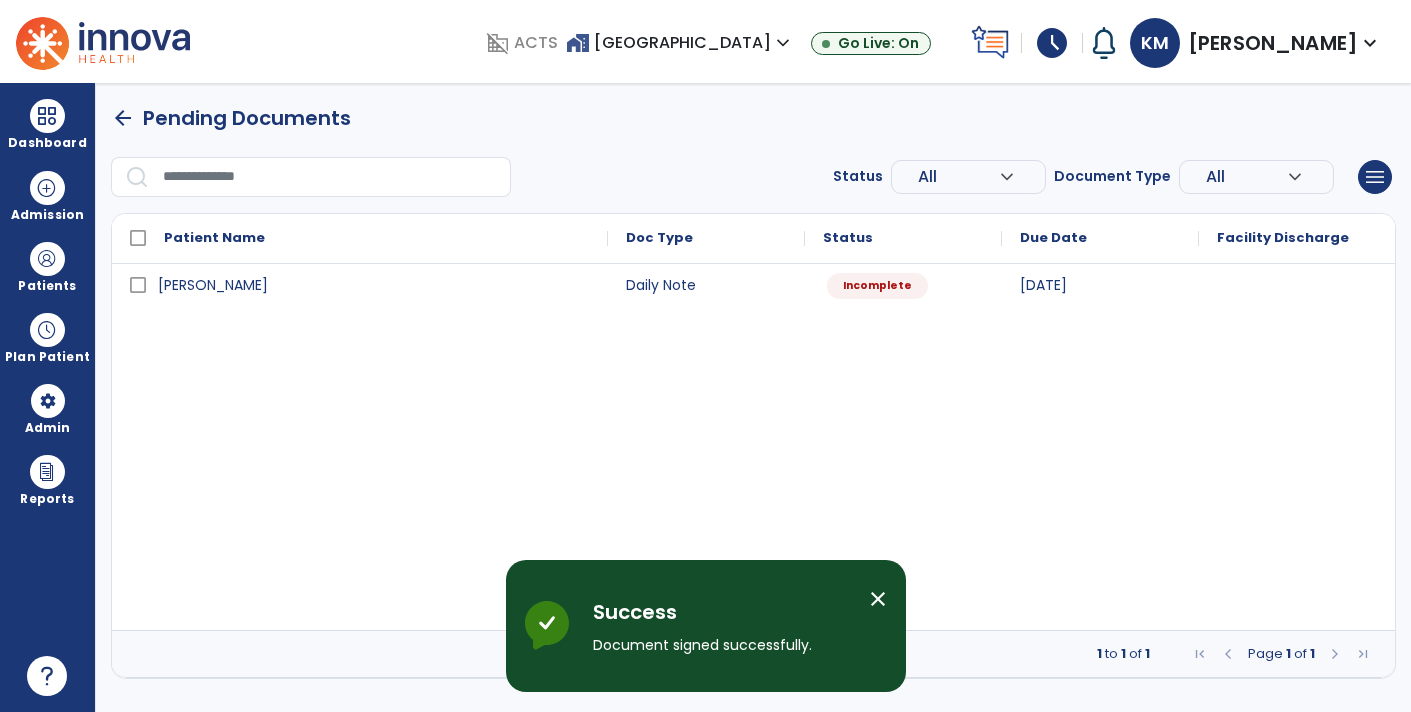 click on "close" at bounding box center [878, 599] 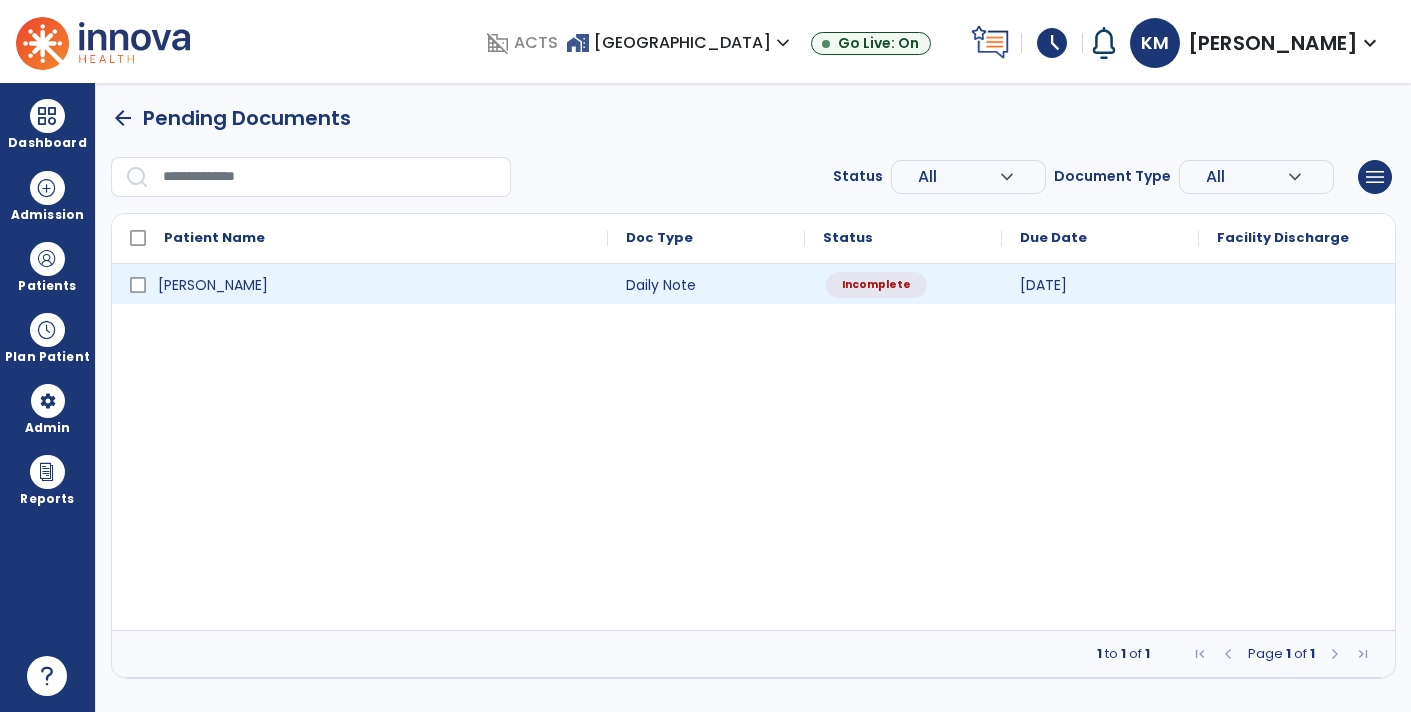 click on "Incomplete" at bounding box center (876, 285) 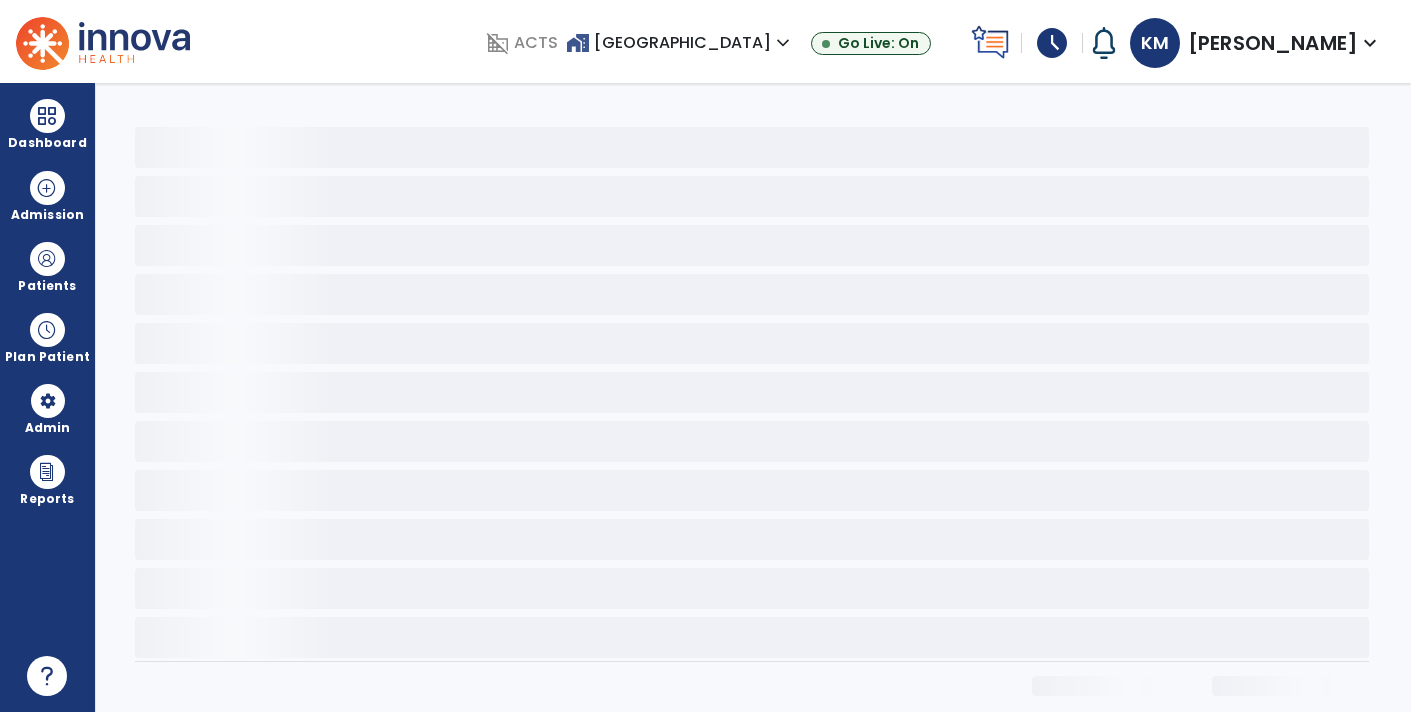 select on "*" 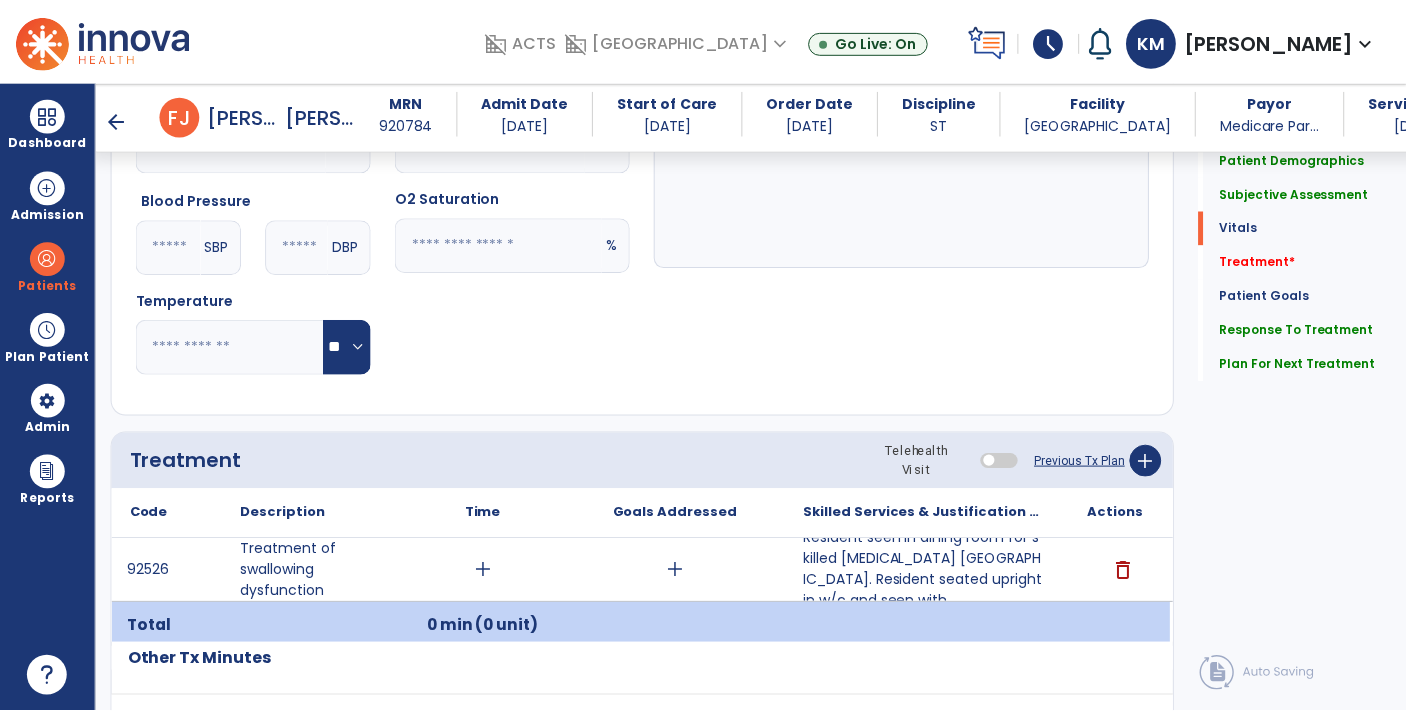 scroll, scrollTop: 796, scrollLeft: 0, axis: vertical 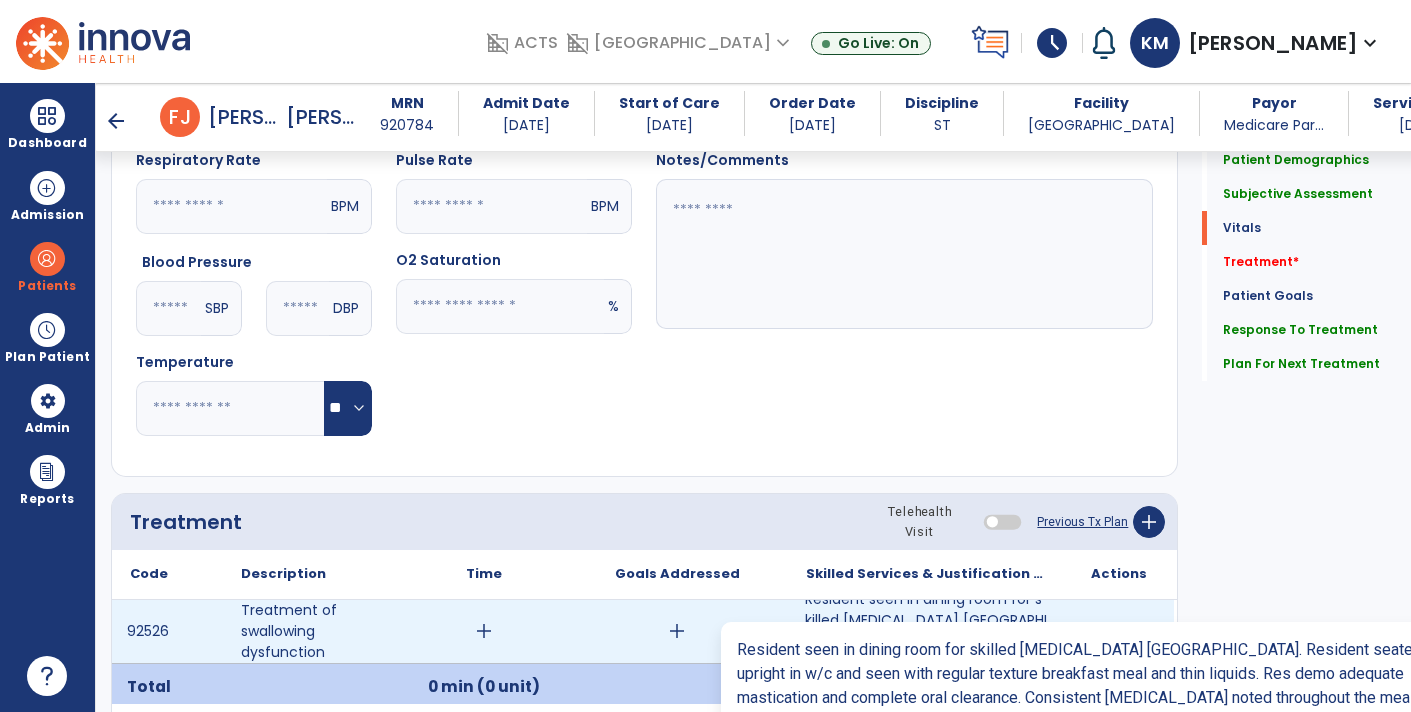 click on "Resident seen in dining room for skilled [MEDICAL_DATA] [GEOGRAPHIC_DATA]. Resident seated upright in w/c and seen with ..." at bounding box center [926, 631] 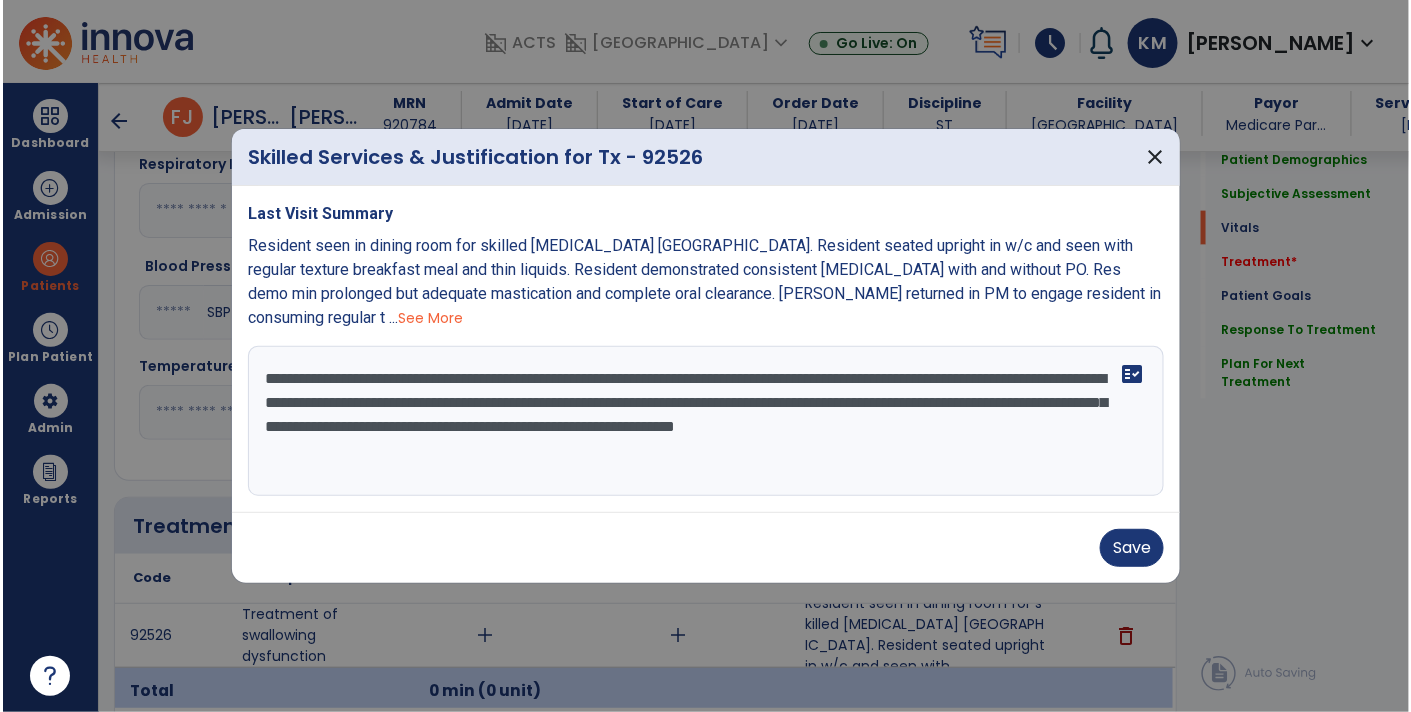 scroll, scrollTop: 796, scrollLeft: 0, axis: vertical 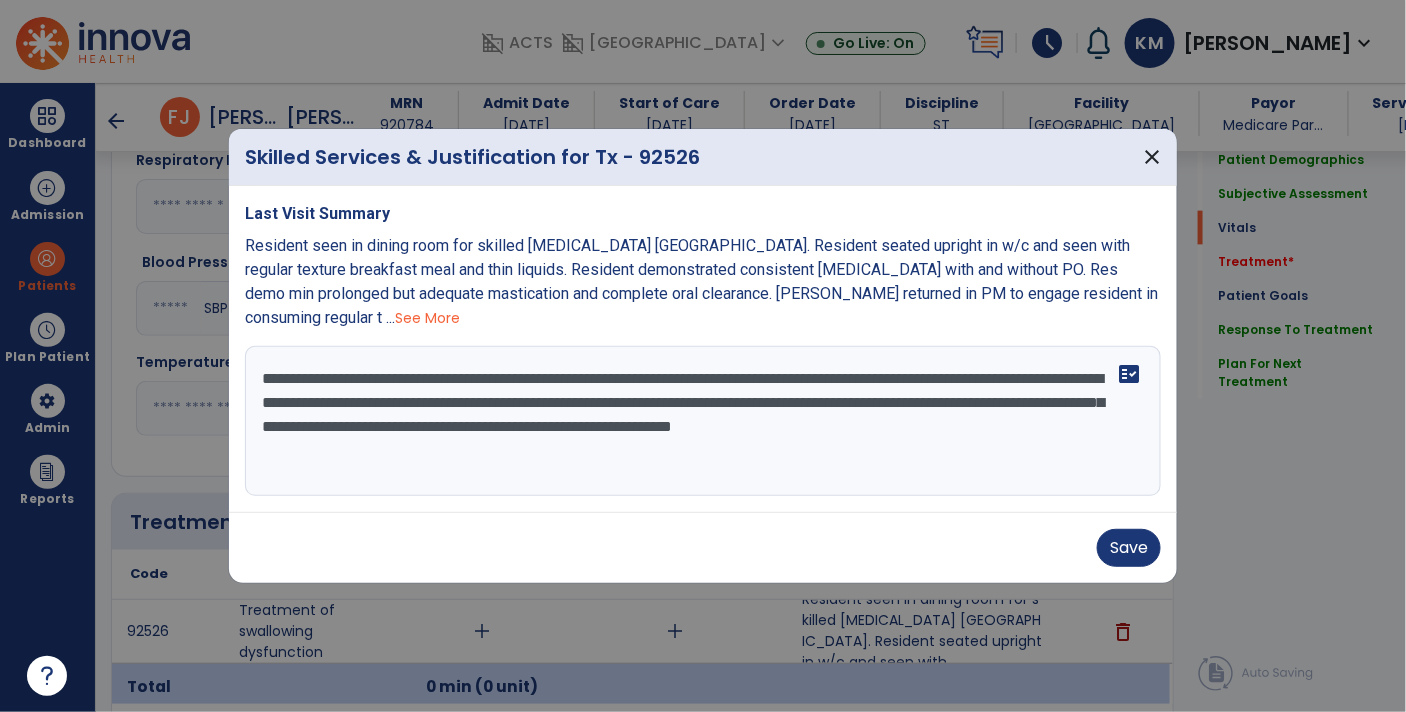 click on "**********" at bounding box center (703, 421) 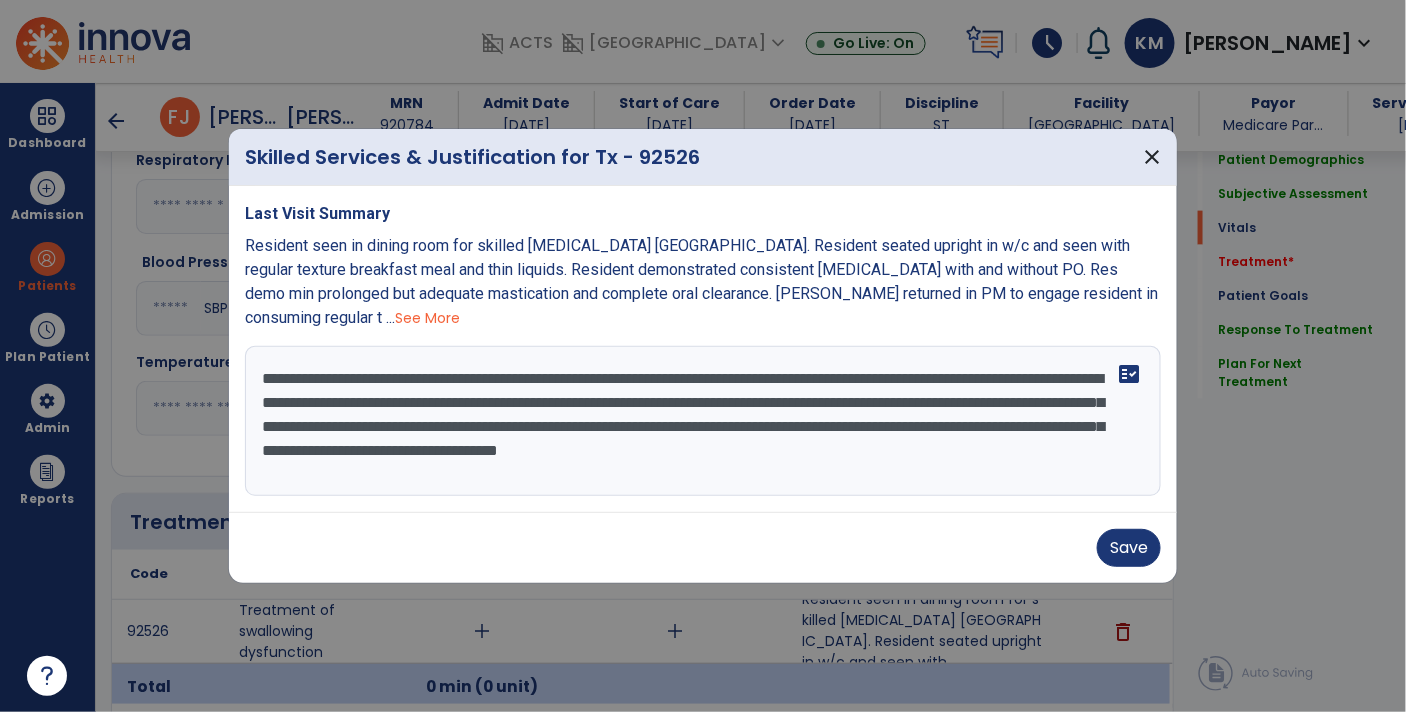type on "**********" 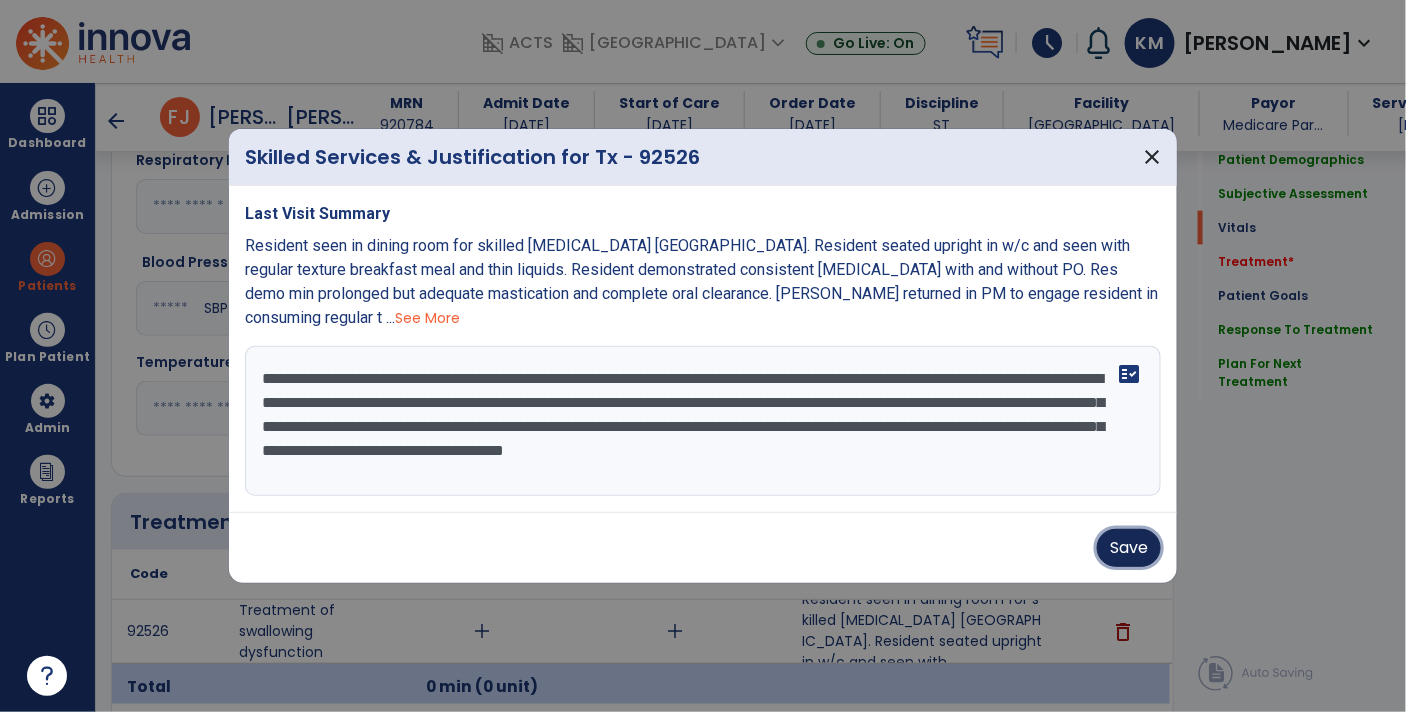click on "Save" at bounding box center (1129, 548) 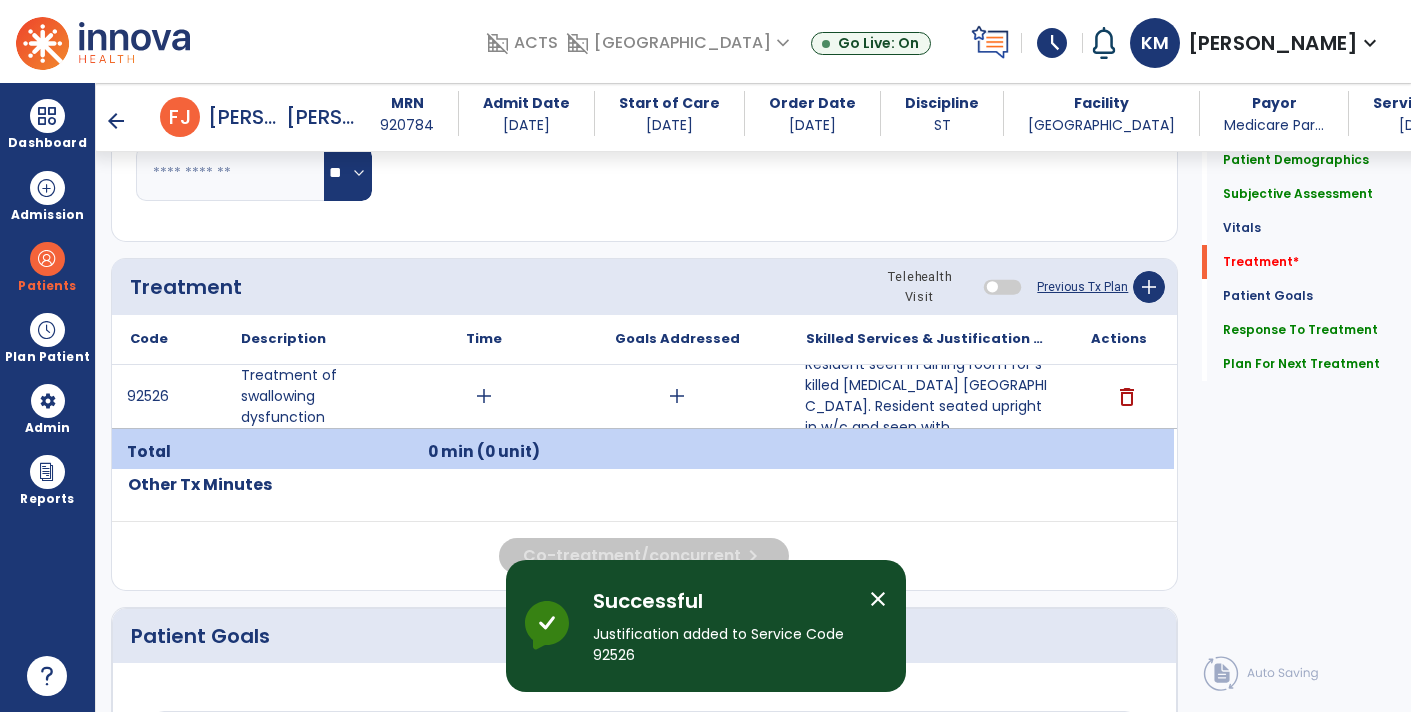 scroll, scrollTop: 1106, scrollLeft: 0, axis: vertical 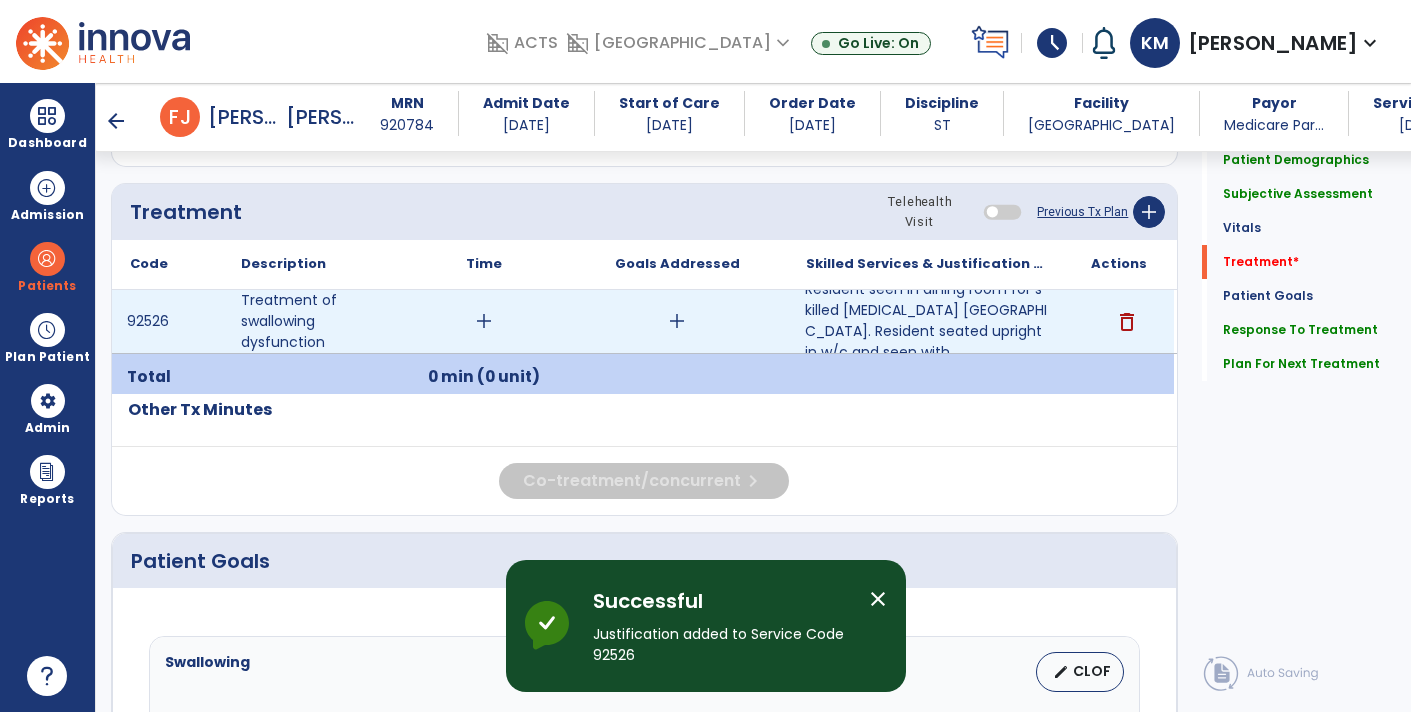 click on "add" at bounding box center (484, 321) 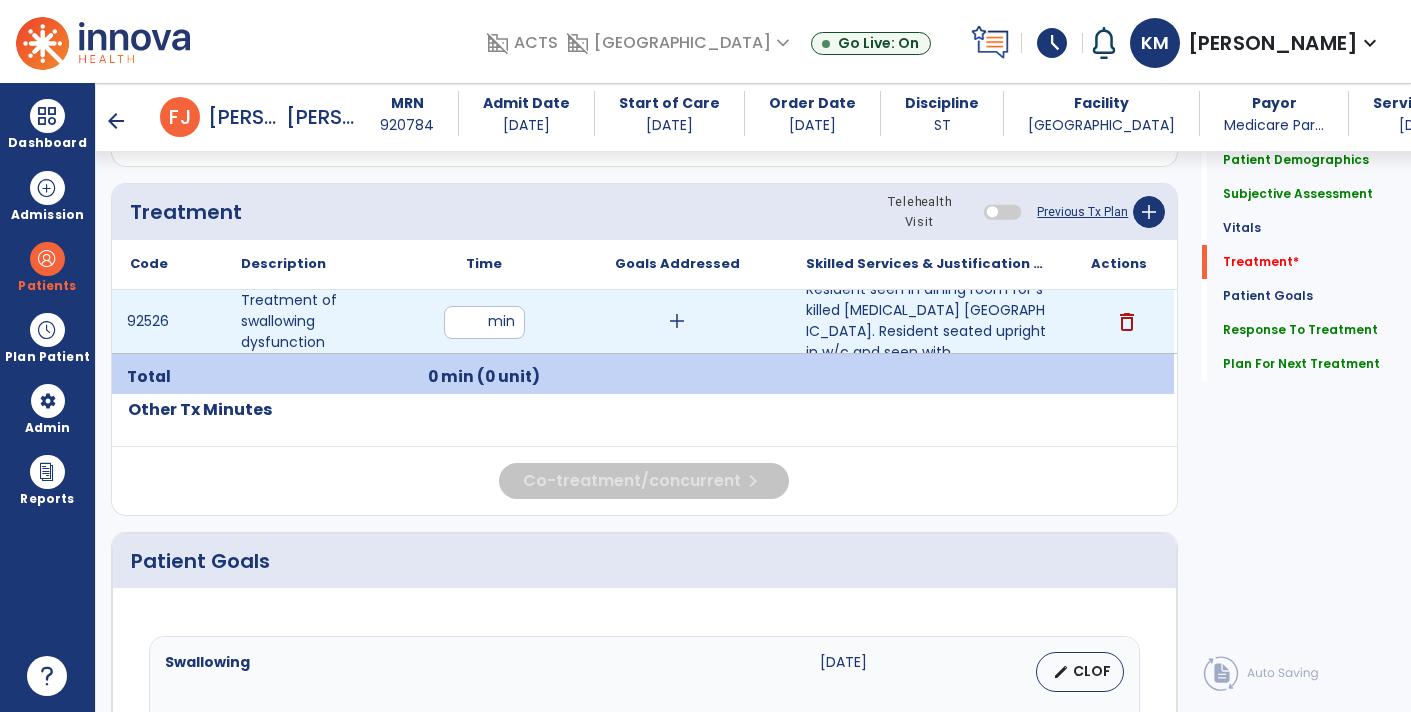 type on "**" 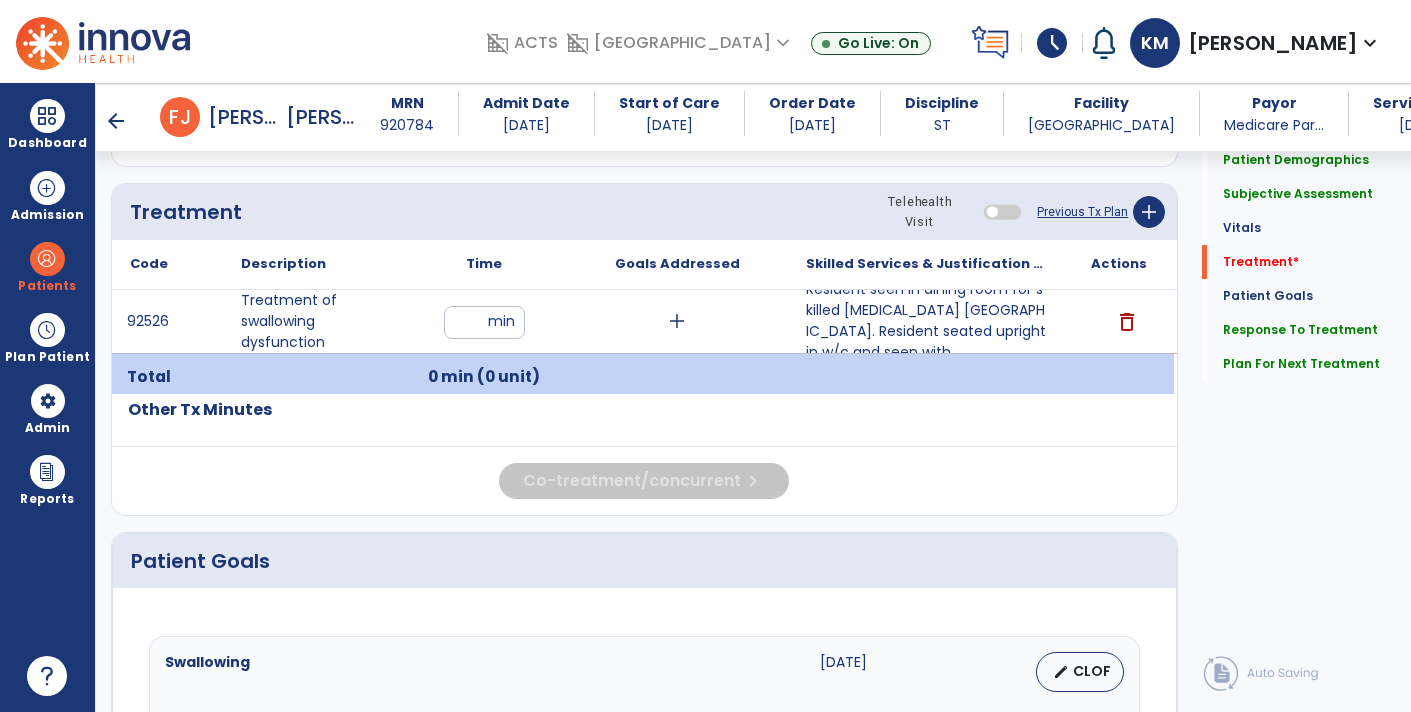 click on "Code
Description
Time" 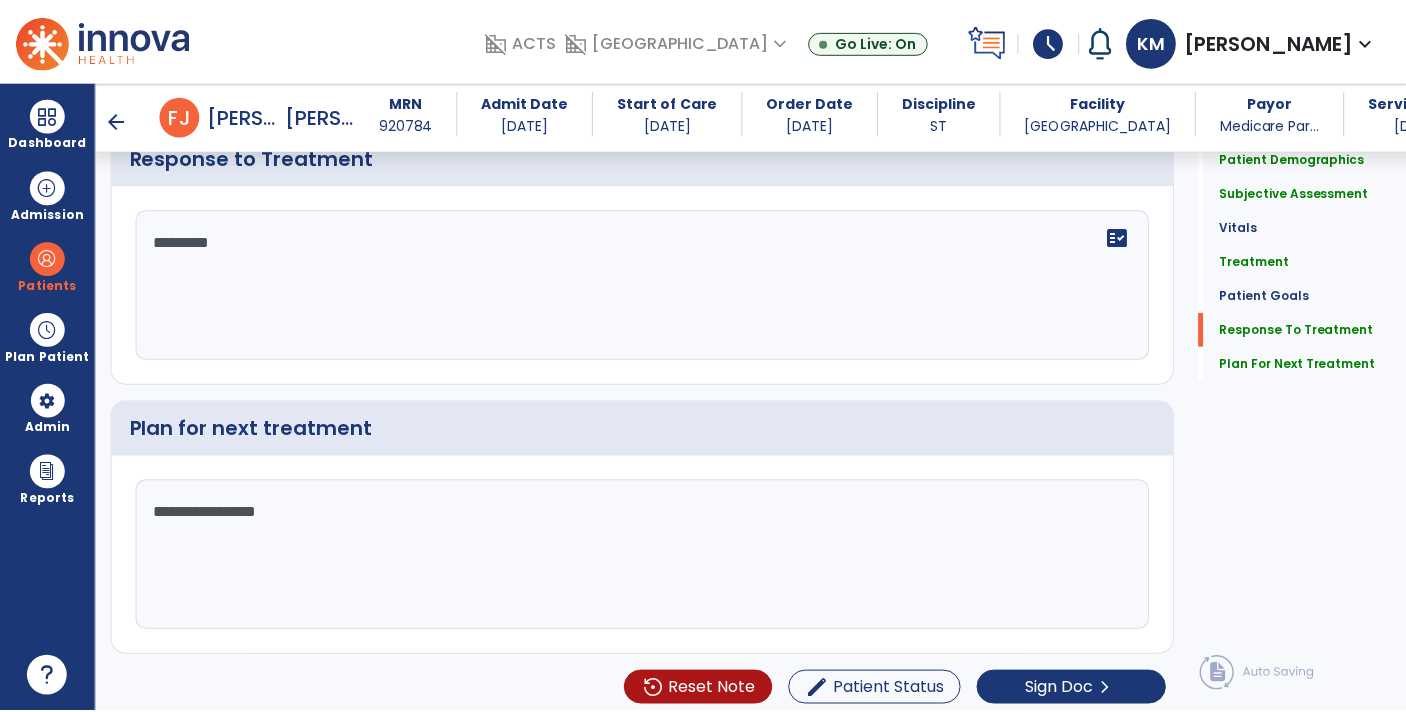 scroll, scrollTop: 2052, scrollLeft: 0, axis: vertical 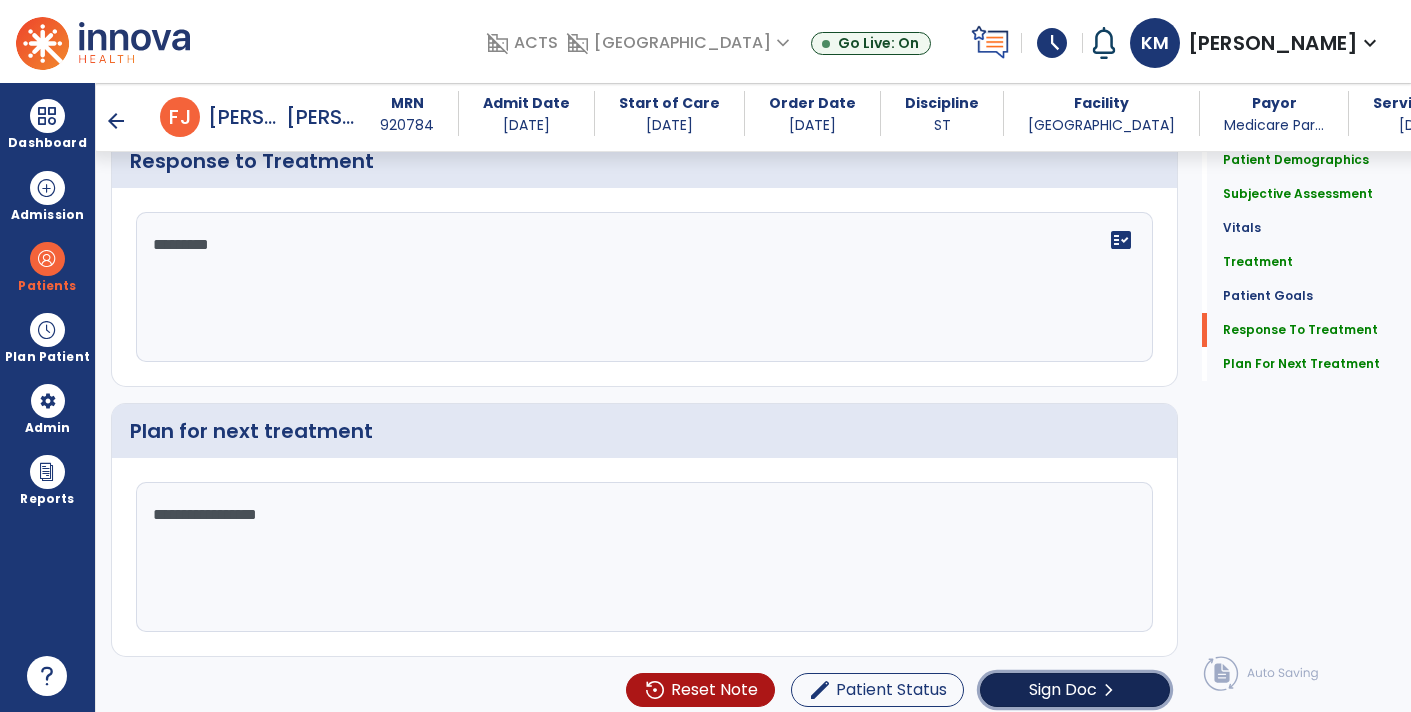 click on "Sign Doc" 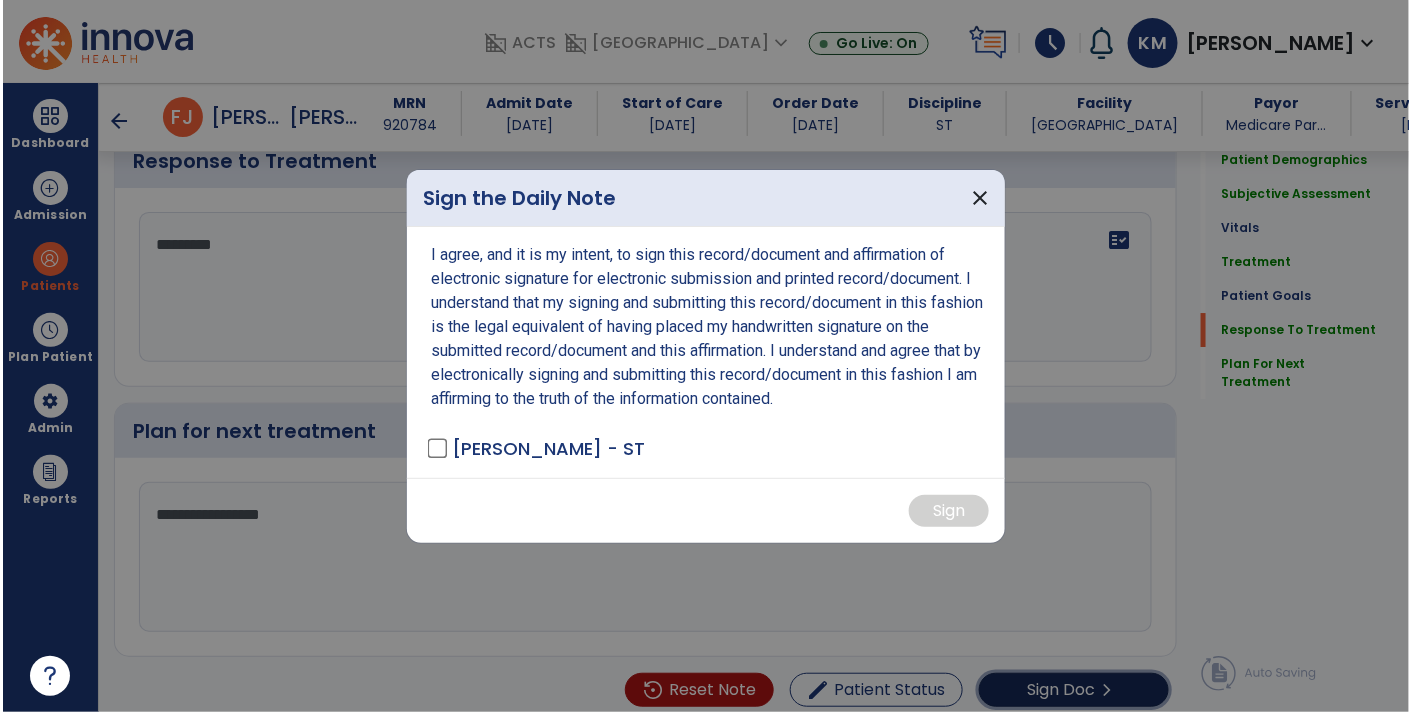 scroll, scrollTop: 2052, scrollLeft: 0, axis: vertical 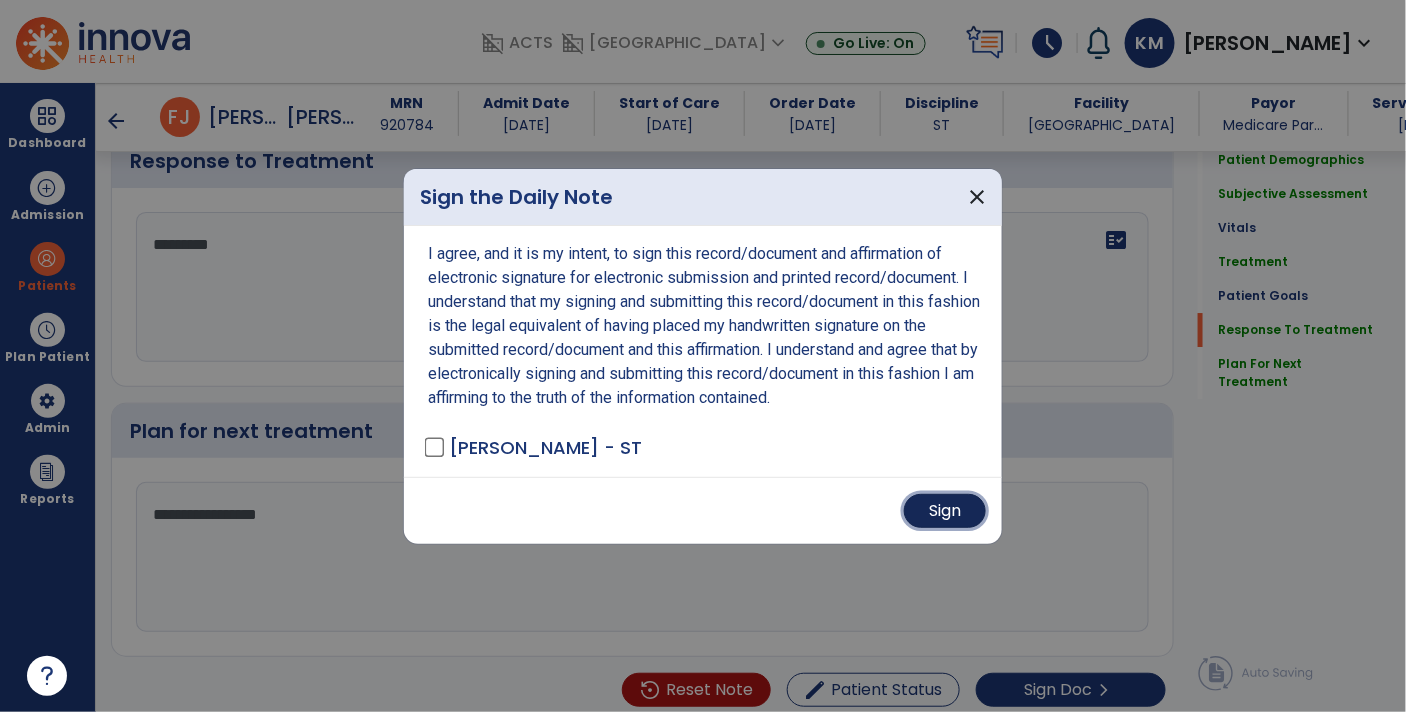 click on "Sign" at bounding box center (945, 511) 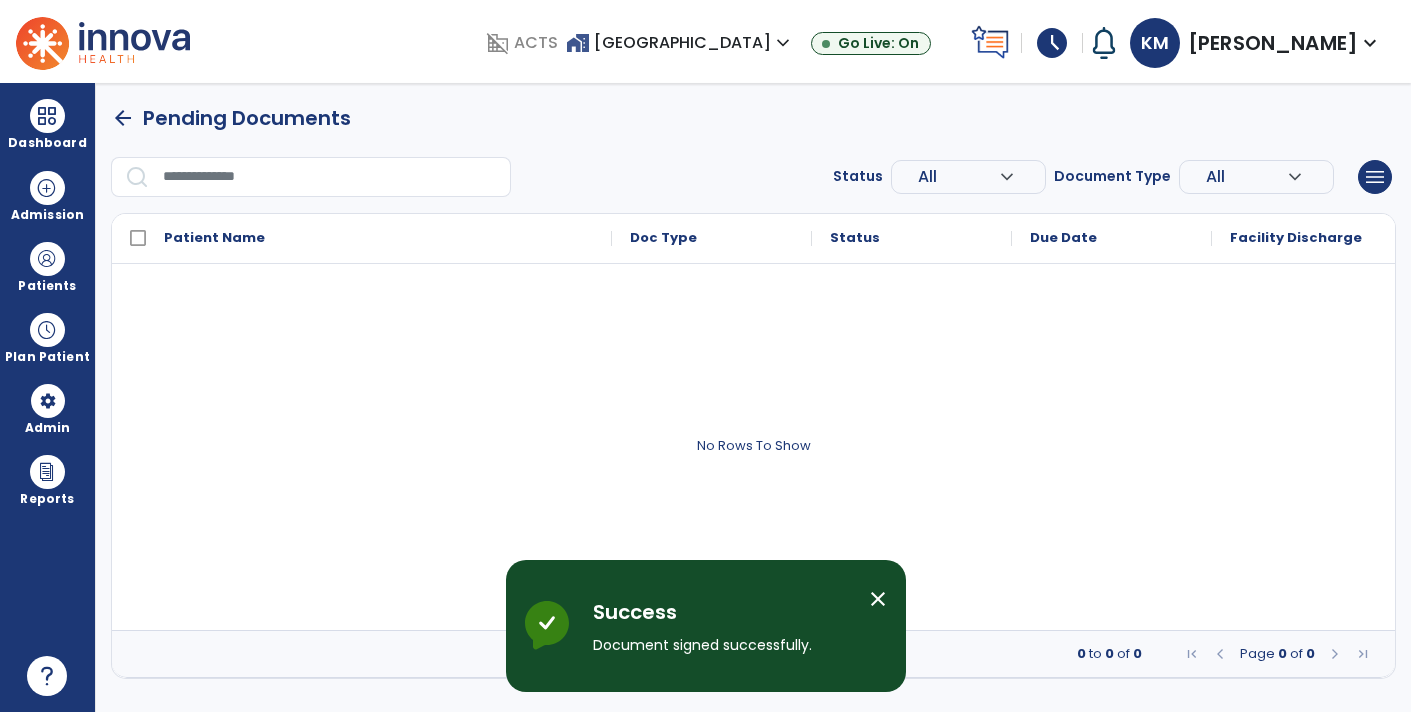 scroll, scrollTop: 0, scrollLeft: 0, axis: both 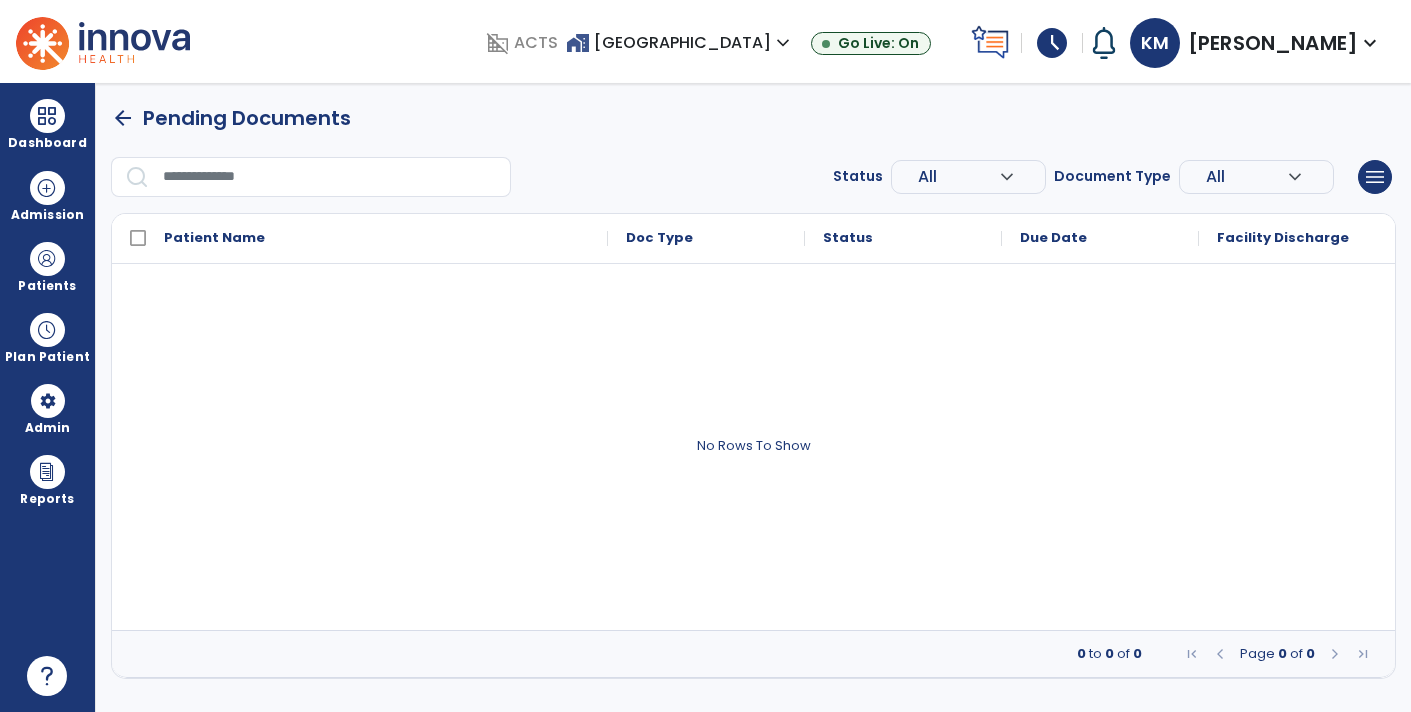 click on "arrow_back" at bounding box center [123, 118] 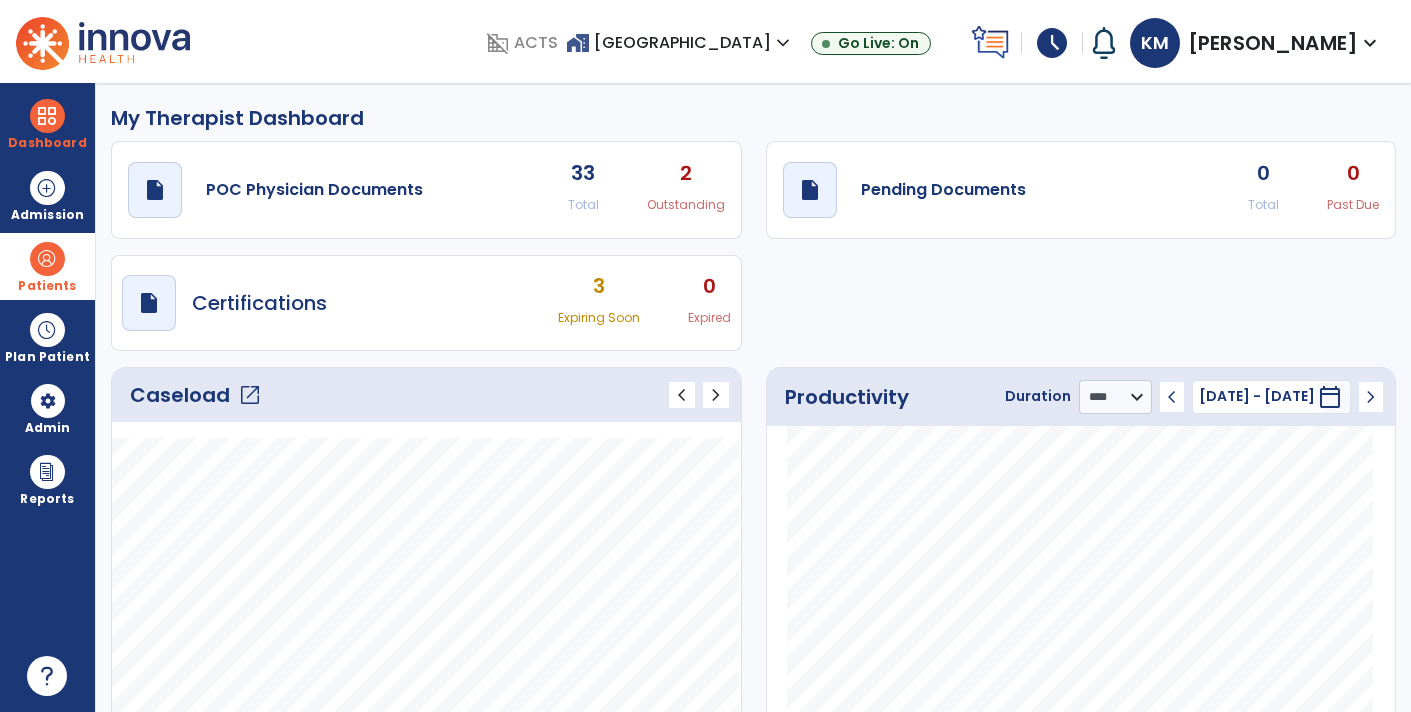 click at bounding box center (47, 259) 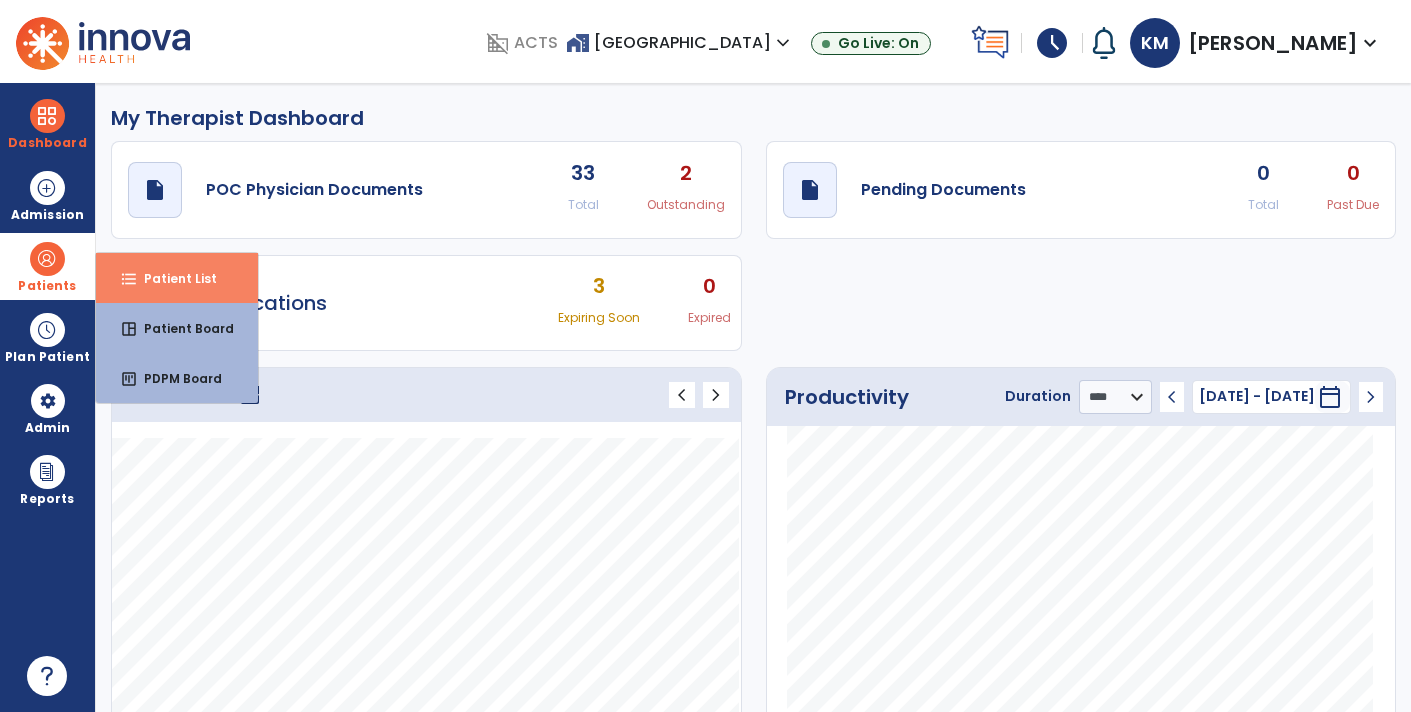 click on "format_list_bulleted  Patient List" at bounding box center (177, 278) 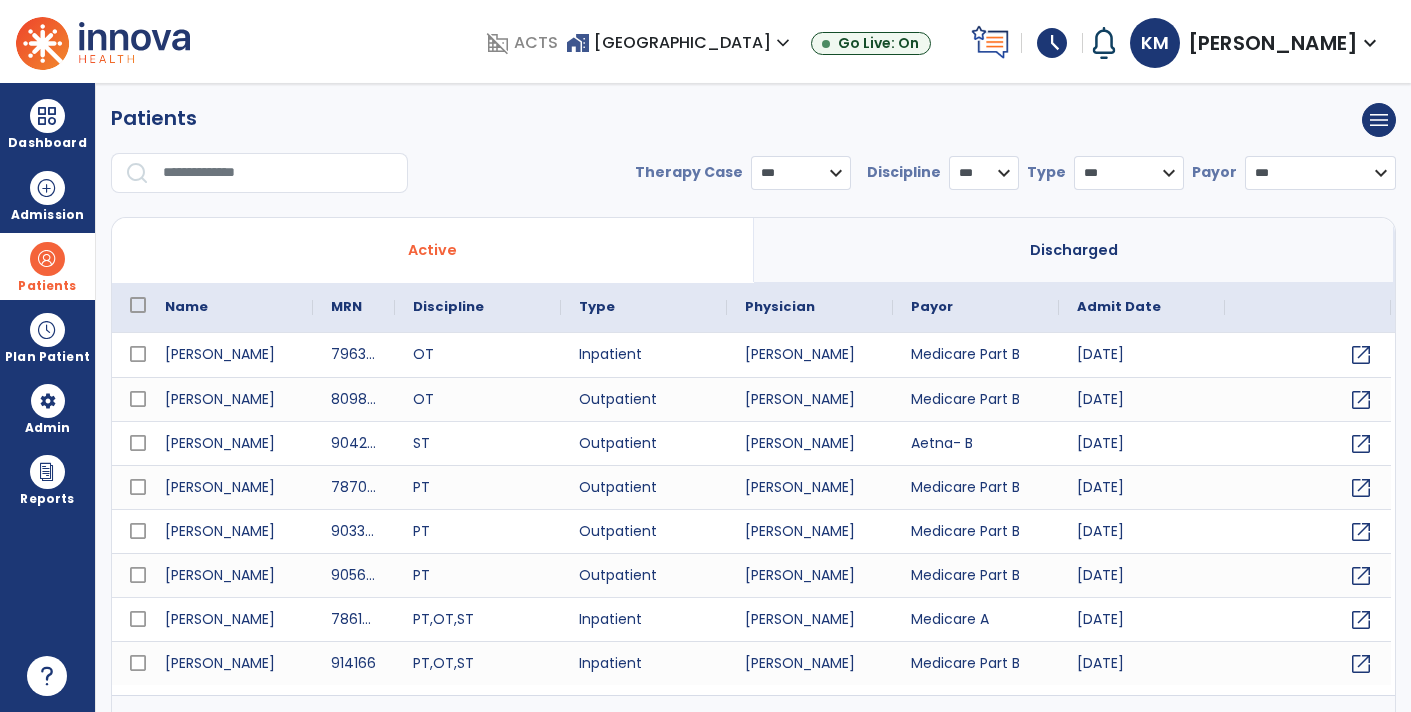 click at bounding box center (278, 173) 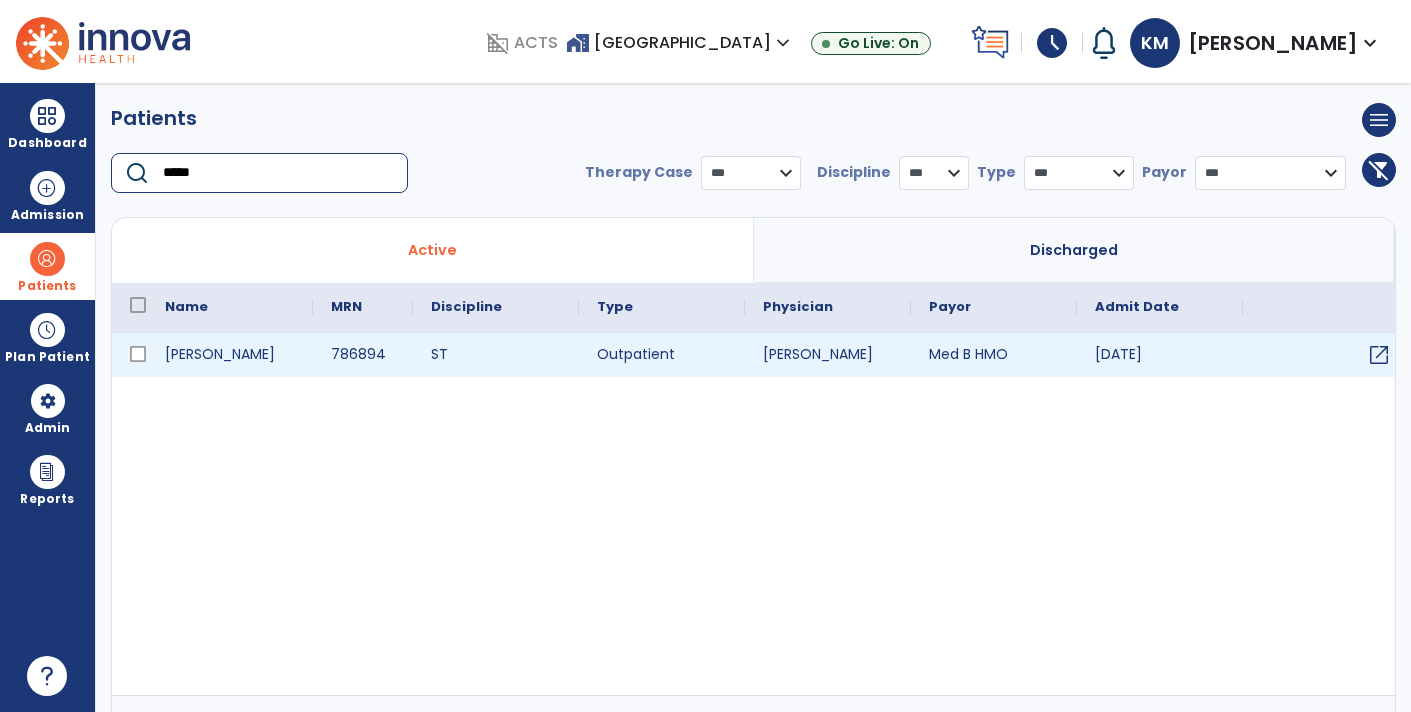 type on "*****" 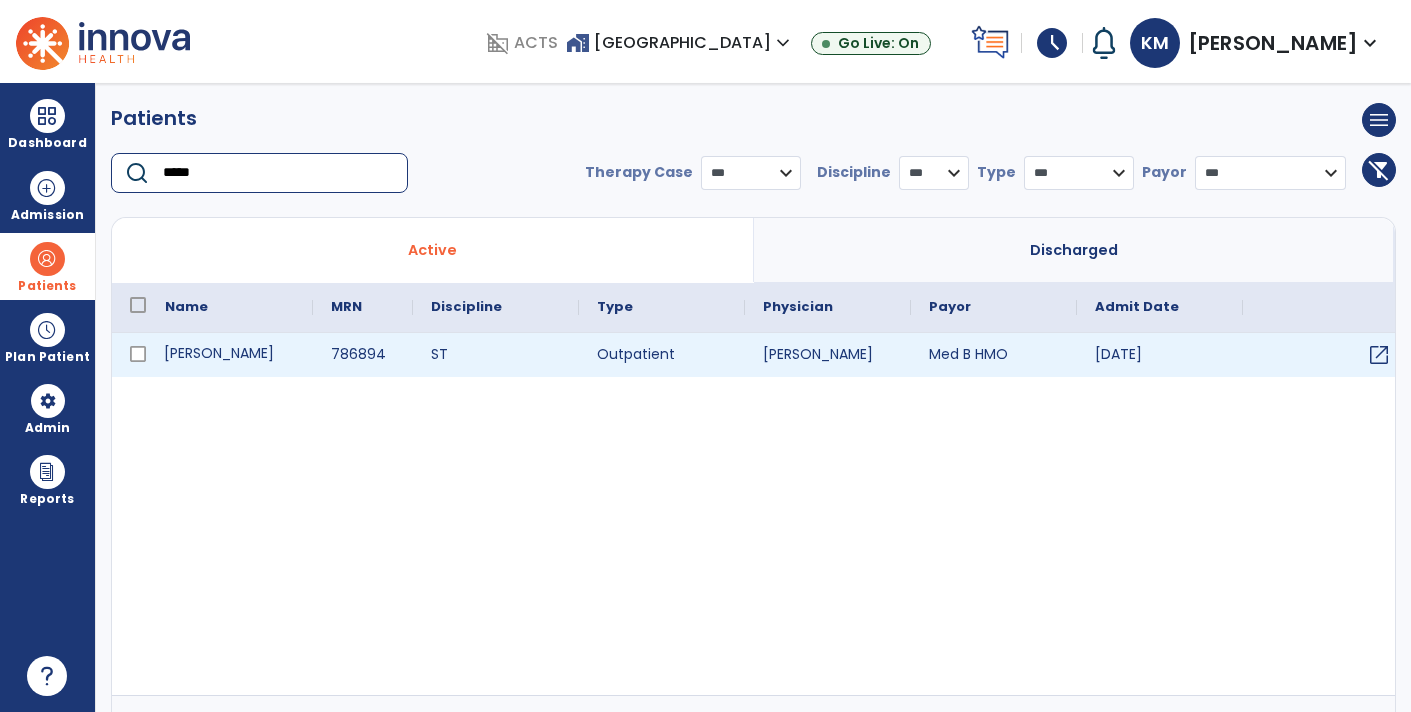 click on "[PERSON_NAME]" at bounding box center (230, 355) 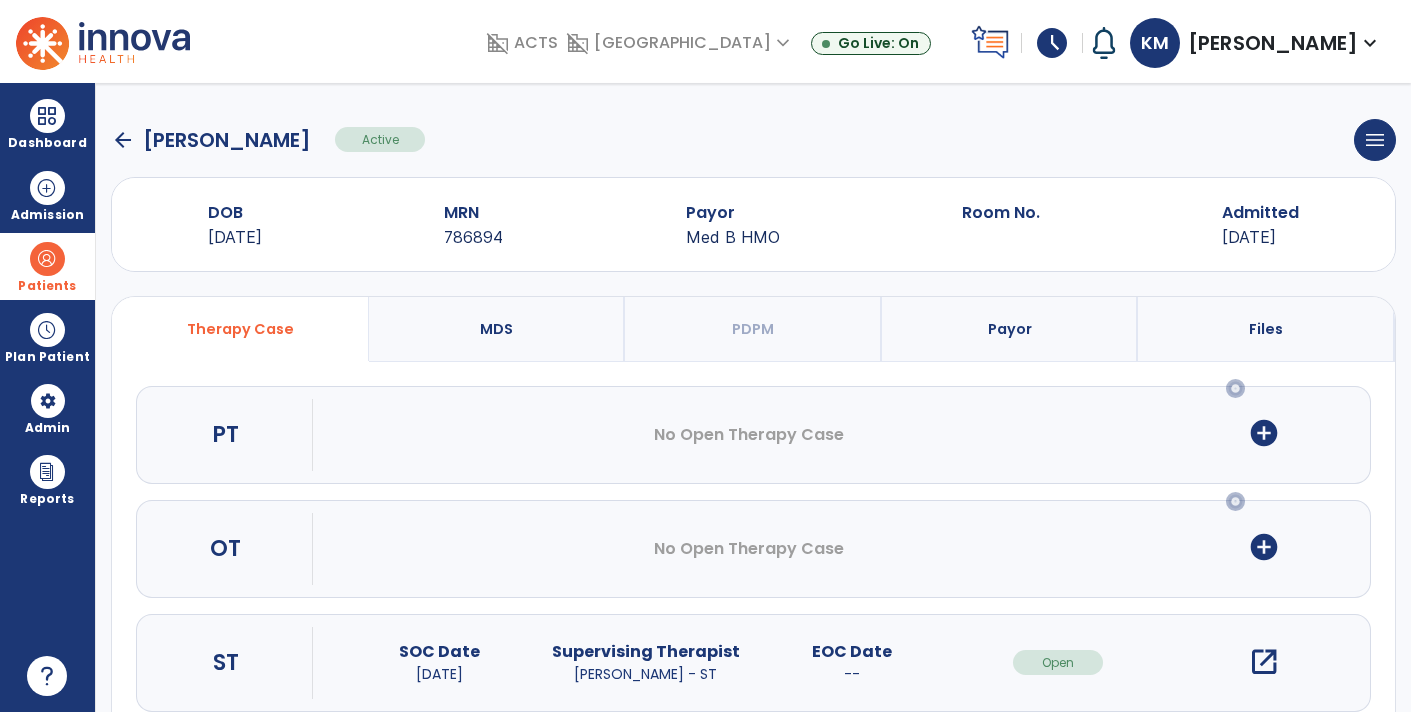 scroll, scrollTop: 44, scrollLeft: 0, axis: vertical 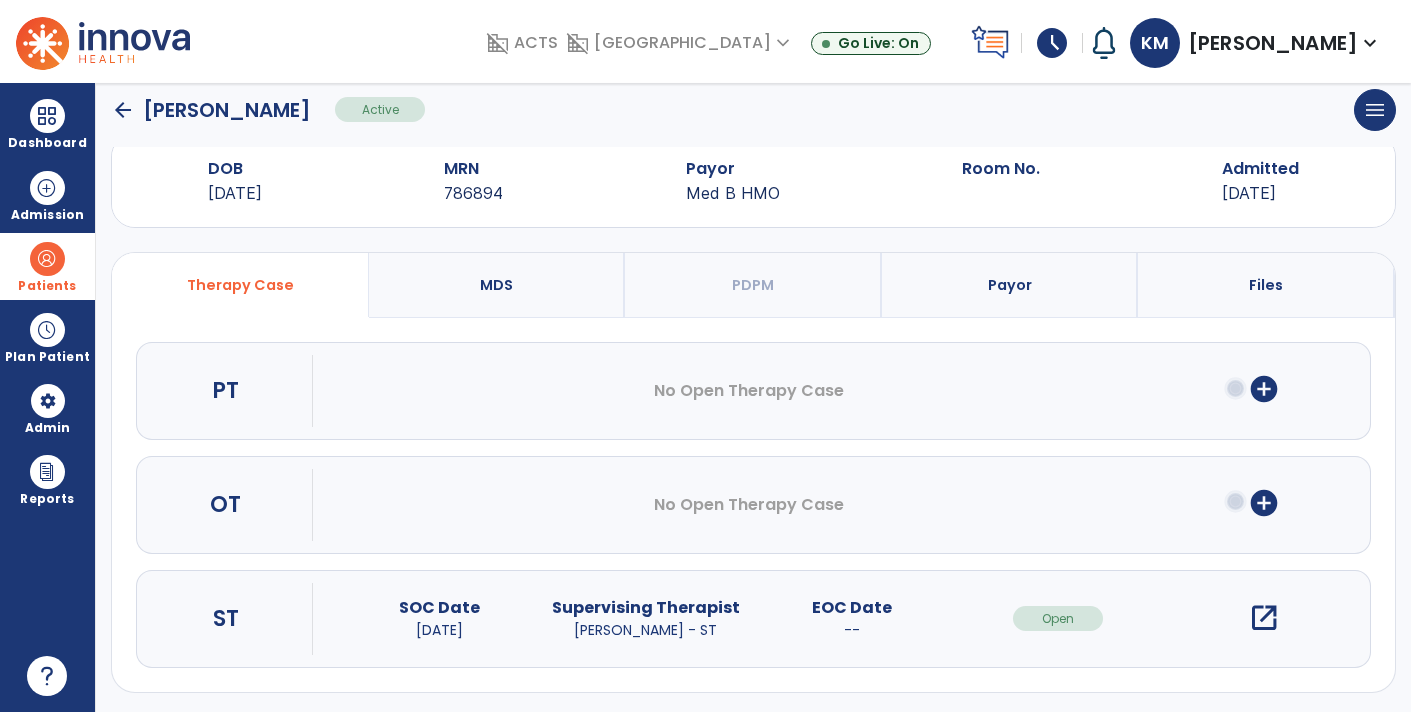 click on "open_in_new" at bounding box center [1264, 618] 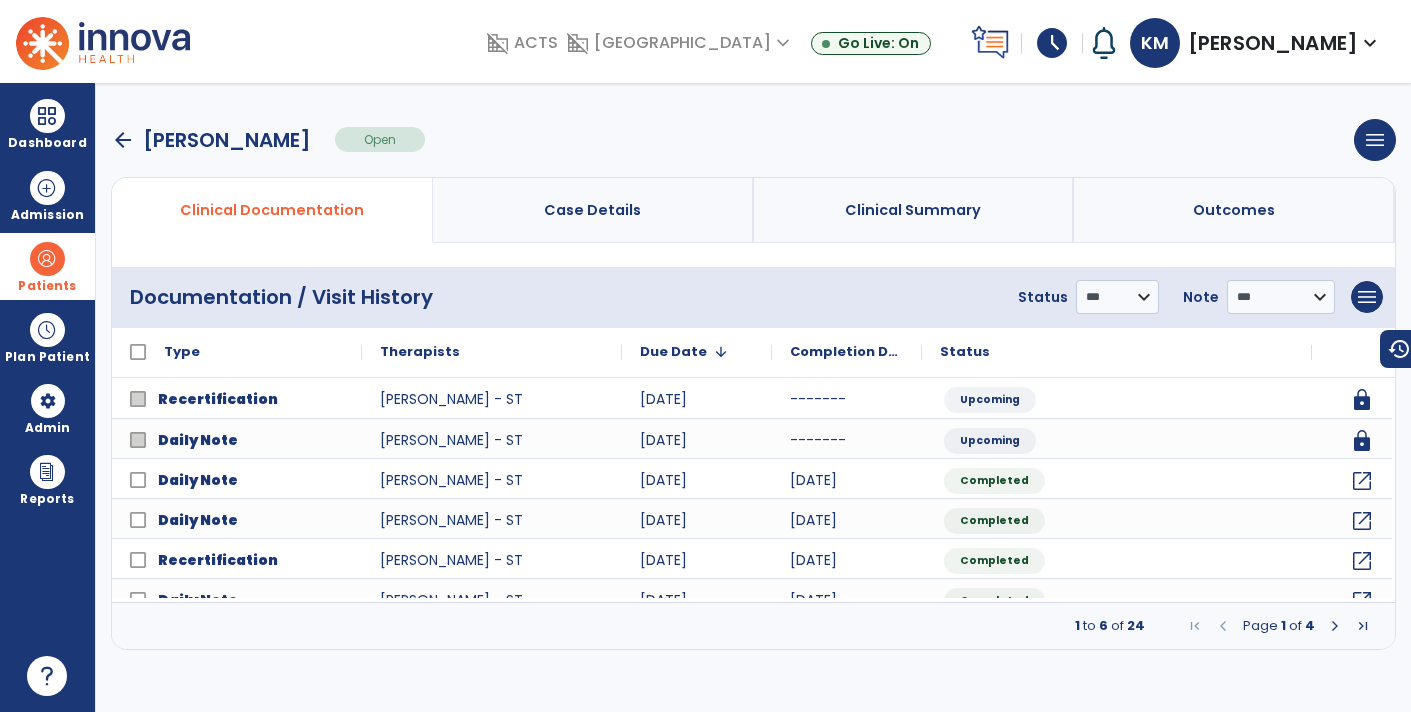 scroll, scrollTop: 0, scrollLeft: 0, axis: both 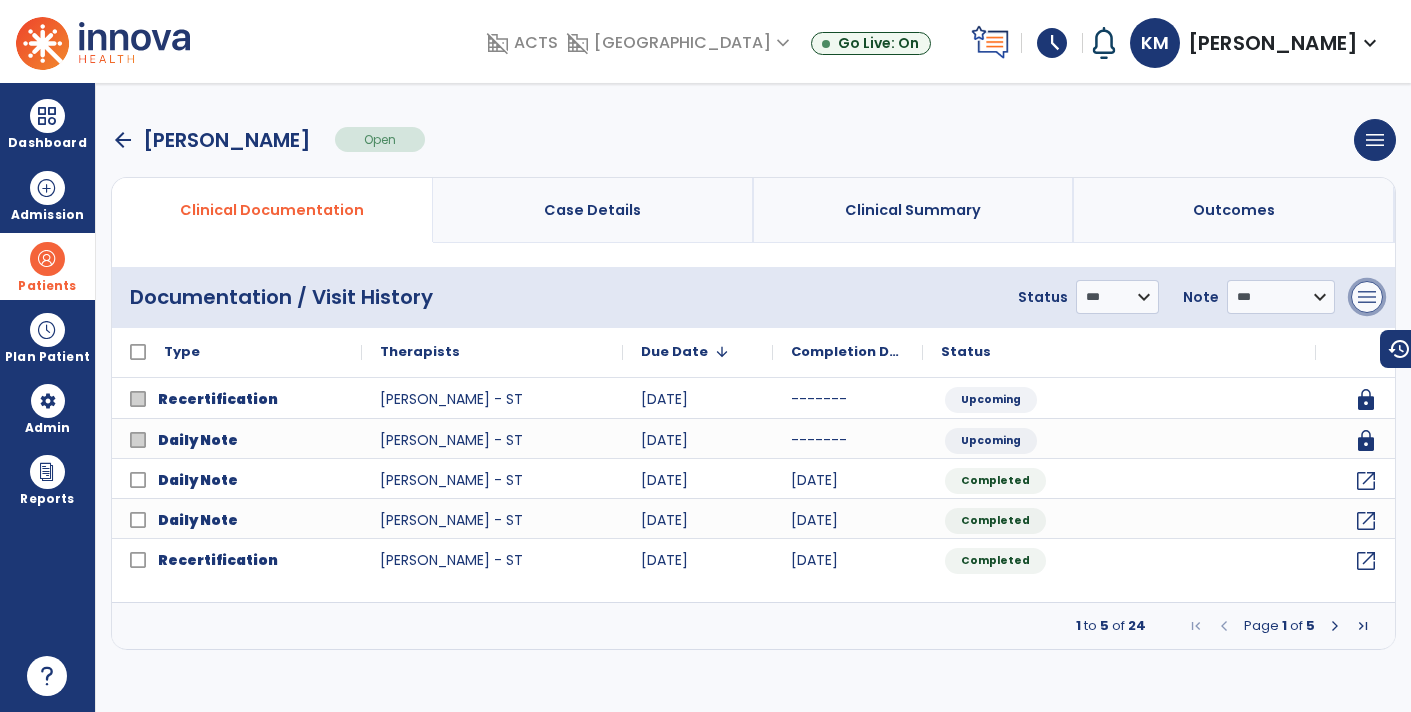 click on "menu" at bounding box center [1367, 297] 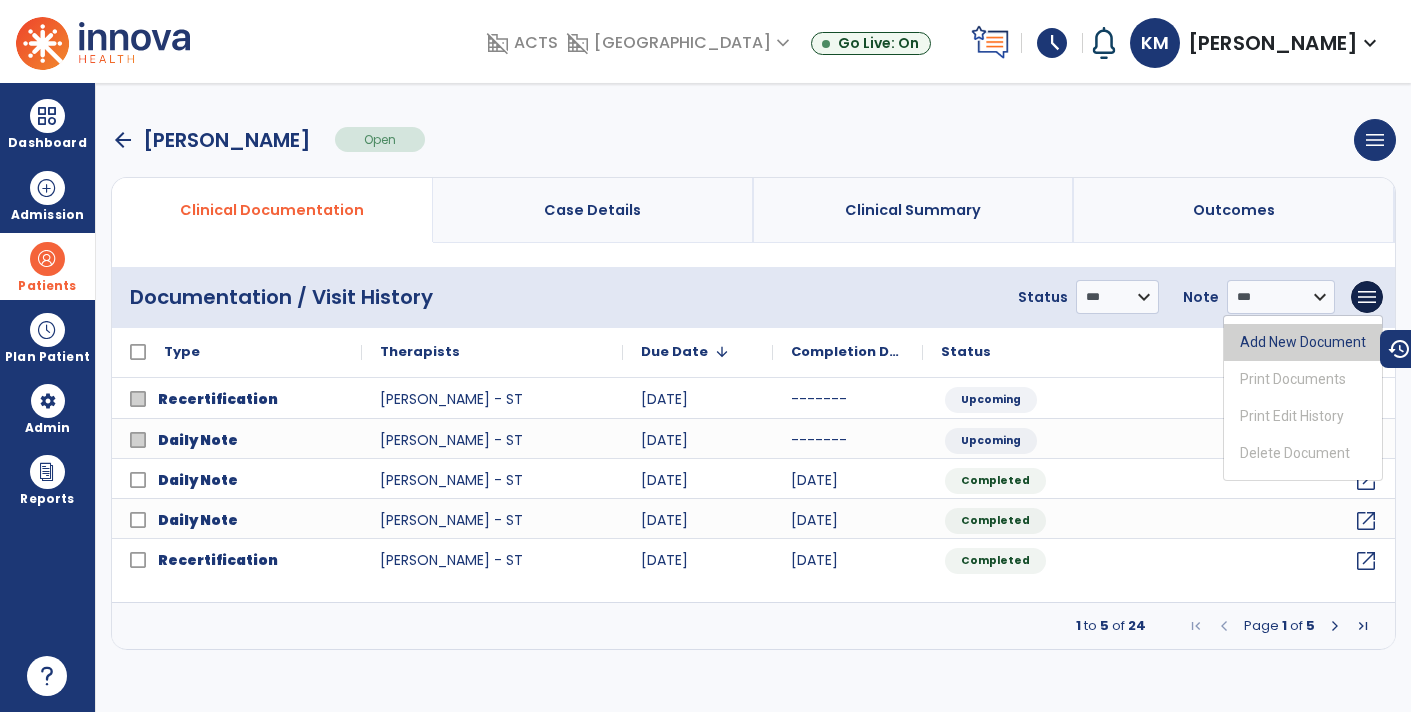 click on "Add New Document" at bounding box center (1303, 342) 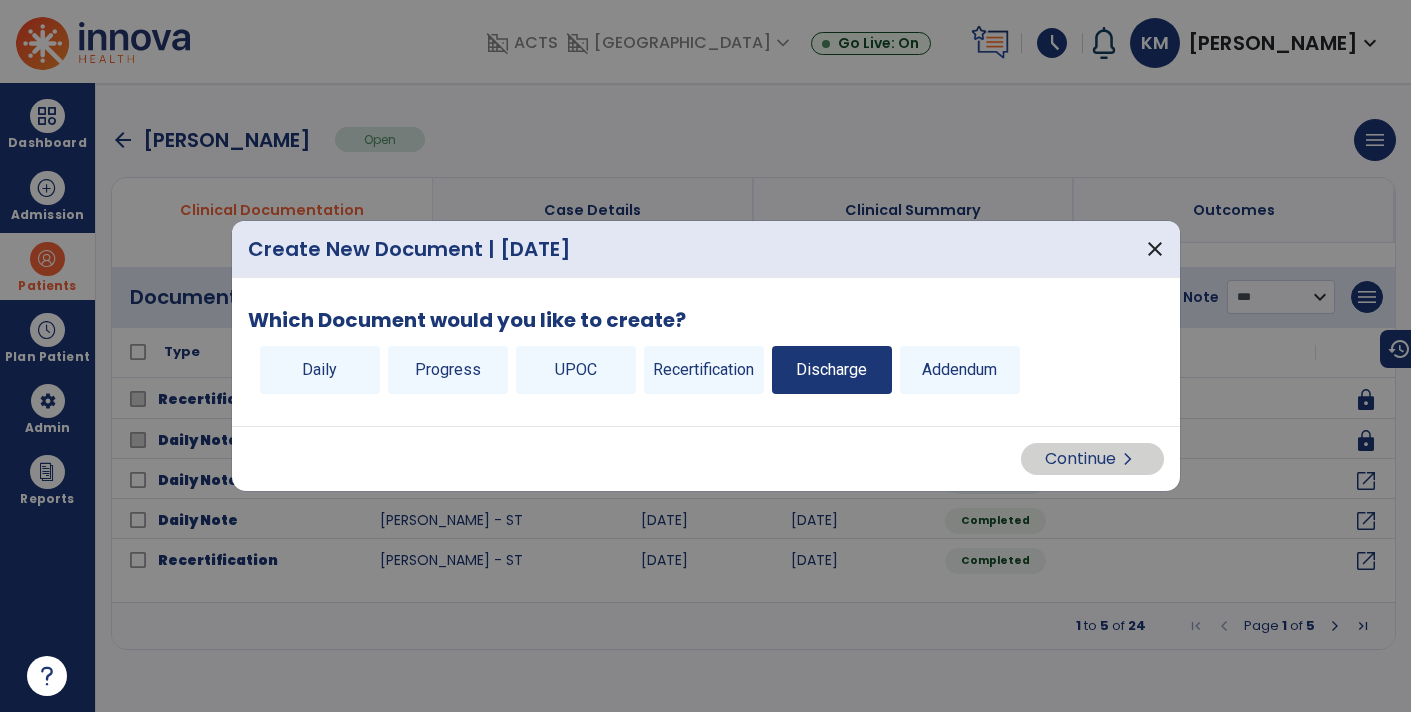 click on "Discharge" at bounding box center [832, 370] 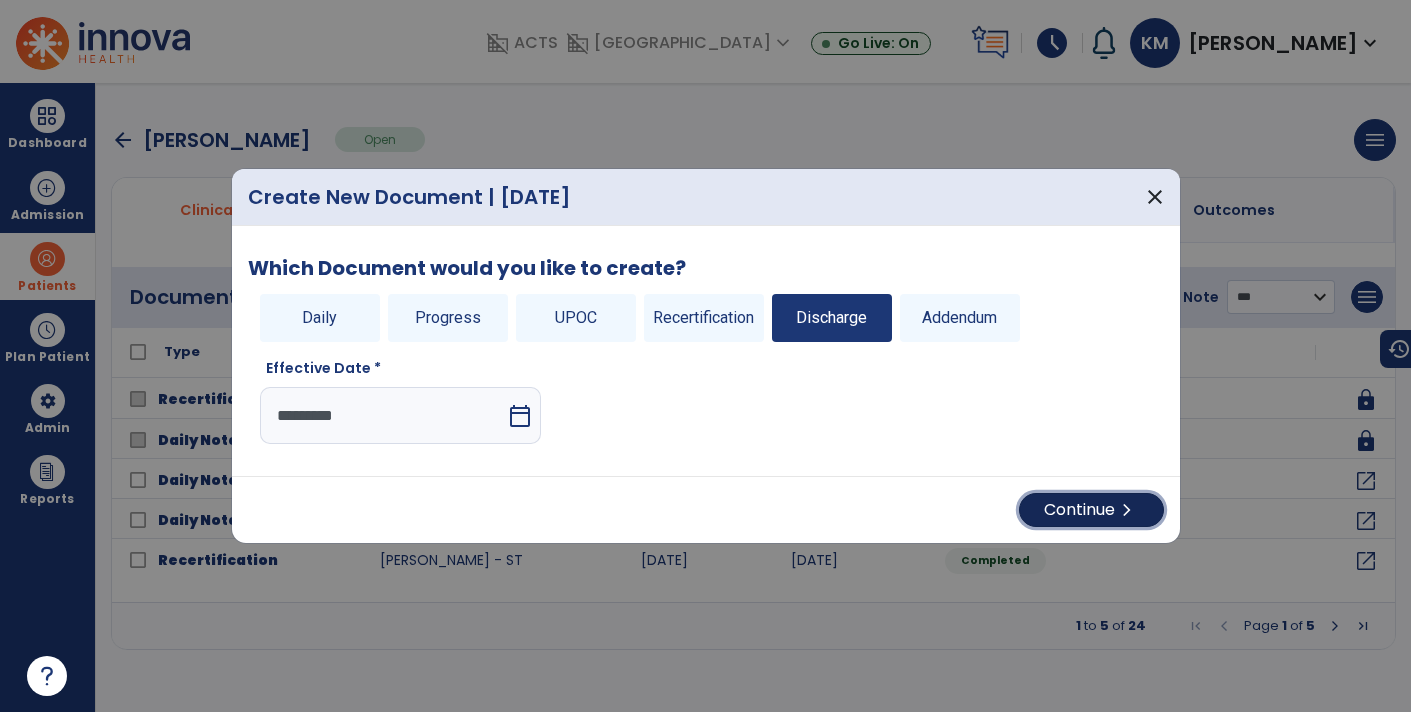 click on "Continue   chevron_right" at bounding box center (1091, 510) 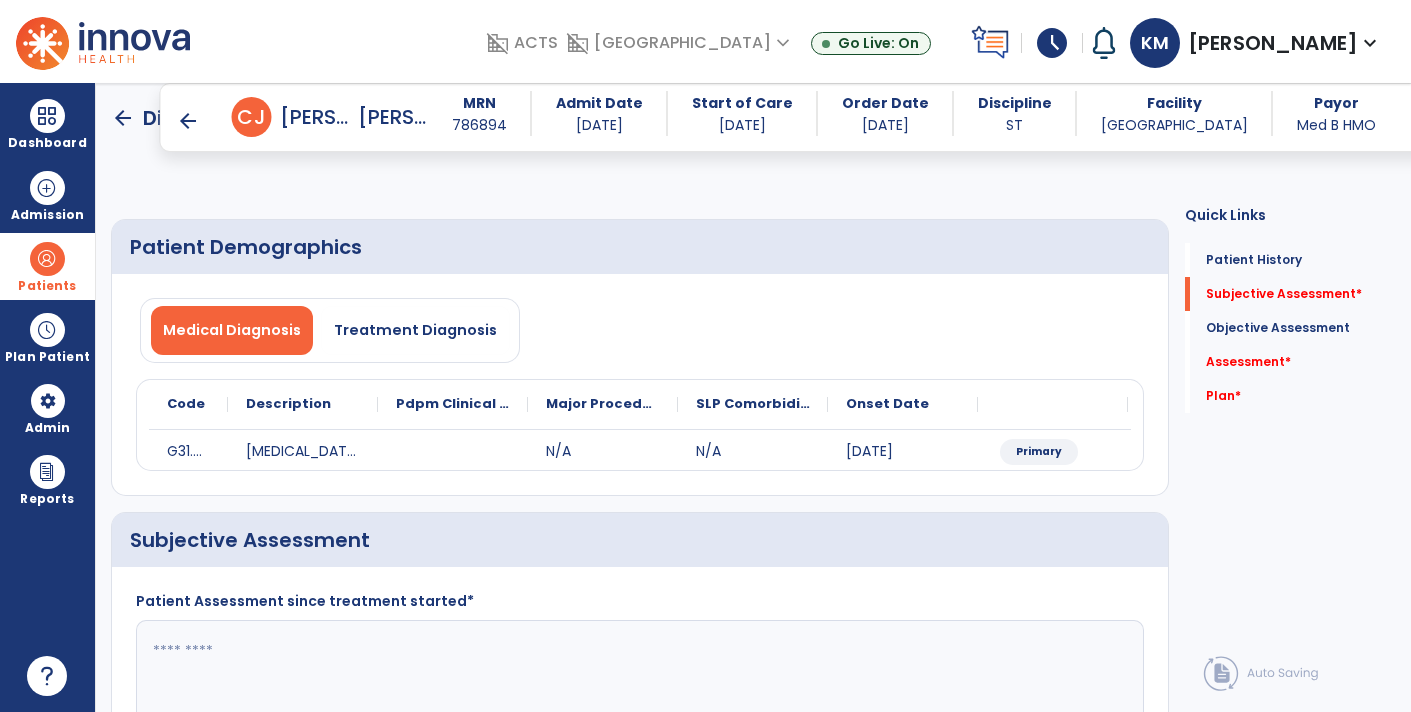 scroll, scrollTop: 230, scrollLeft: 0, axis: vertical 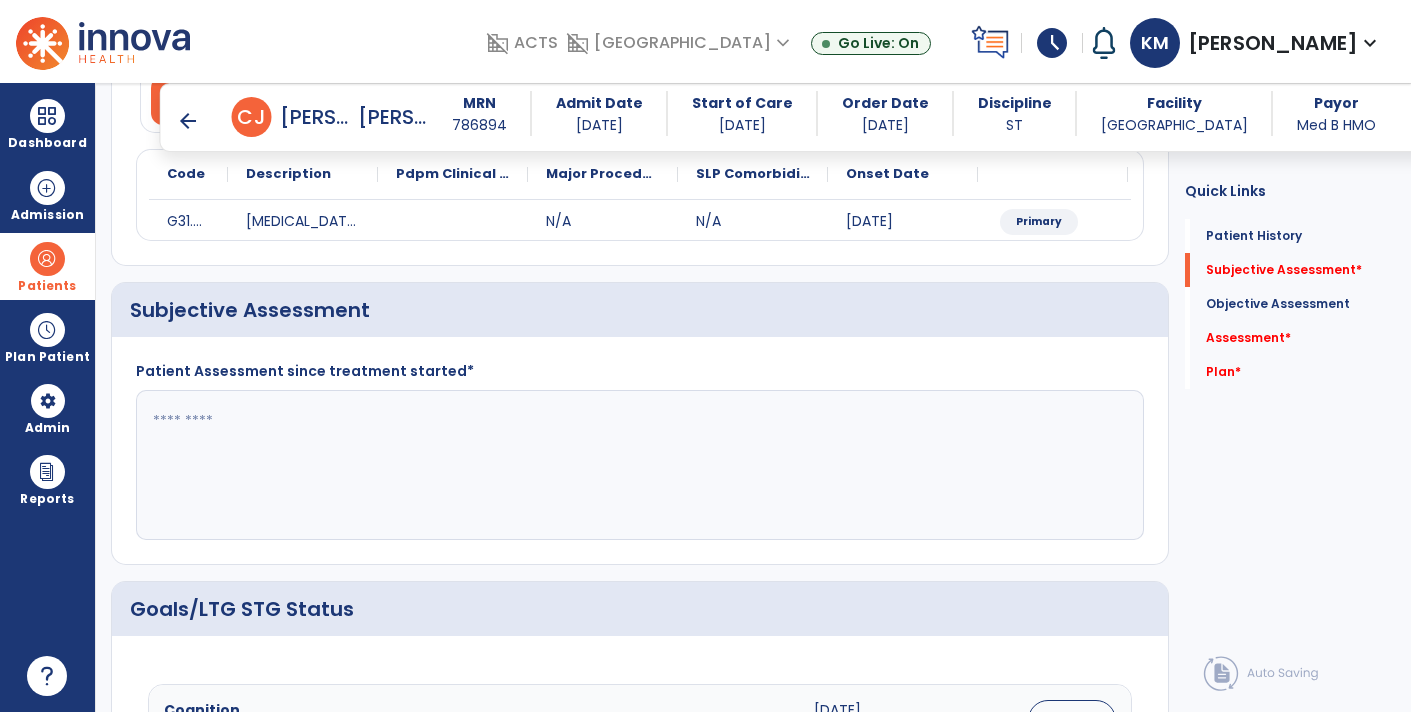 click 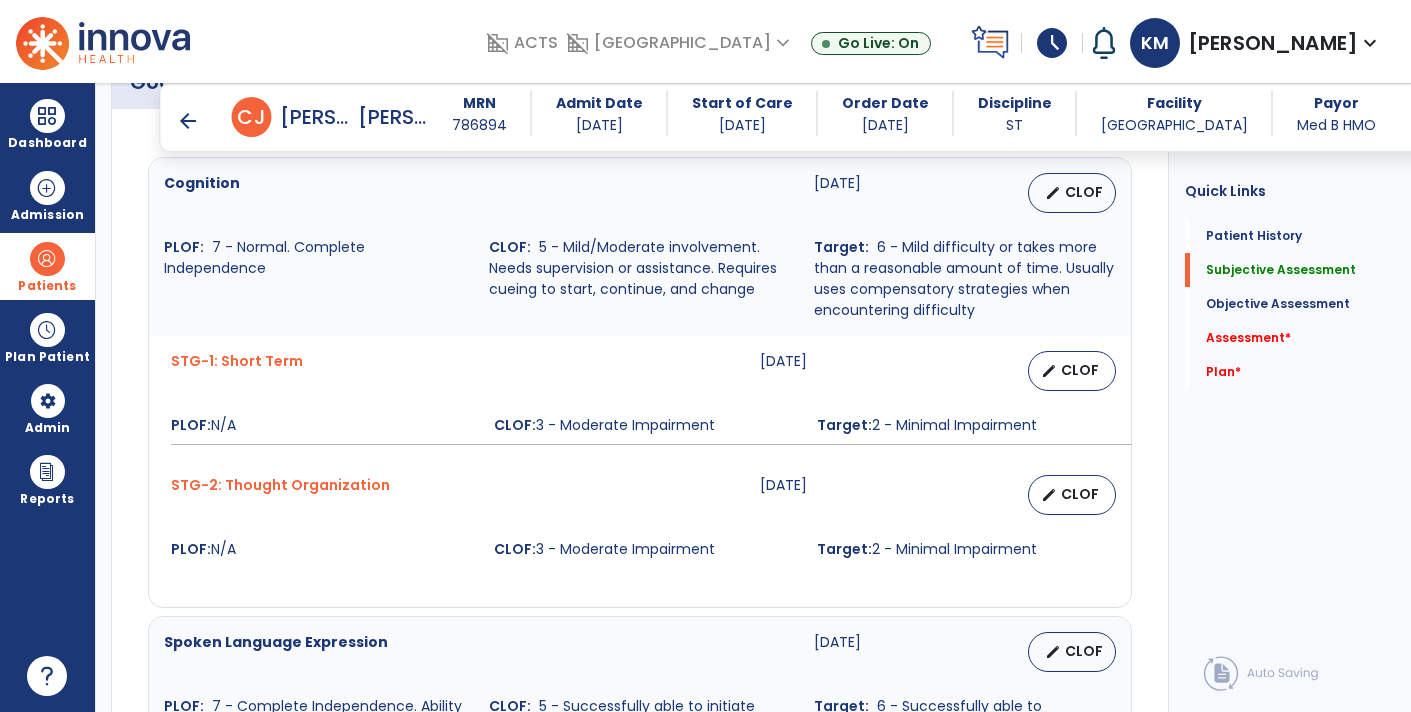 scroll, scrollTop: 759, scrollLeft: 0, axis: vertical 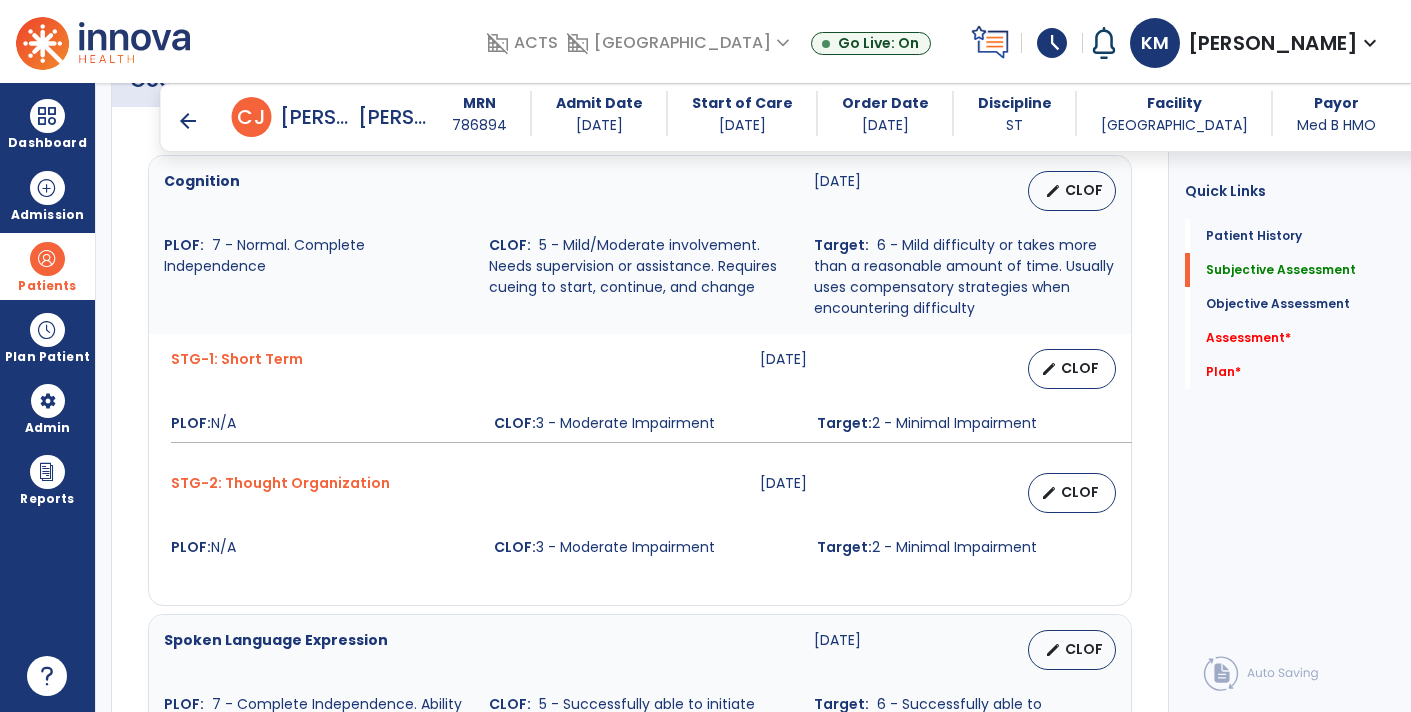 type on "**********" 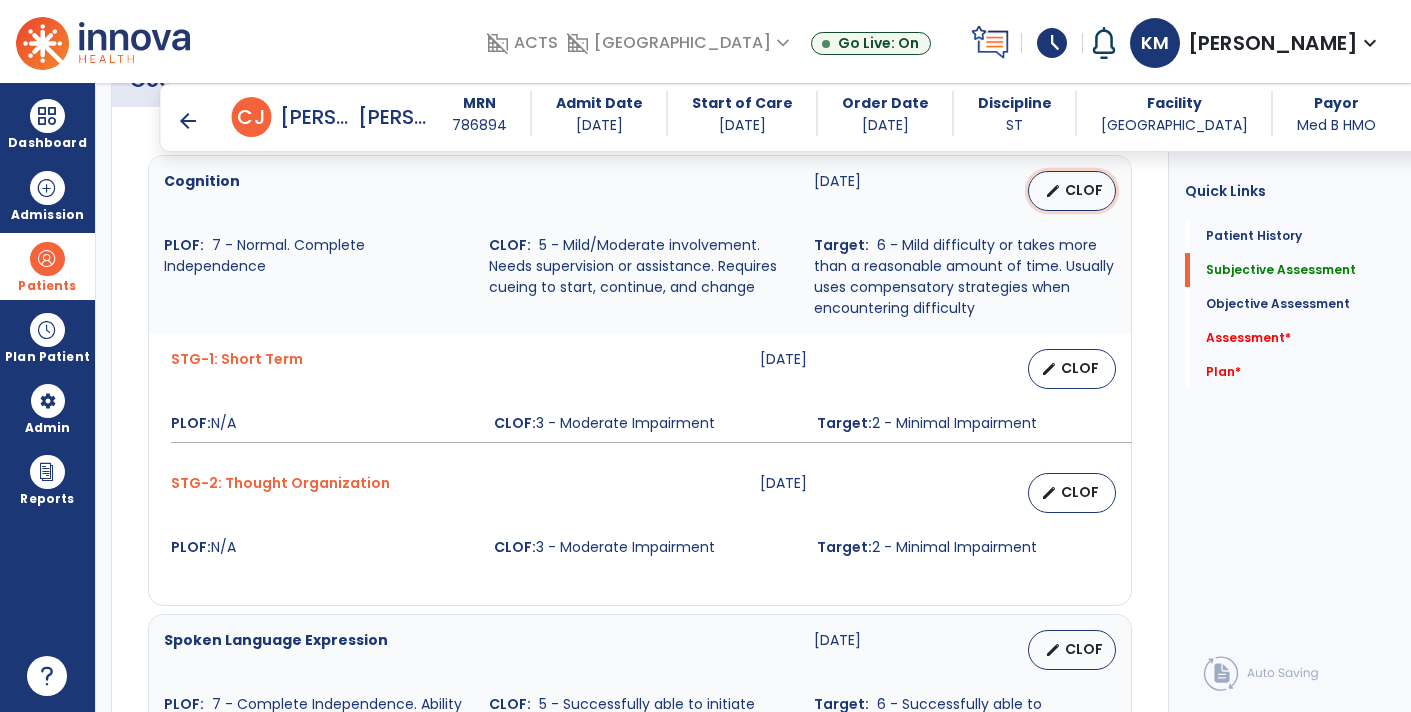 click on "edit   CLOF" at bounding box center (1072, 191) 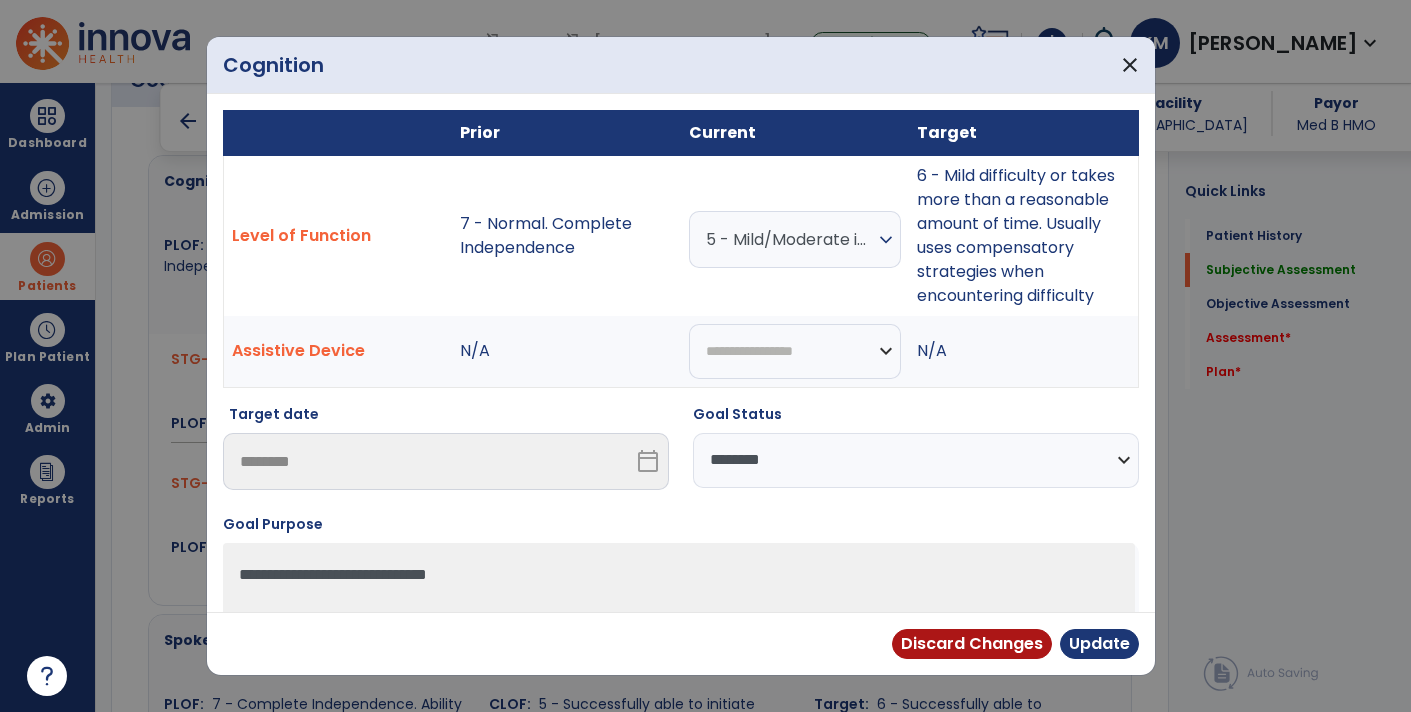 click on "**********" at bounding box center (916, 460) 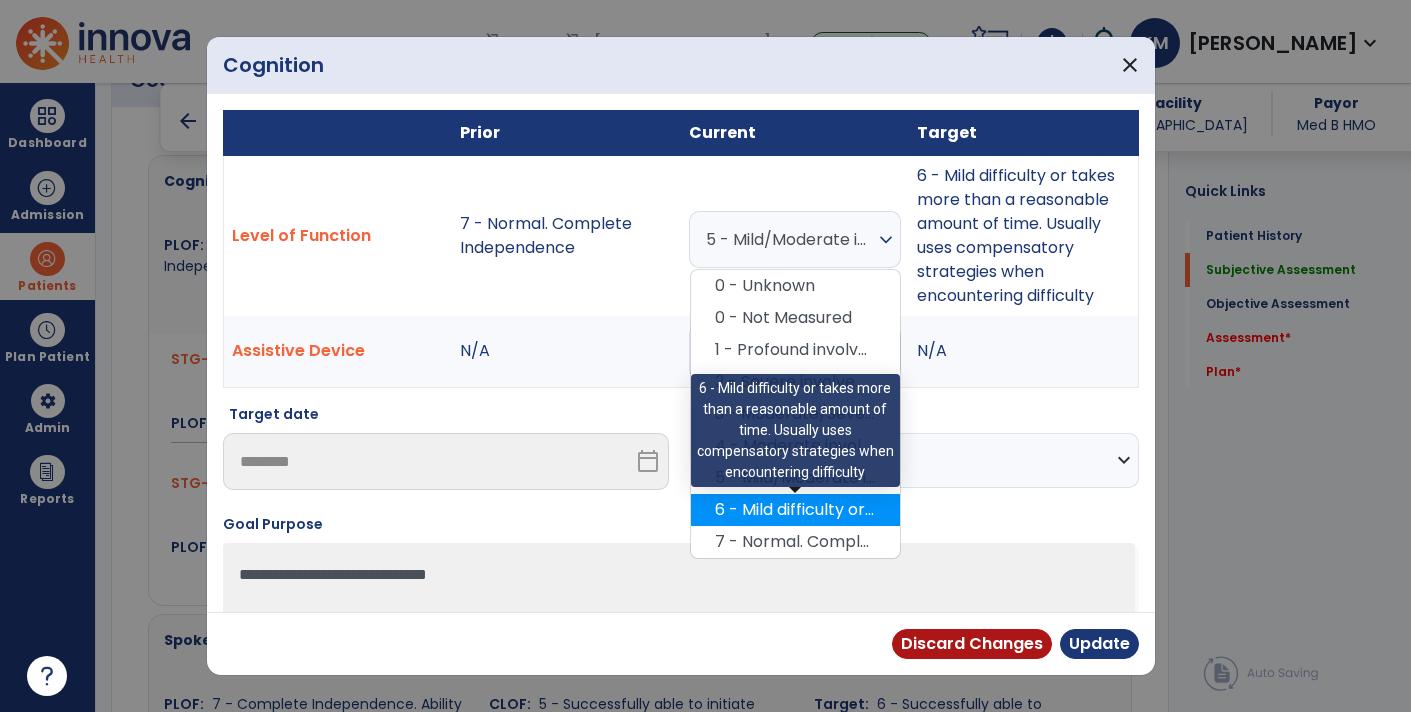 click on "6 - Mild difficulty or takes more than a reasonable amount of time. Usually uses compensatory strategies when encountering difficulty" at bounding box center [795, 510] 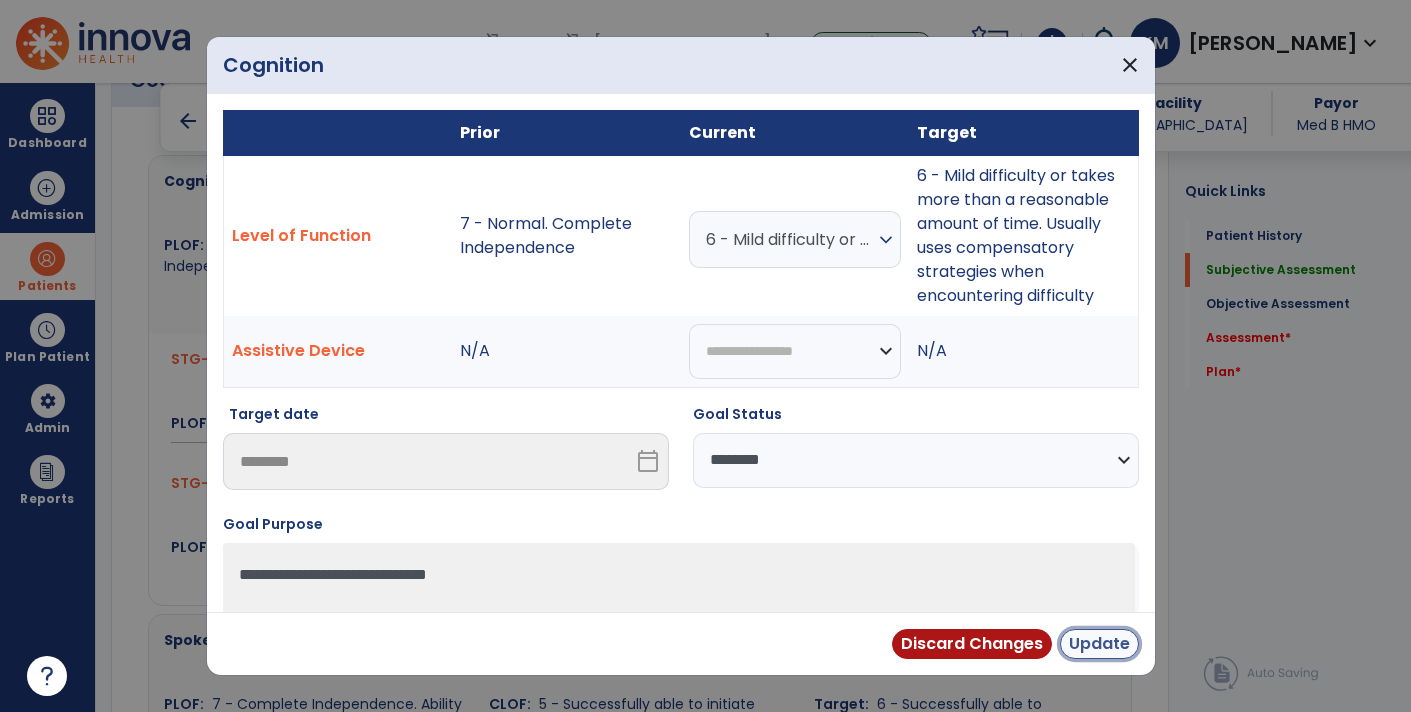 click on "Update" at bounding box center (1099, 644) 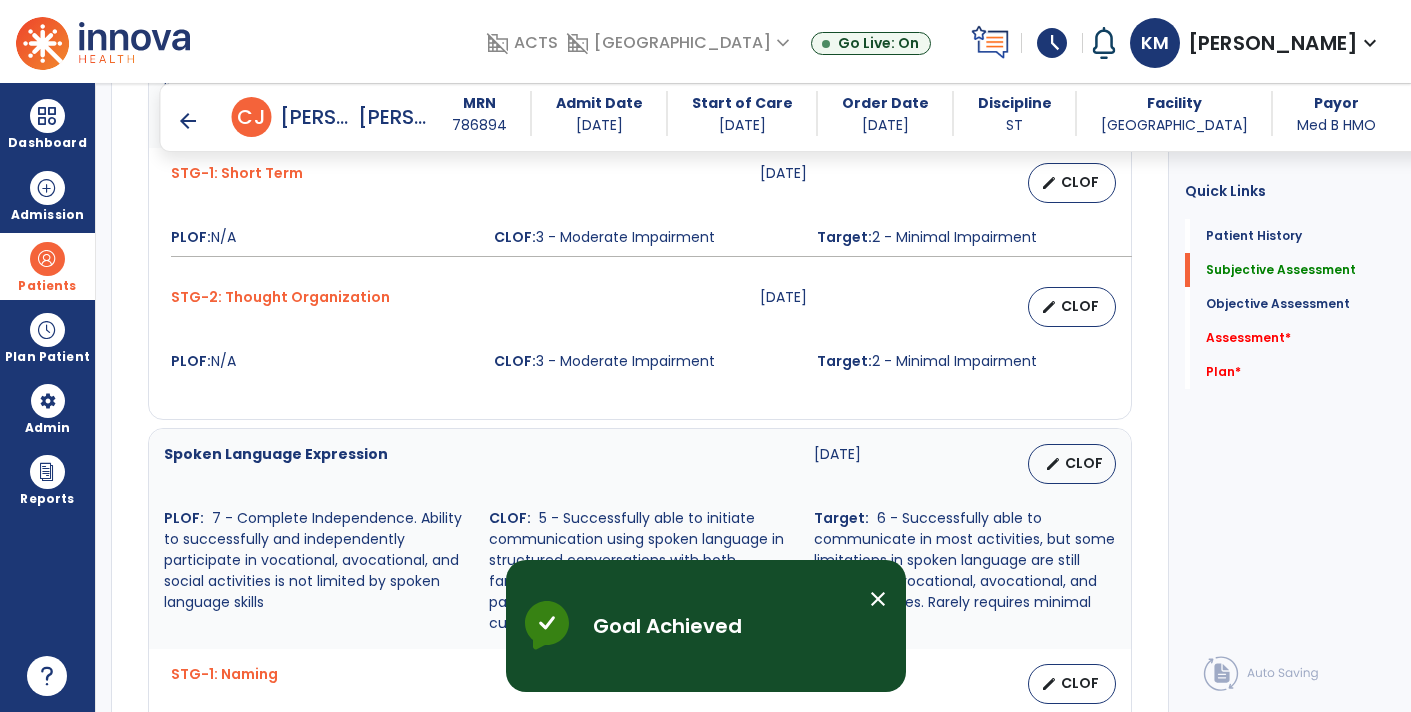 scroll, scrollTop: 946, scrollLeft: 0, axis: vertical 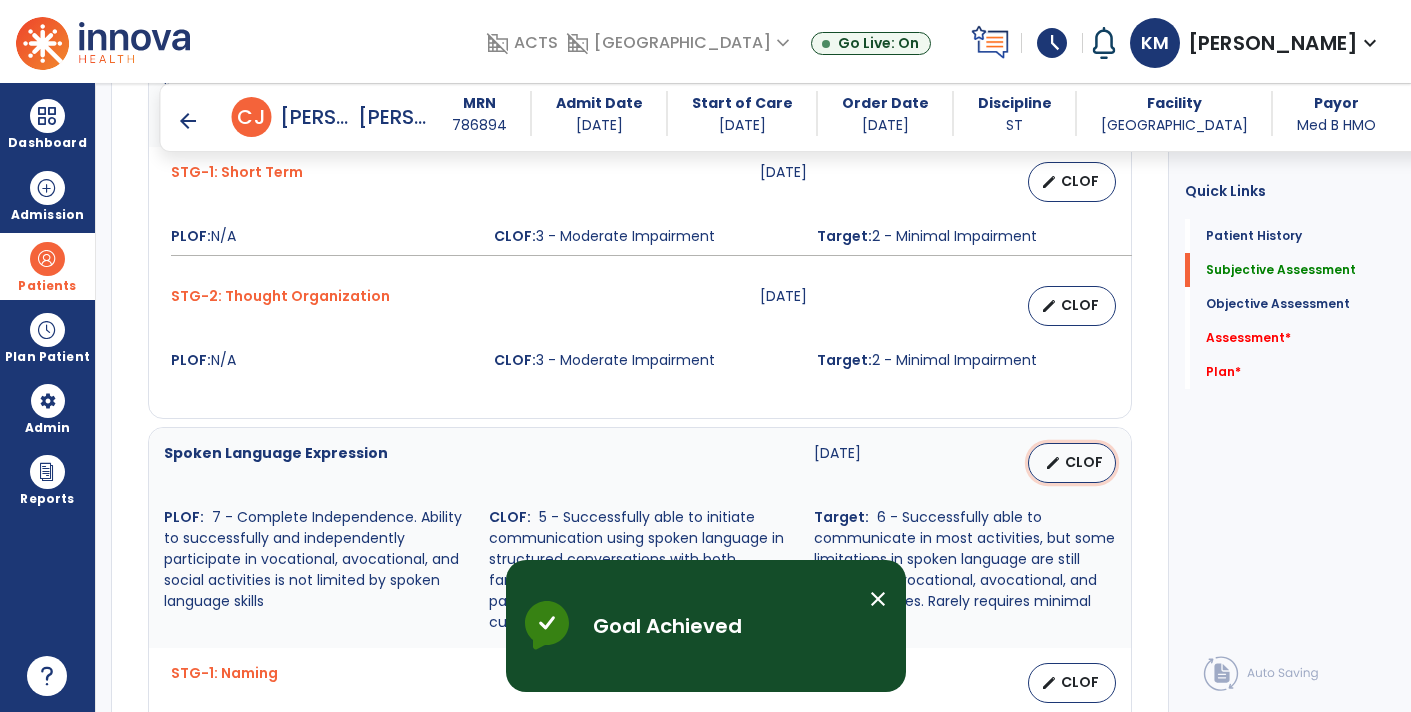 click on "edit   CLOF" at bounding box center [1072, 463] 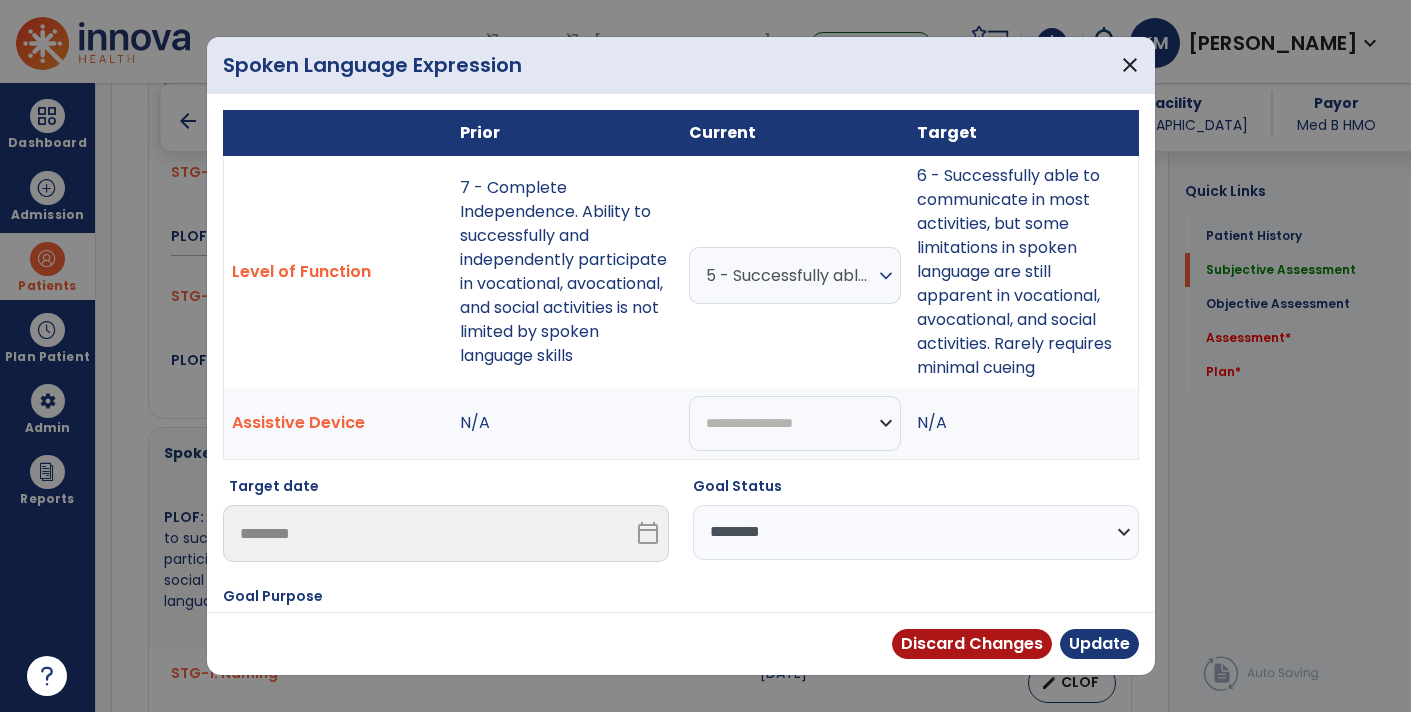 click on "5 - Successfully able to initiate communication using spoken language in structured conversations with both familiar and unfamiliar communication partners. Occasionally requires minimal cueing   expand_more" at bounding box center (795, 275) 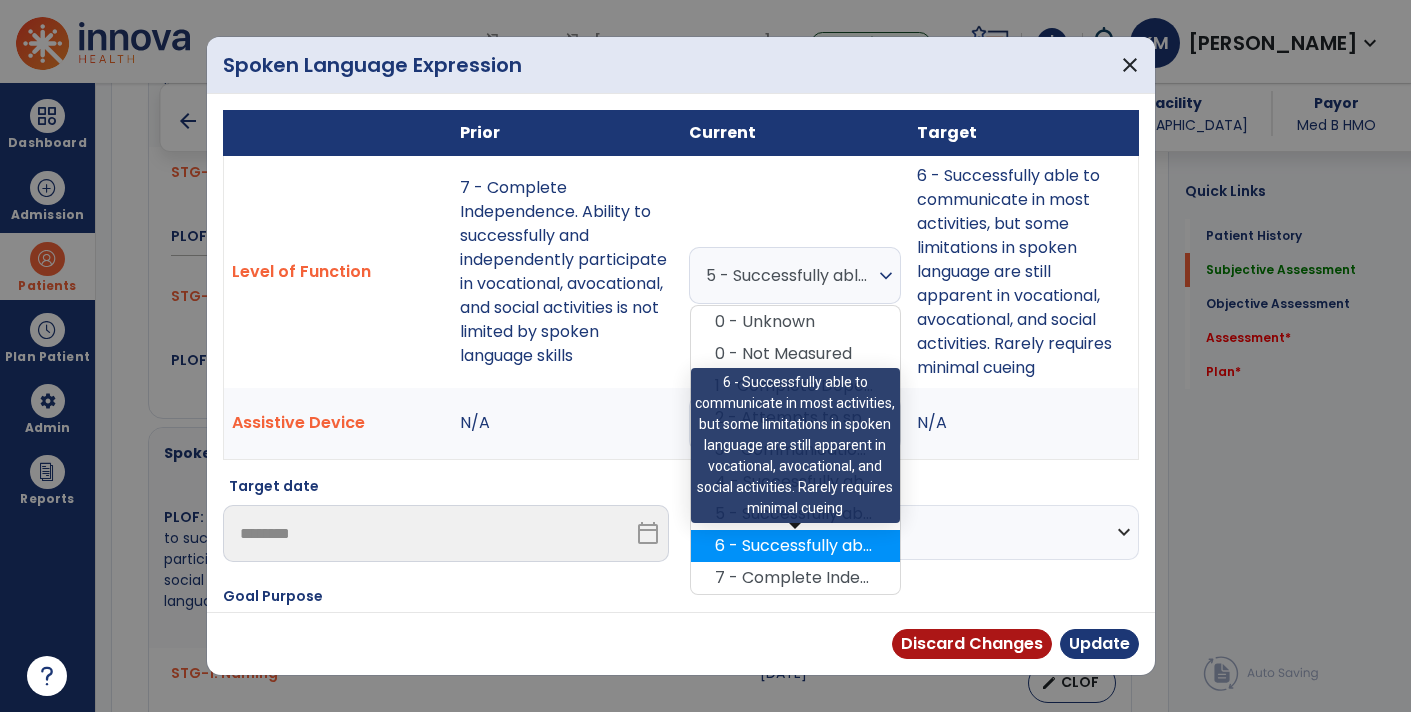 click on "6 - Successfully able to communicate in most activities, but some limitations in spoken language are still apparent in vocational, avocational, and social activities. Rarely requires minimal cueing" at bounding box center (795, 546) 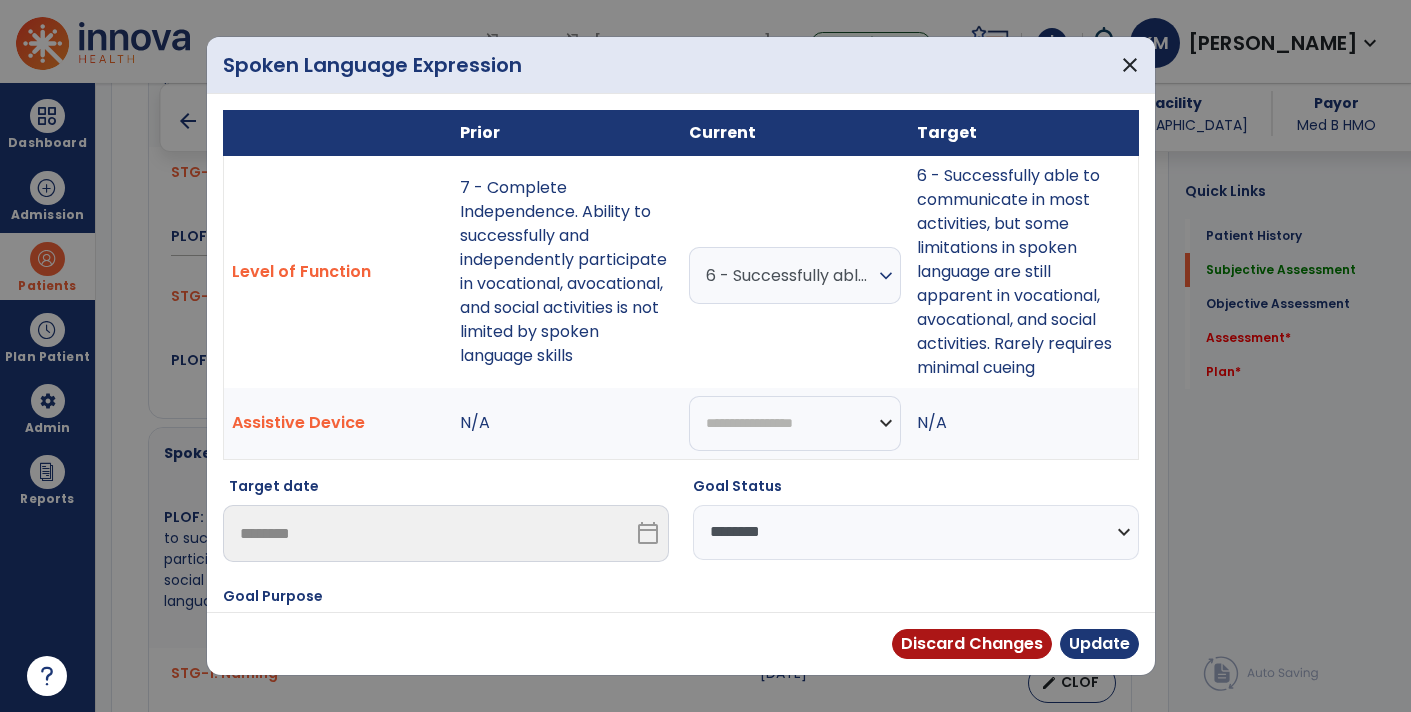 click on "**********" at bounding box center (916, 532) 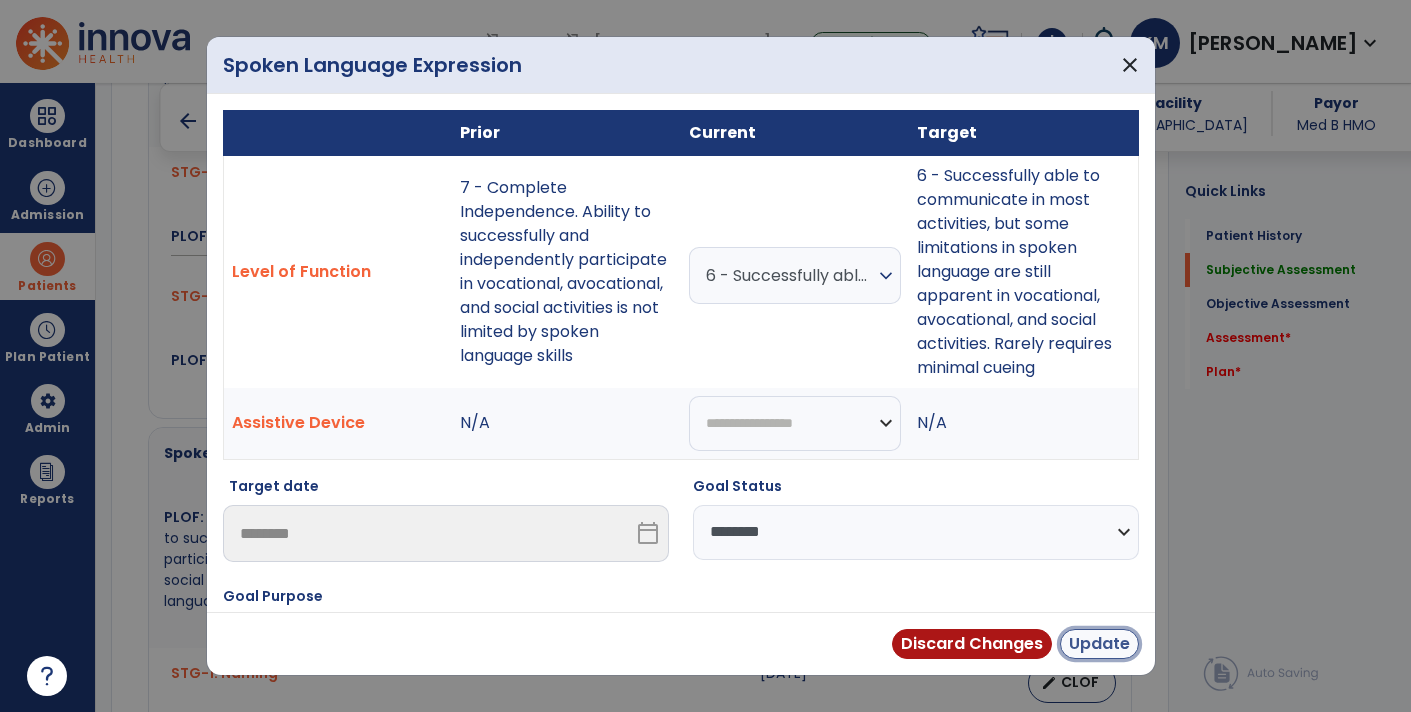 click on "Update" at bounding box center (1099, 644) 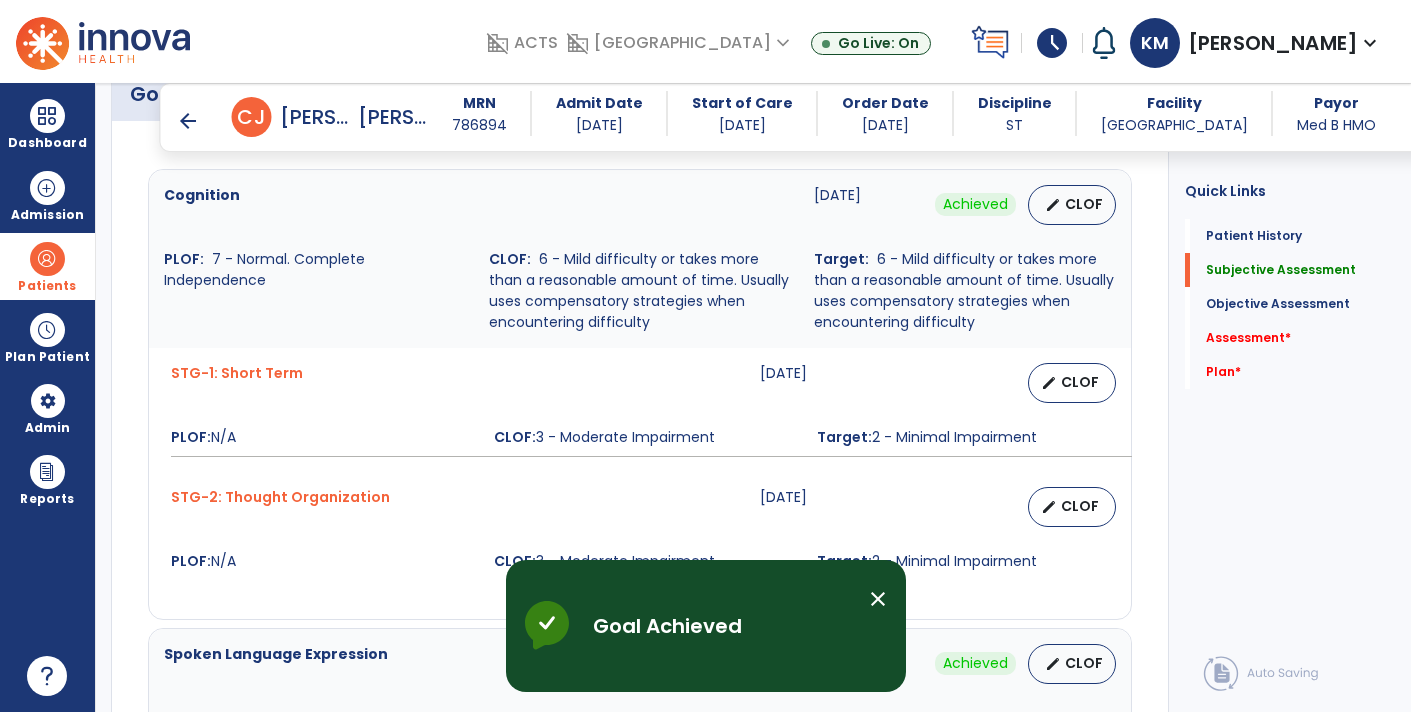 scroll, scrollTop: 746, scrollLeft: 0, axis: vertical 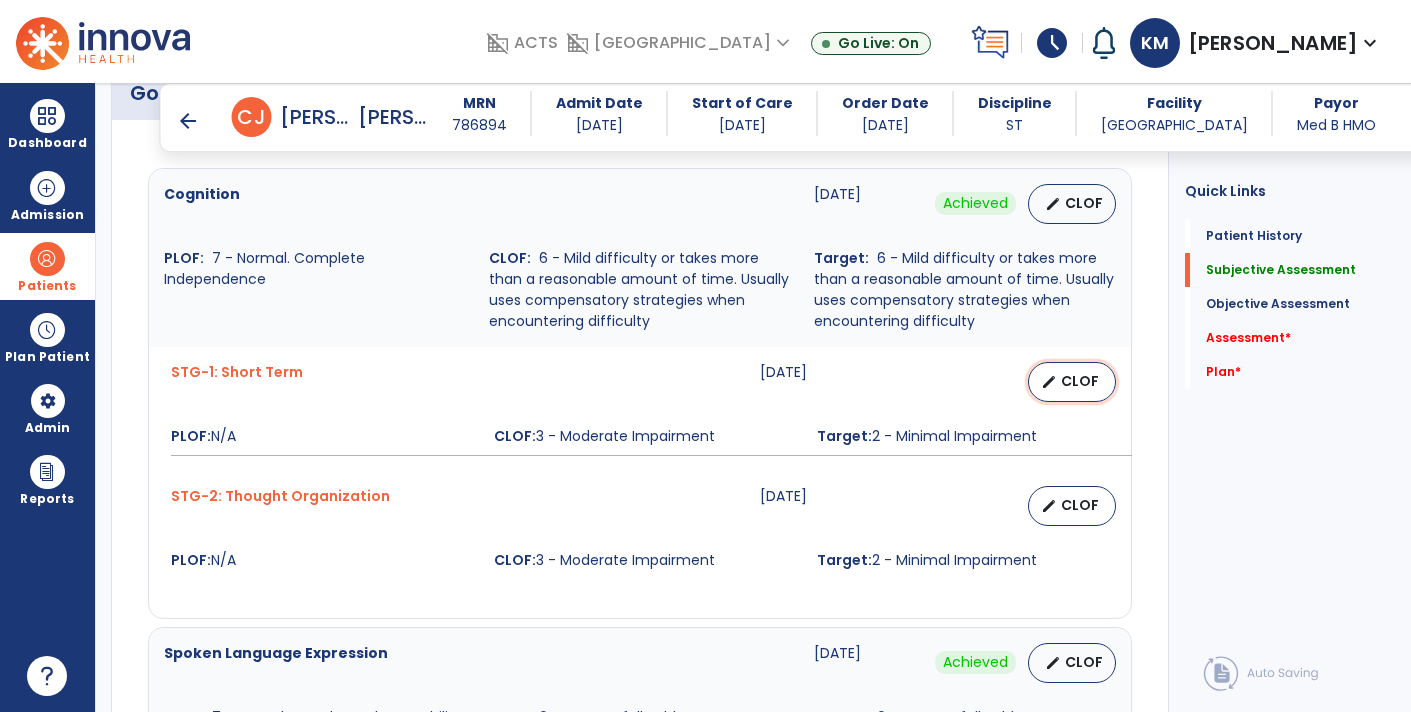 click on "CLOF" at bounding box center (1080, 381) 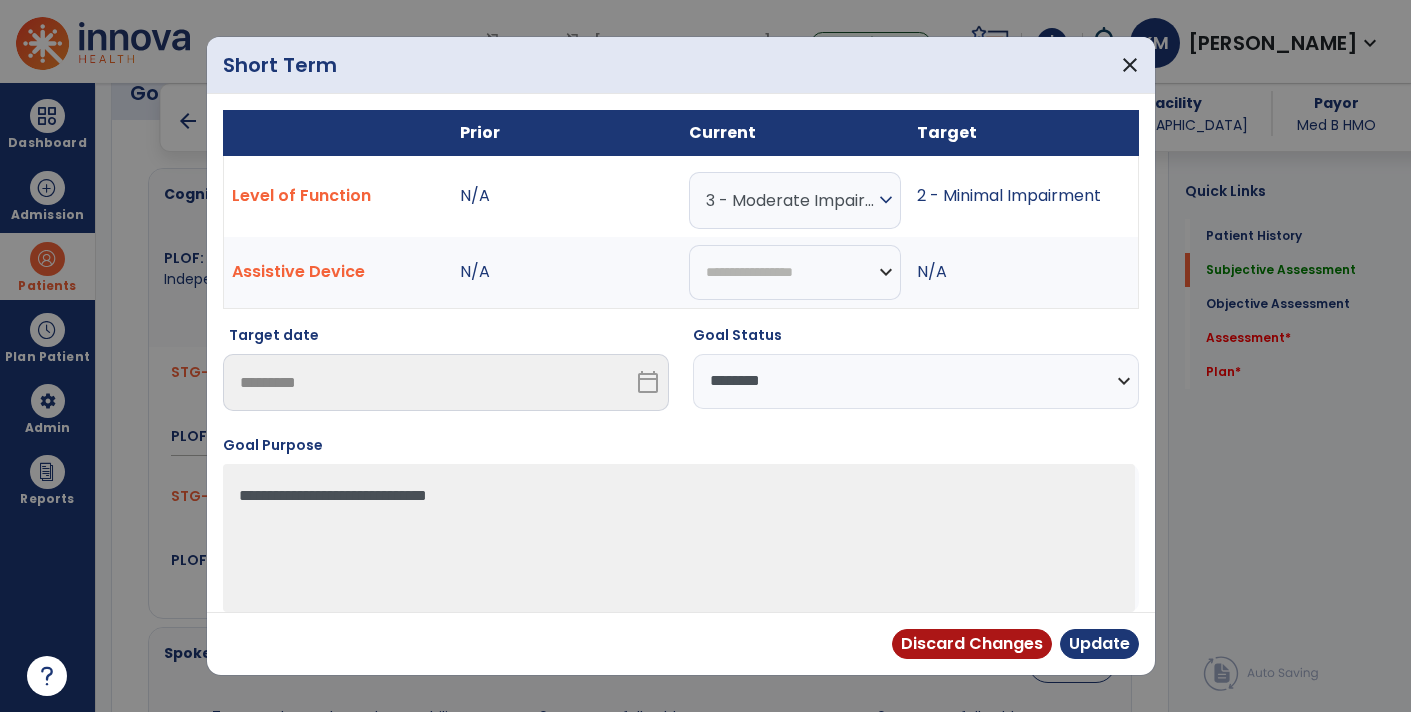 click on "**********" at bounding box center [916, 381] 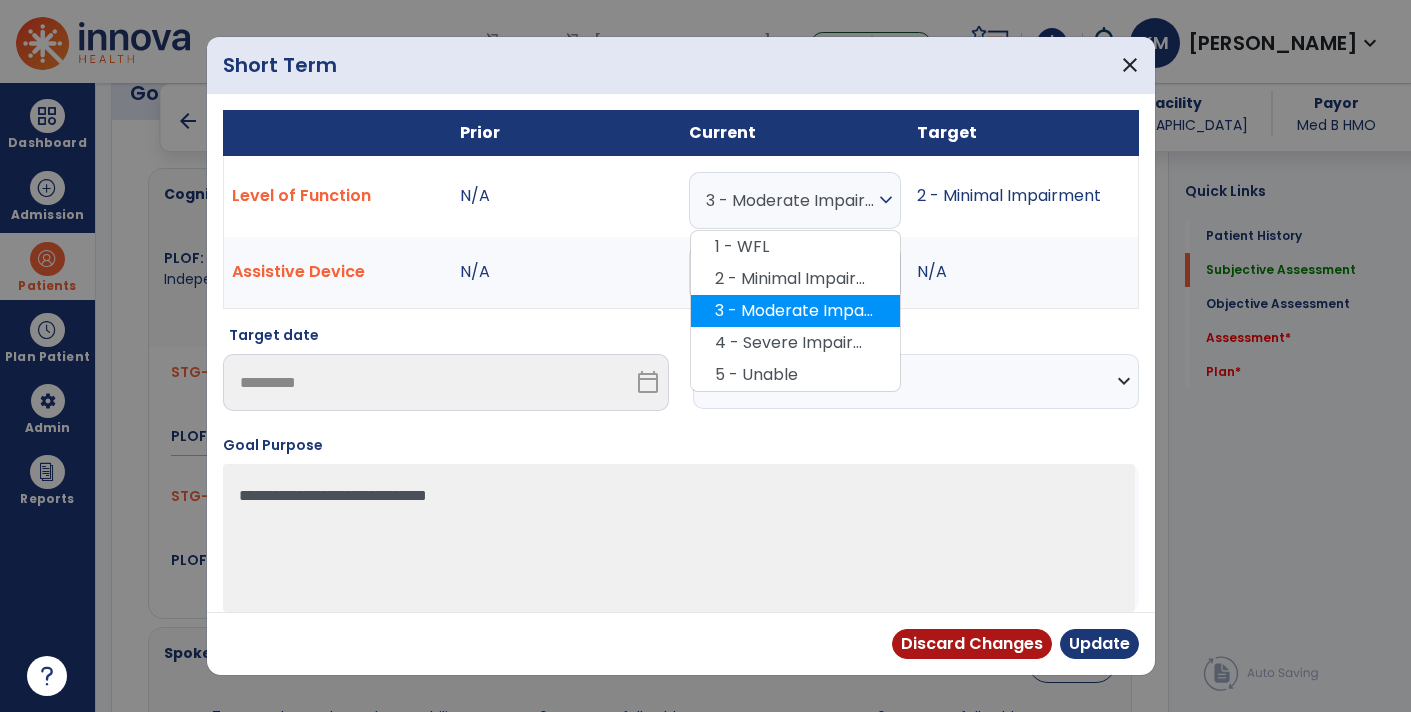 click on "2 - Minimal Impairment" at bounding box center [795, 279] 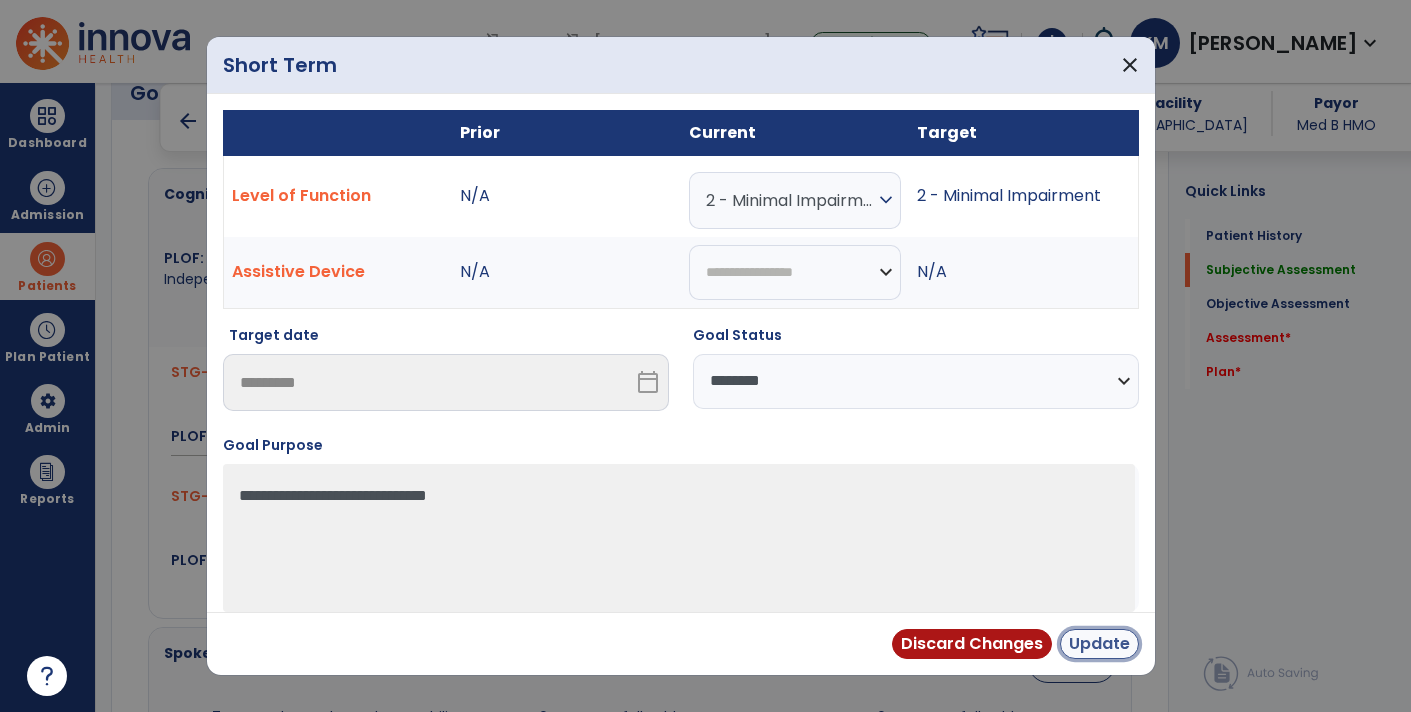 click on "Update" at bounding box center [1099, 644] 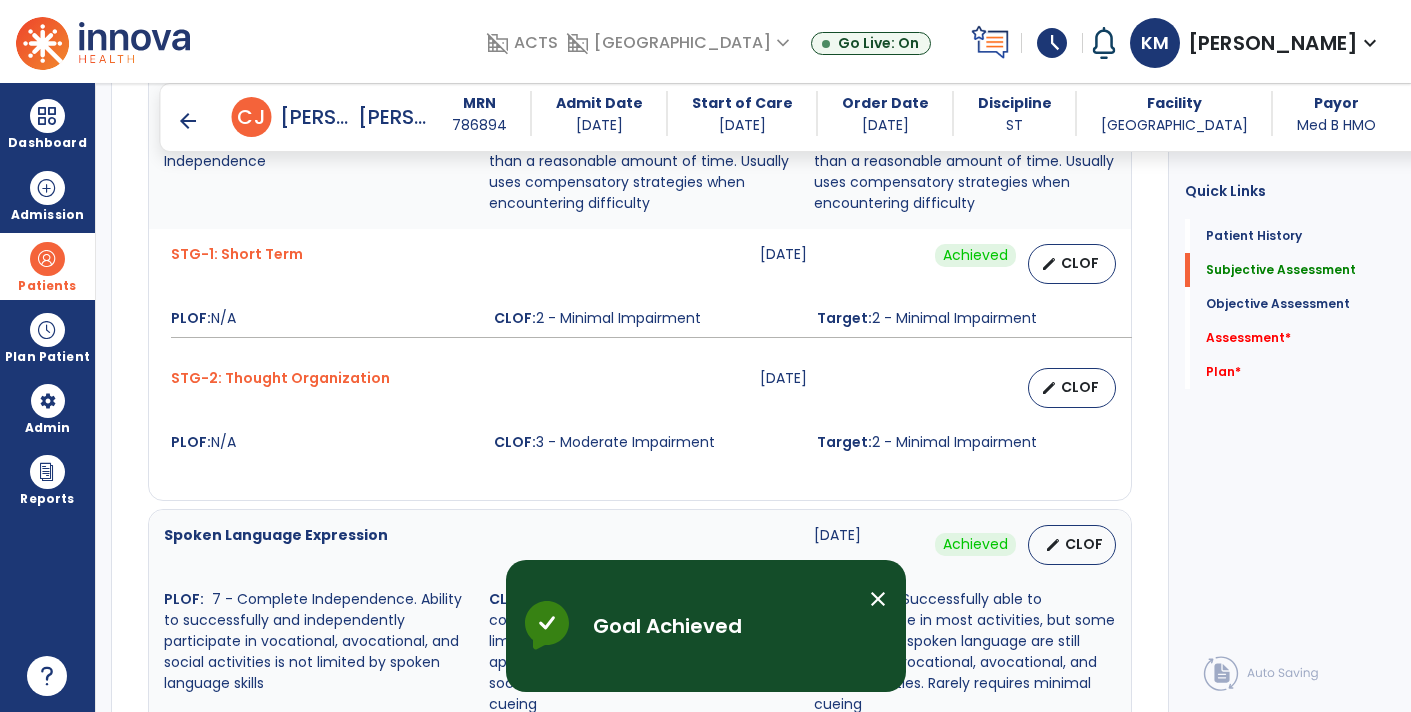 scroll, scrollTop: 866, scrollLeft: 0, axis: vertical 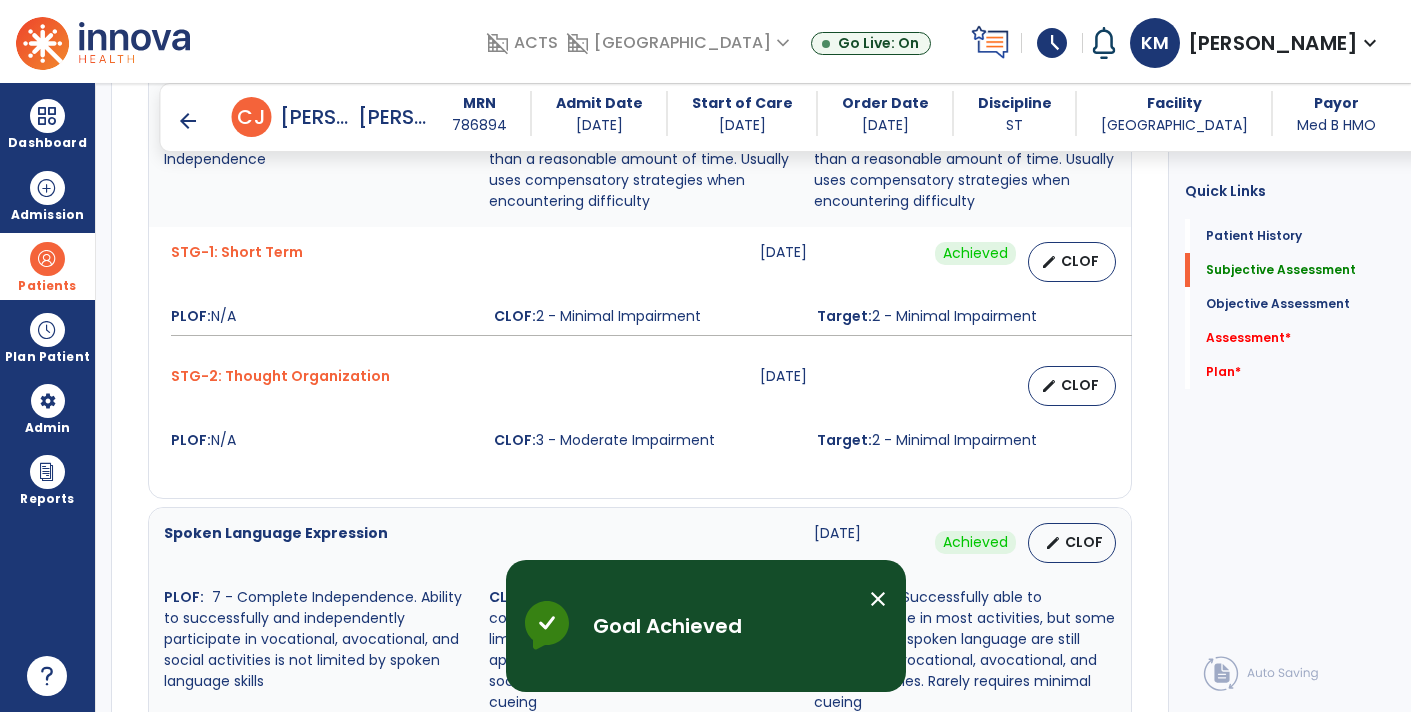 click on "STG-2: Thought Organization  [DATE]   edit   CLOF PLOF:  N/A  CLOF:  3 - Moderate Impairment  Target:  2 - Minimal Impairment" at bounding box center (640, 408) 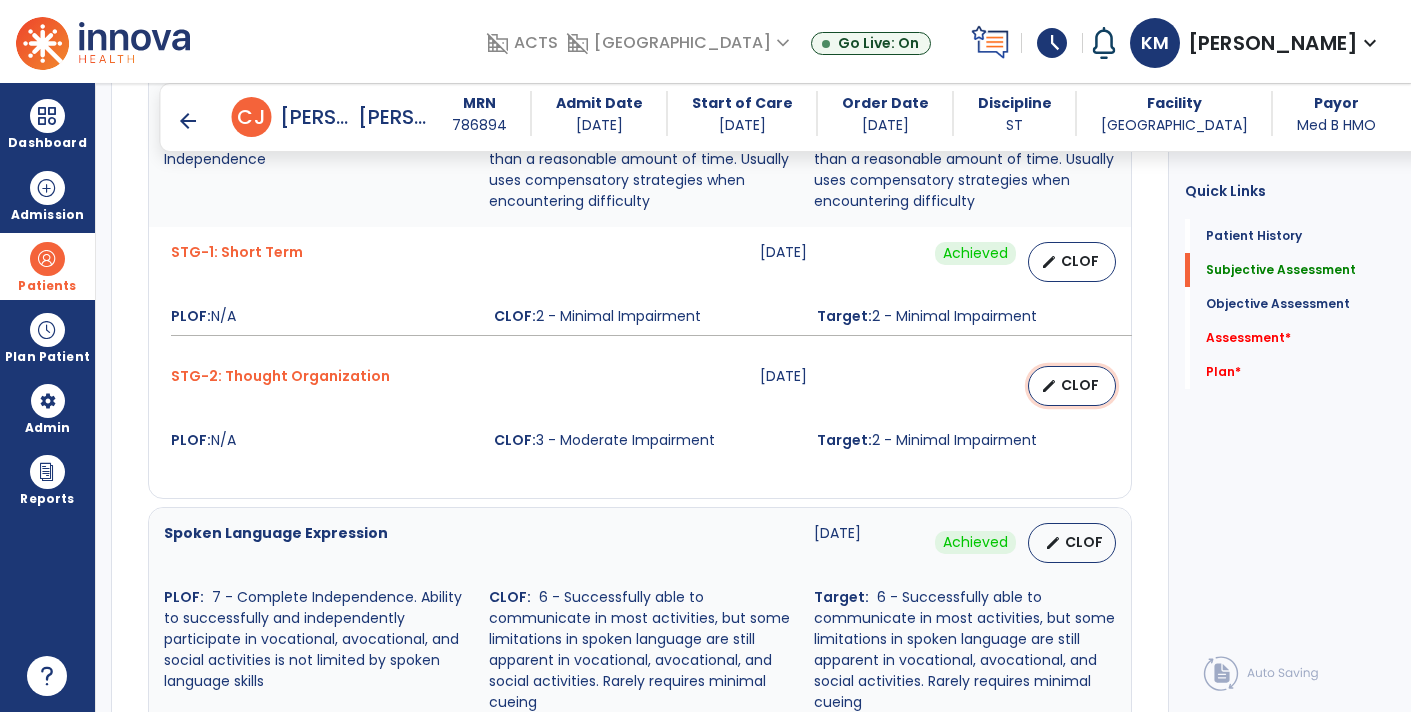 click on "edit   CLOF" at bounding box center (1072, 386) 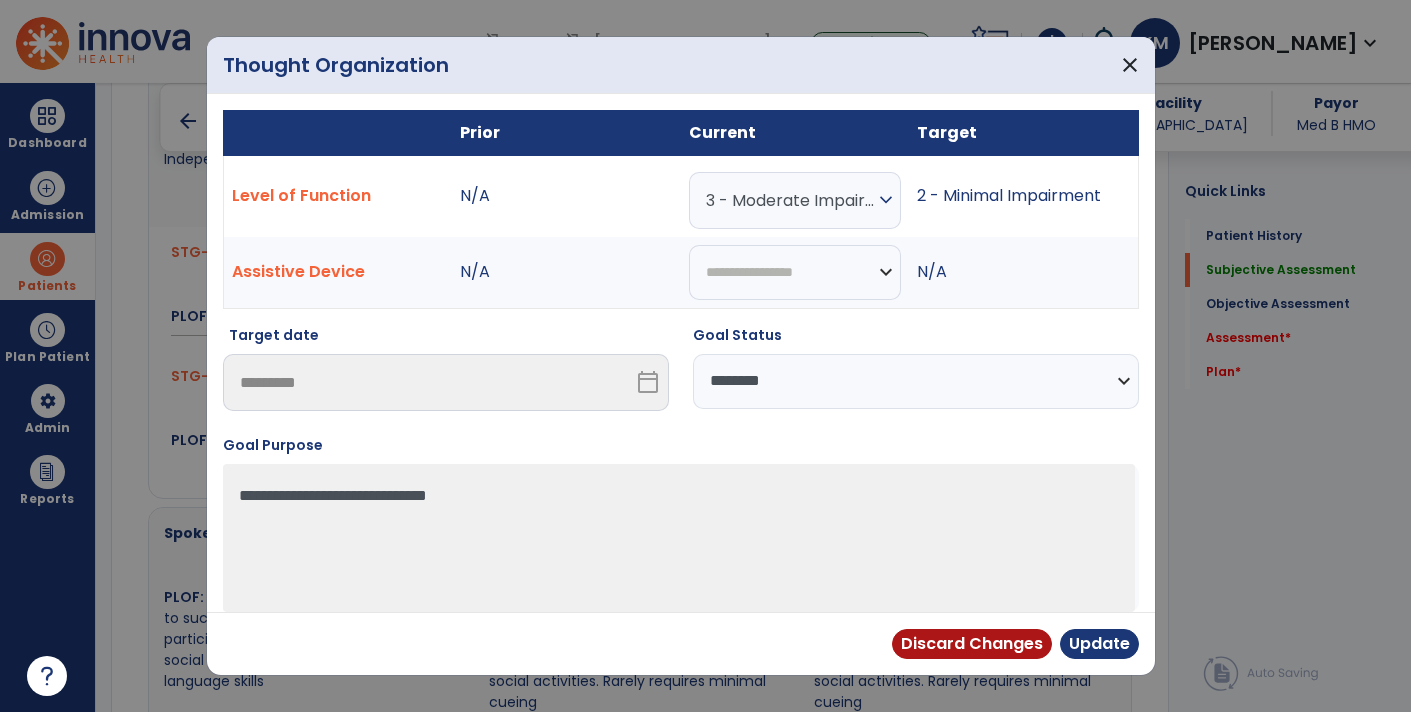 click on "3 - Moderate Impairment" at bounding box center (790, 200) 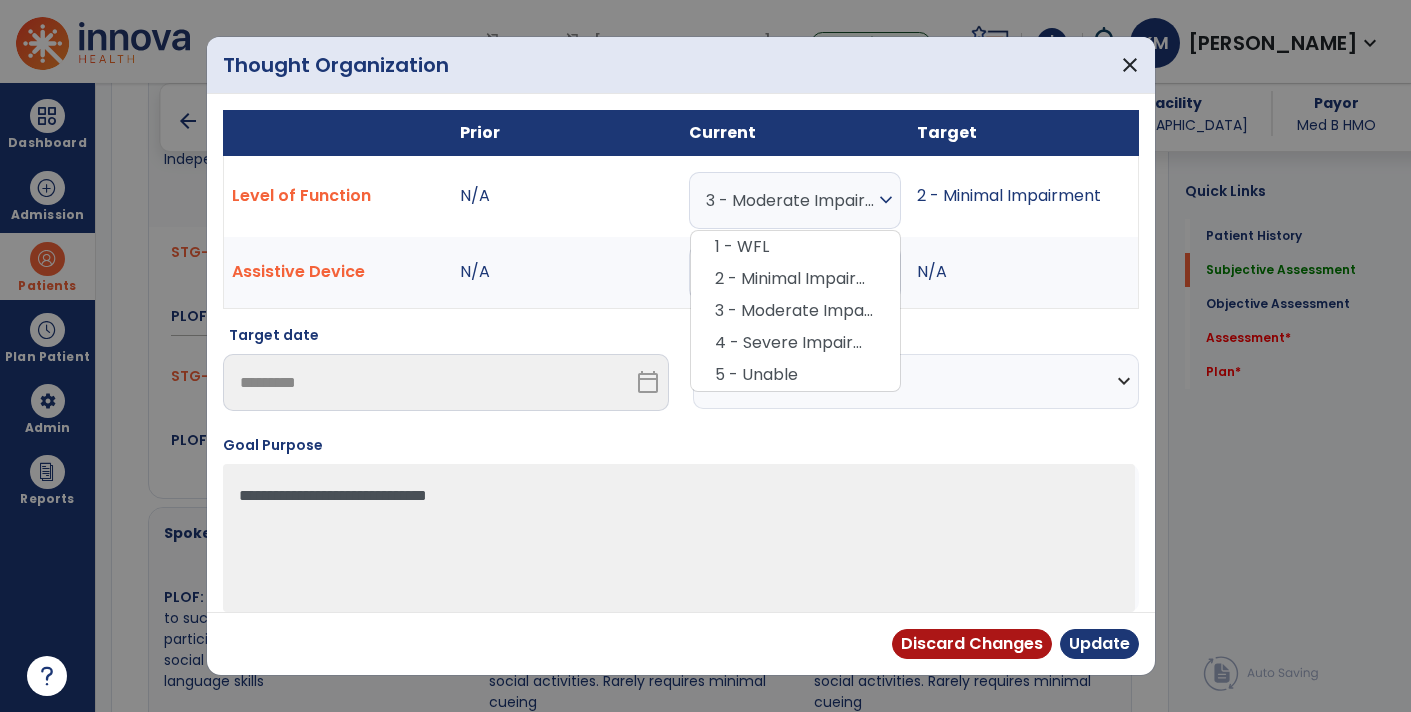 click on "2 - Minimal Impairment" at bounding box center (795, 279) 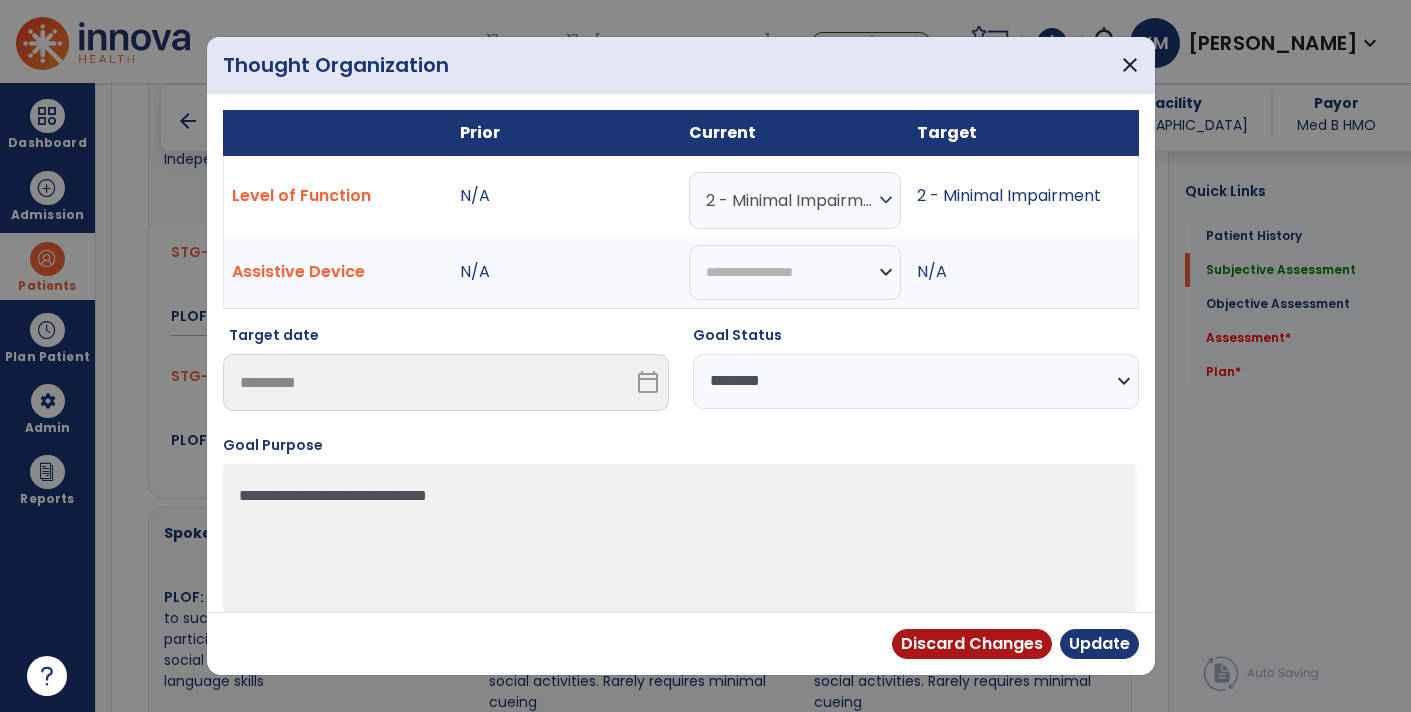 click on "**********" at bounding box center [916, 381] 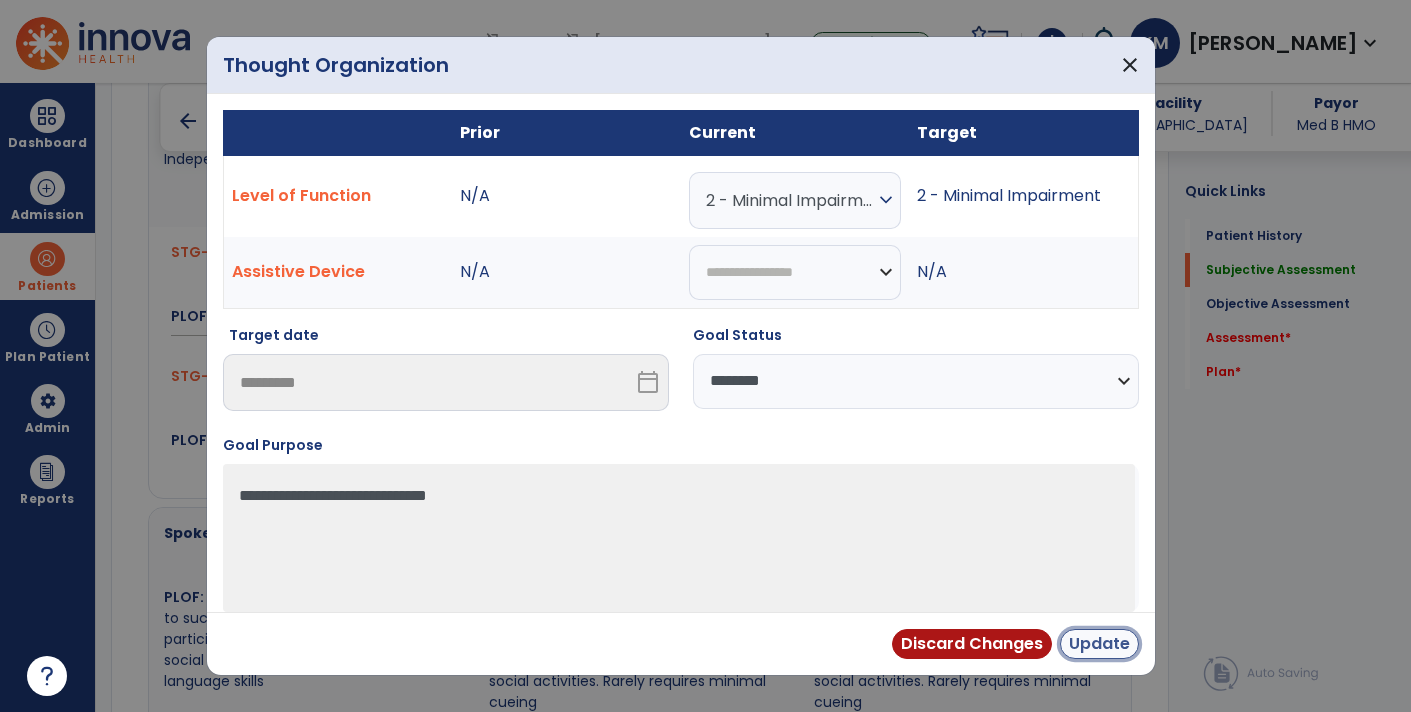 click on "Update" at bounding box center (1099, 644) 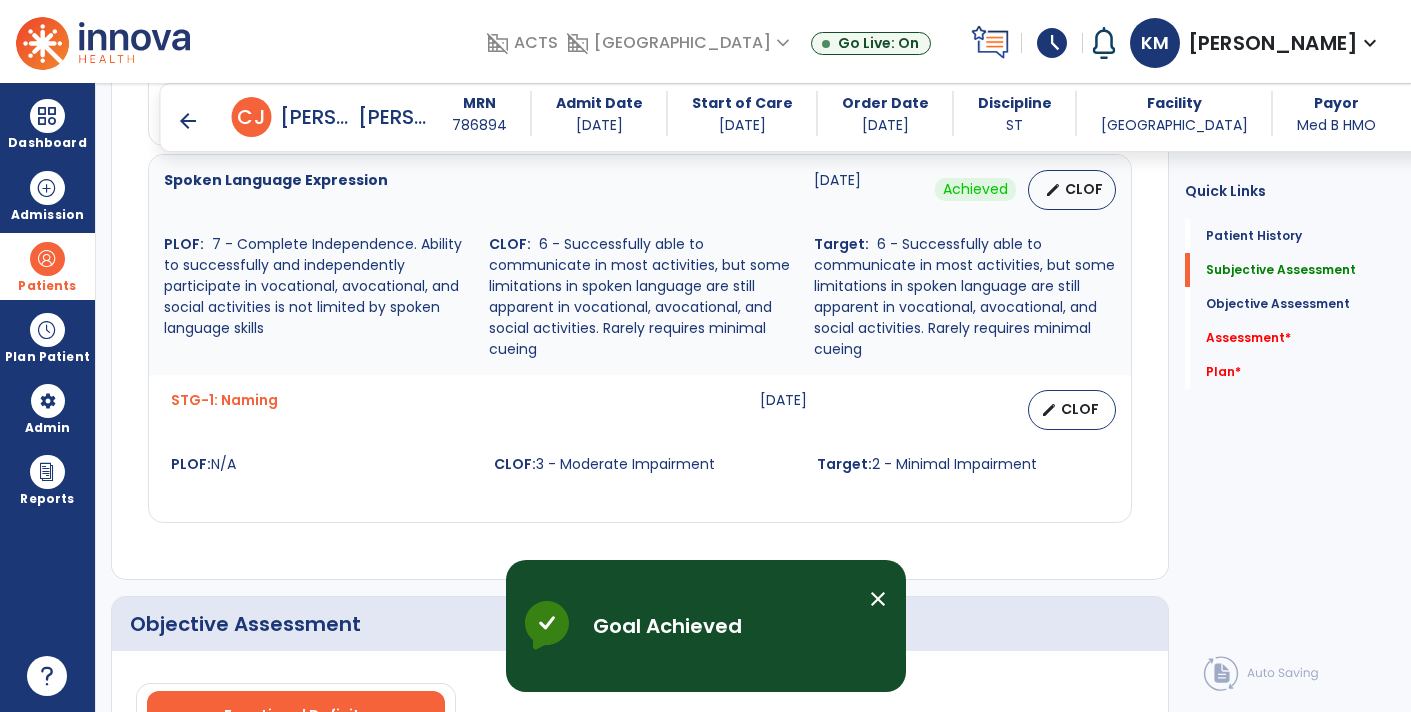 scroll, scrollTop: 1233, scrollLeft: 0, axis: vertical 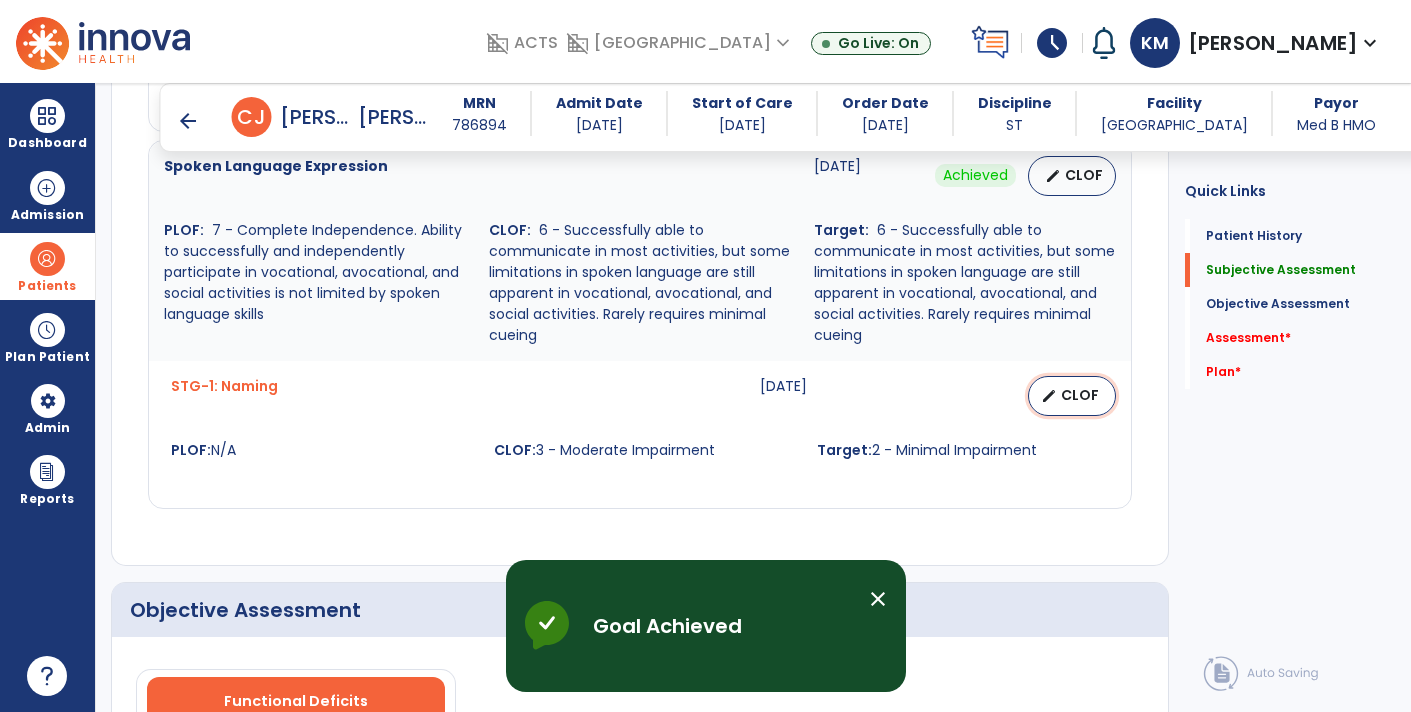 click on "edit   CLOF" at bounding box center [1072, 396] 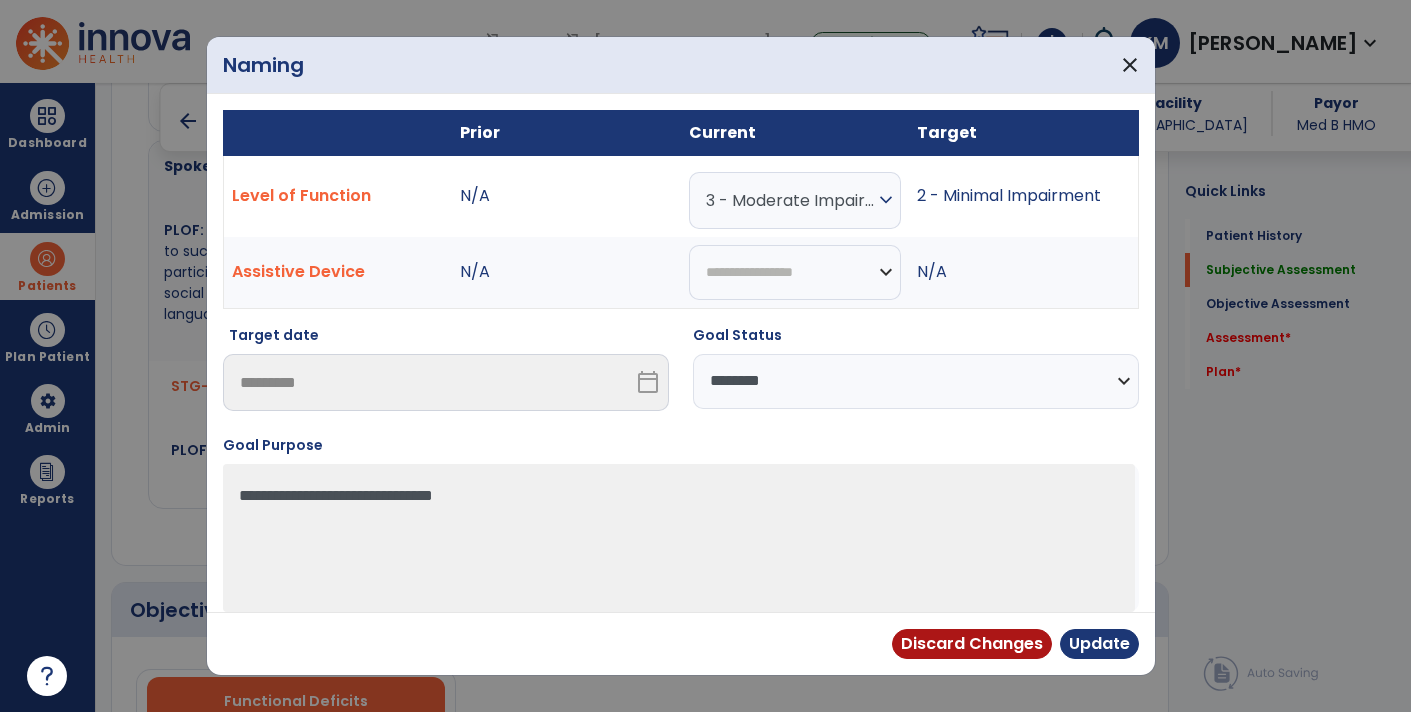 click on "expand_more" at bounding box center [886, 200] 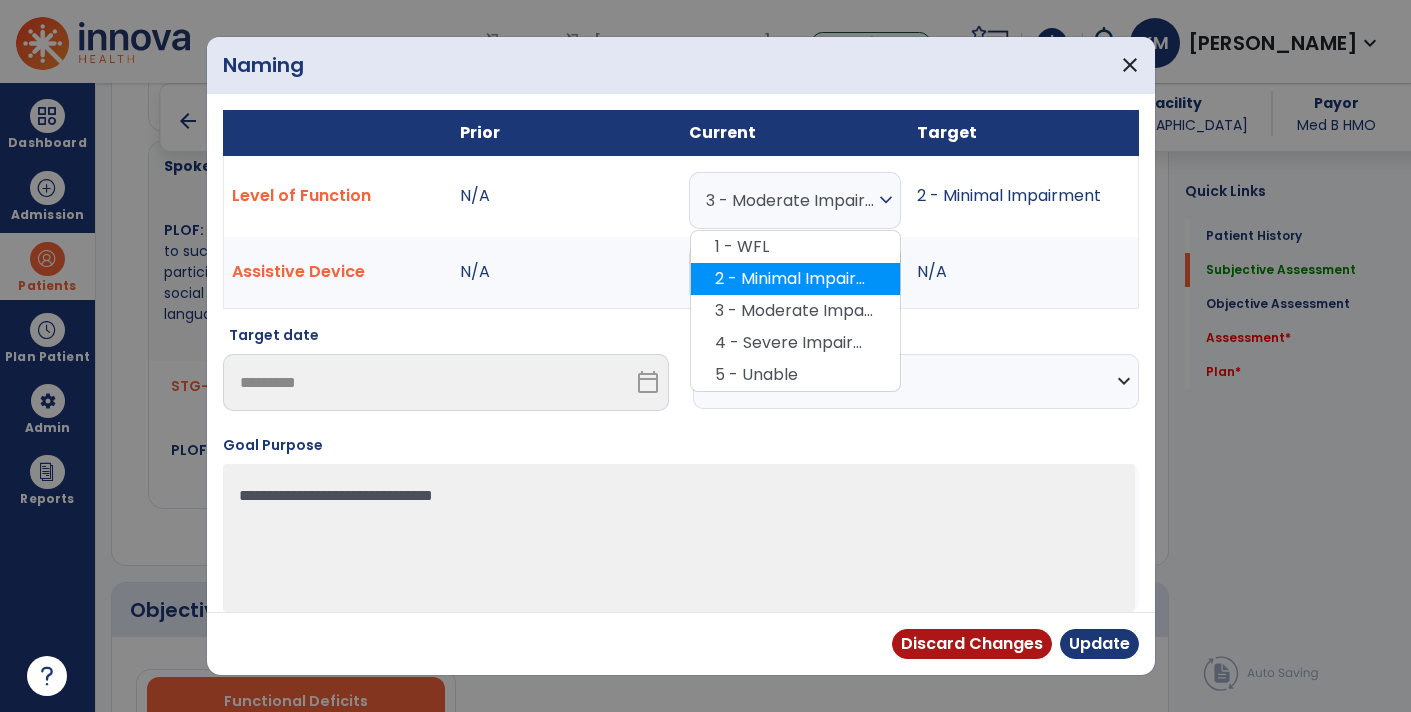 click on "2 - Minimal Impairment" at bounding box center (795, 279) 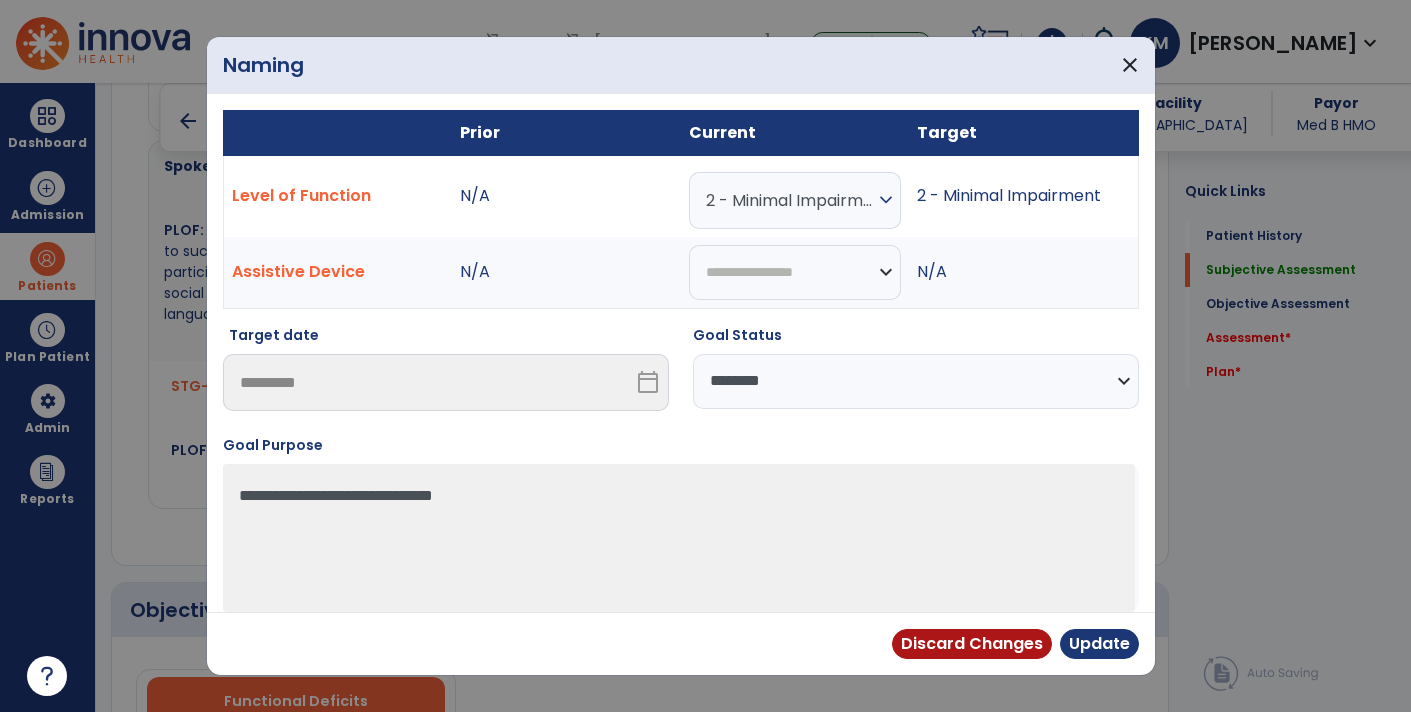 click on "**********" at bounding box center (916, 381) 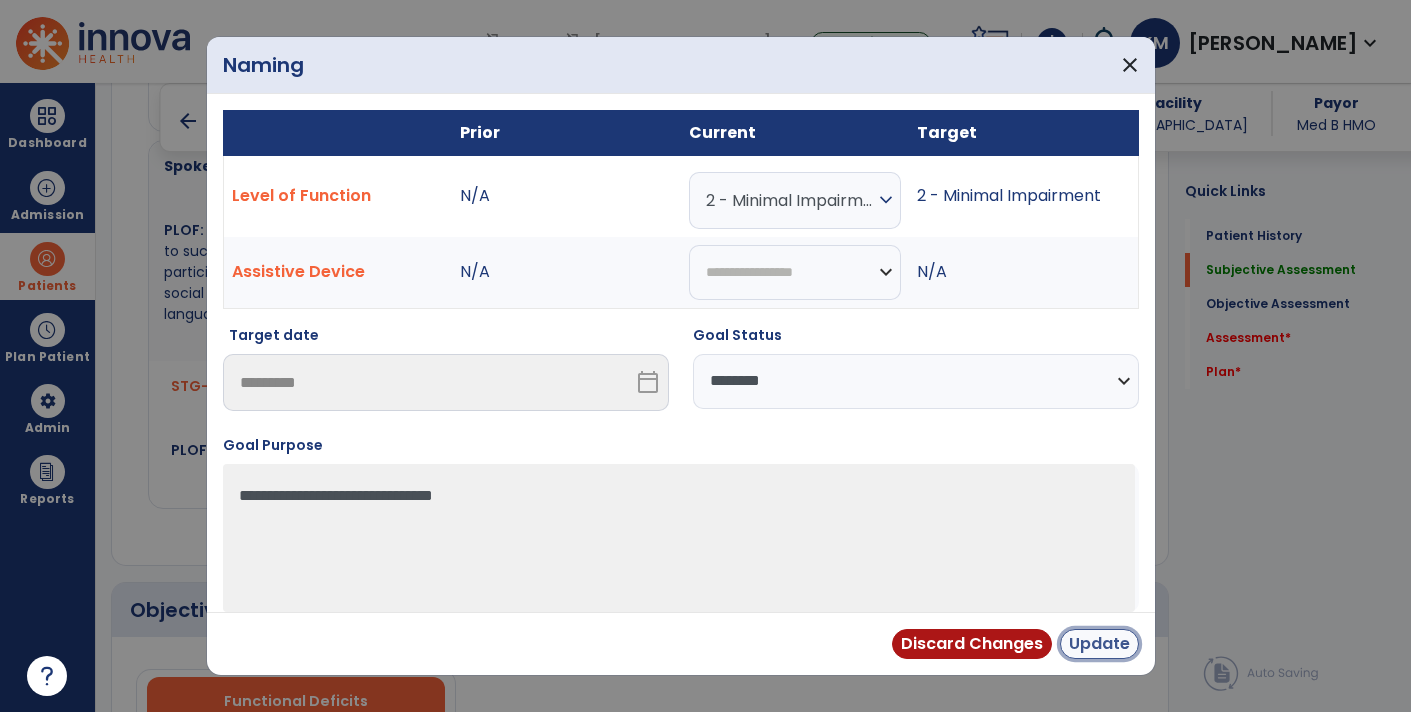 click on "Update" at bounding box center (1099, 644) 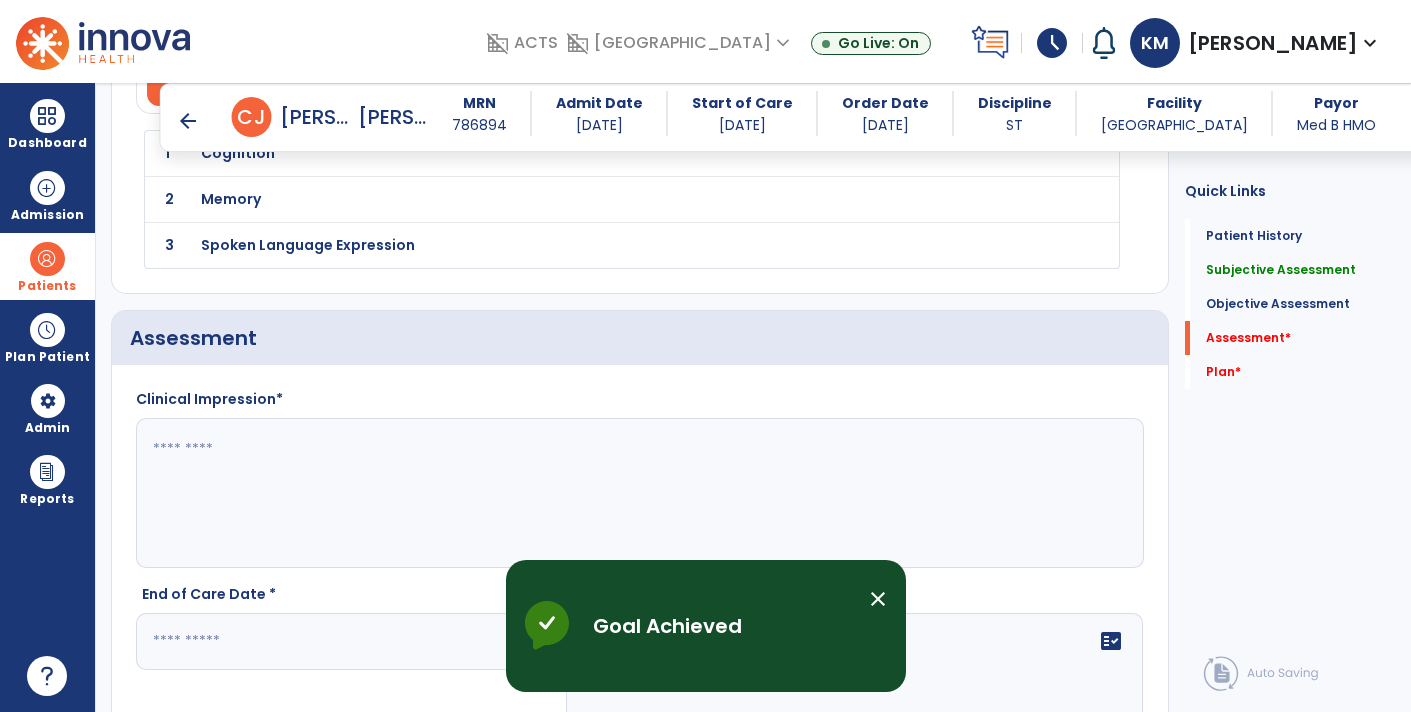 scroll, scrollTop: 1857, scrollLeft: 0, axis: vertical 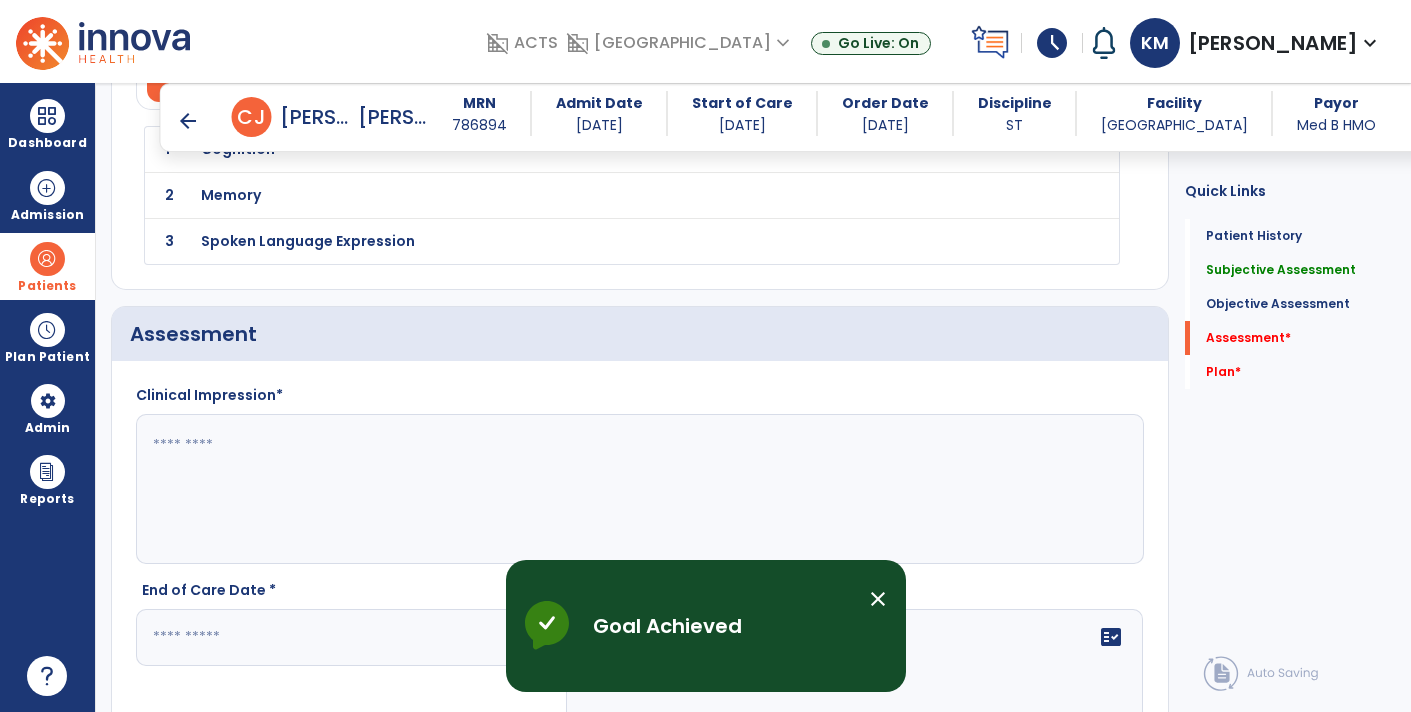 click on "Dashboard  dashboard  Therapist Dashboard  view_quilt  Operations Dashboard Admission Patients  format_list_bulleted  Patient List  space_dashboard  Patient Board  insert_chart  PDPM Board Plan Patient  event_note  Planner  content_paste_go  Scheduler  content_paste_go  Whiteboard Admin  manage_accounts  Users Reports  export_notes  Billing Exports  note_alt  EOM Report  event_note  Minutes By Payor  inbox_customize  Service Log  playlist_add_check  Triple Check Report" at bounding box center (48, 397) 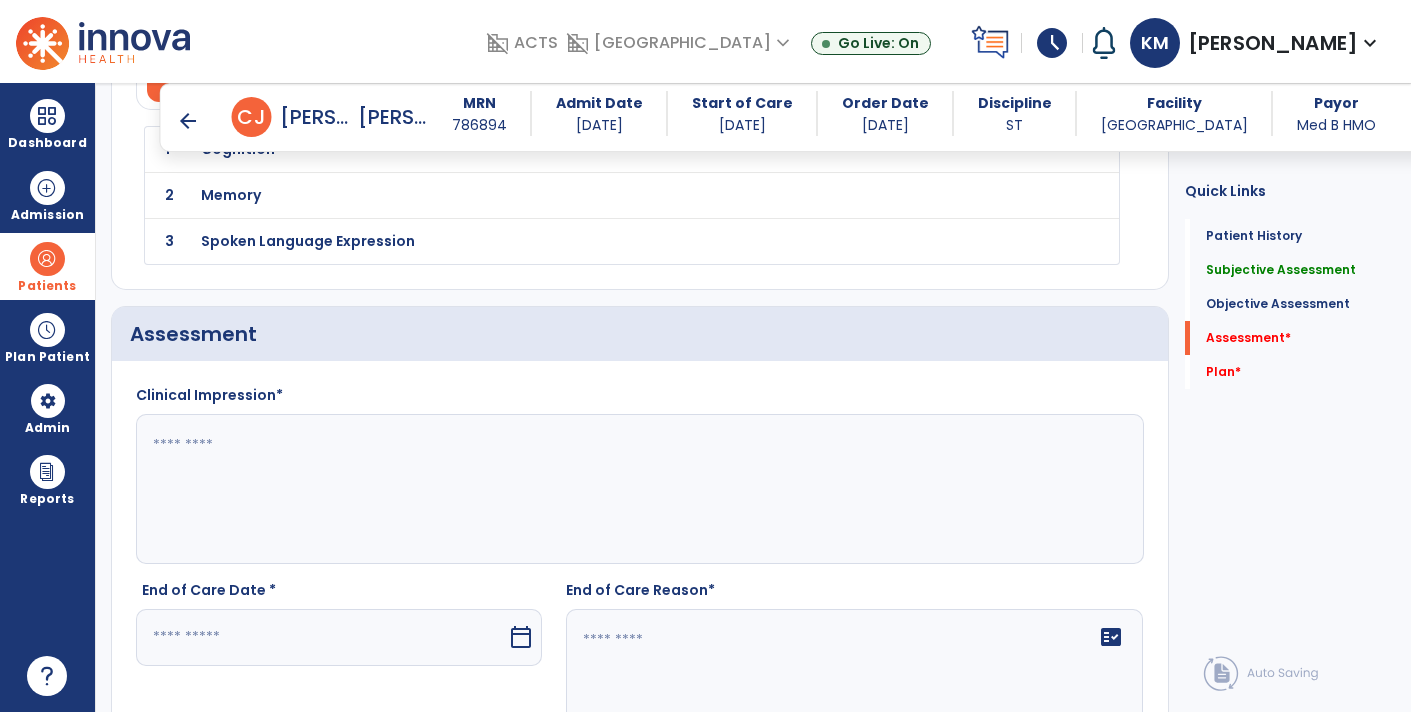 click 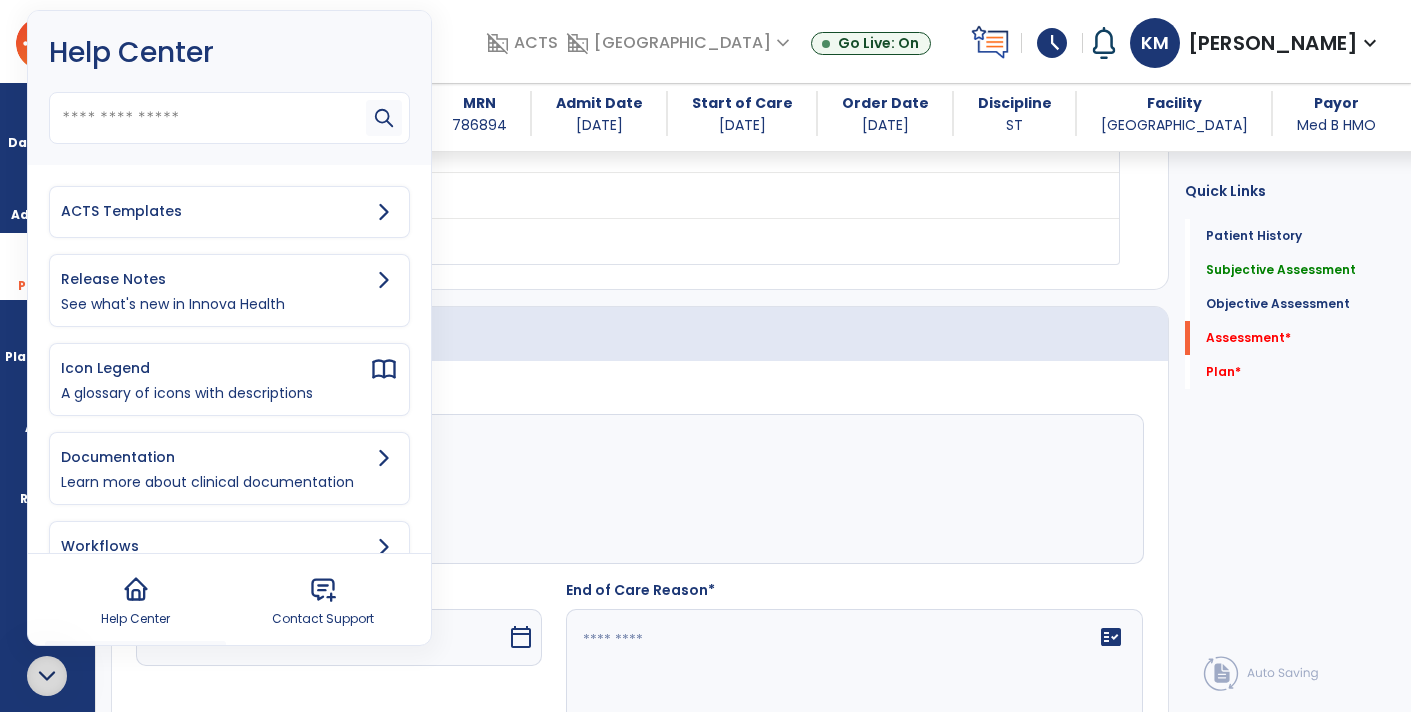 click on "ACTS Templates" at bounding box center [229, 212] 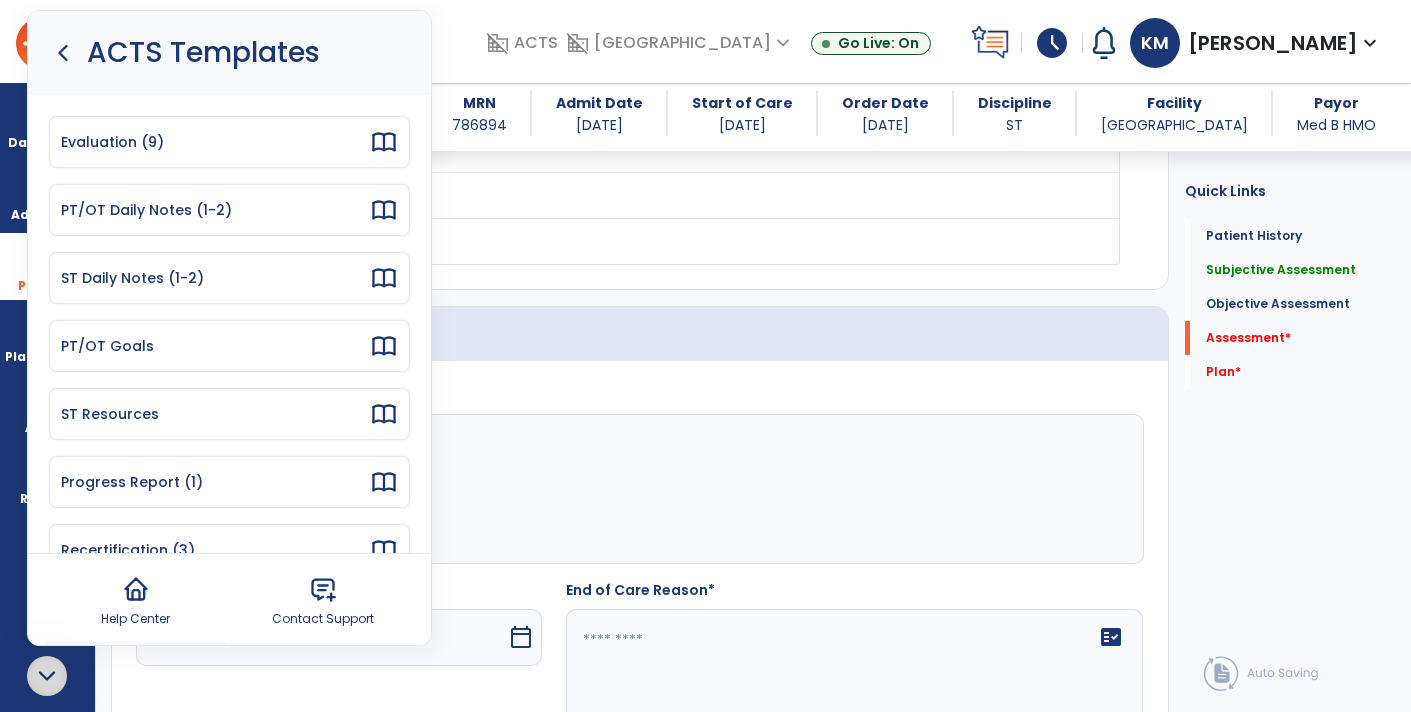 scroll, scrollTop: 179, scrollLeft: 0, axis: vertical 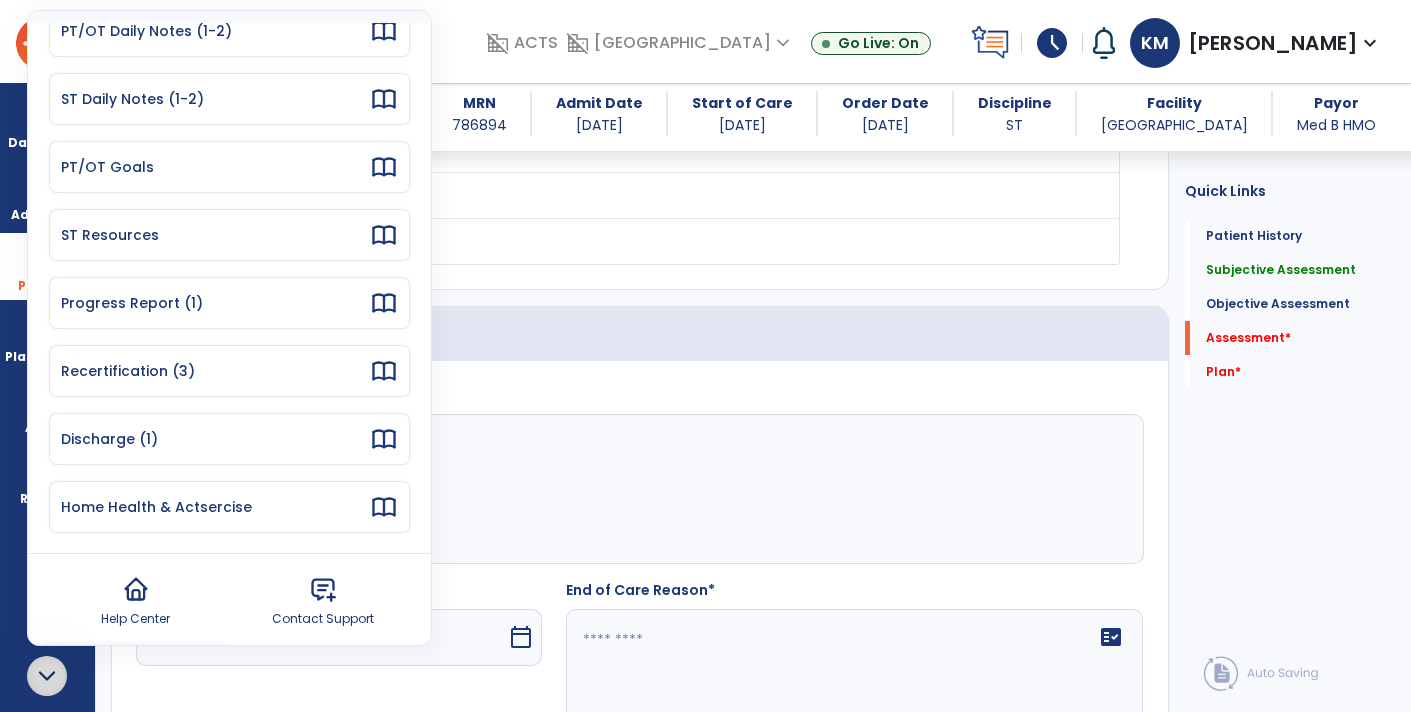 click on "Discharge (1)" at bounding box center [215, 439] 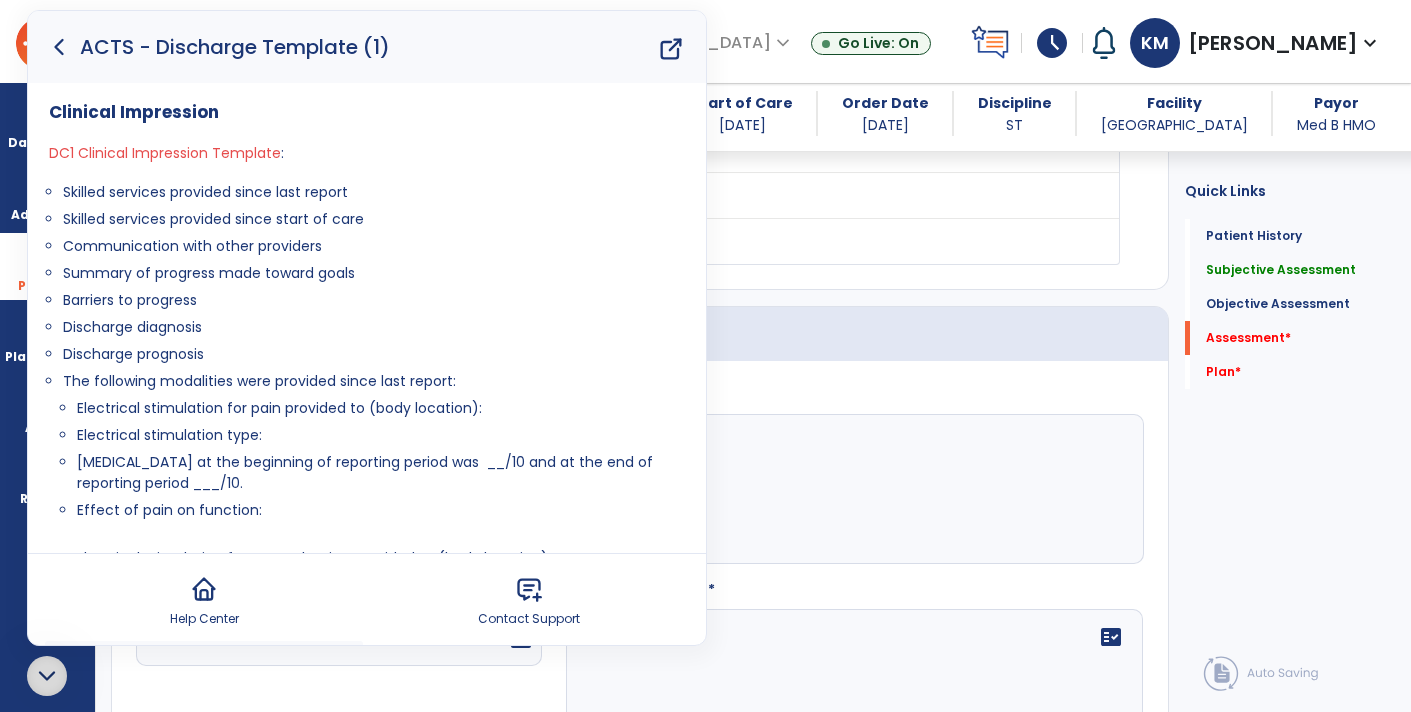 drag, startPoint x: 61, startPoint y: 192, endPoint x: 409, endPoint y: 349, distance: 381.77612 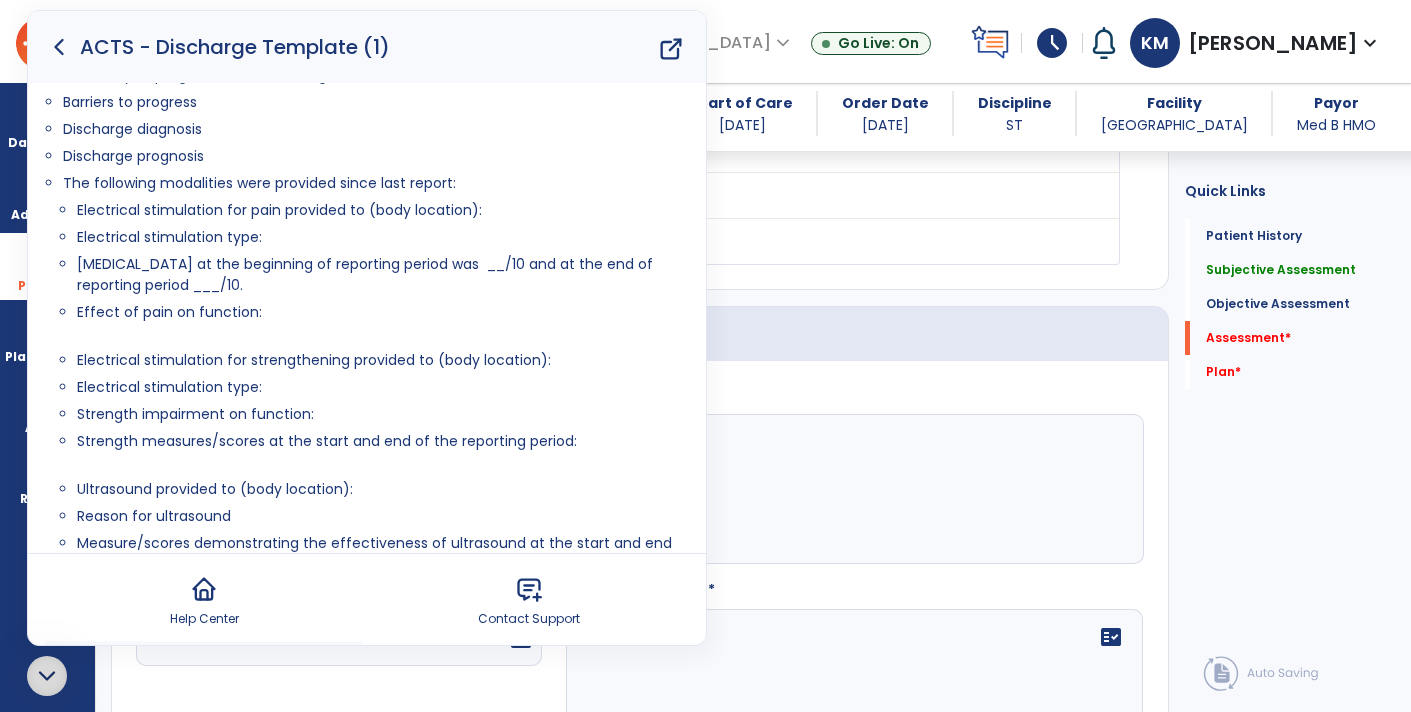scroll, scrollTop: 245, scrollLeft: 0, axis: vertical 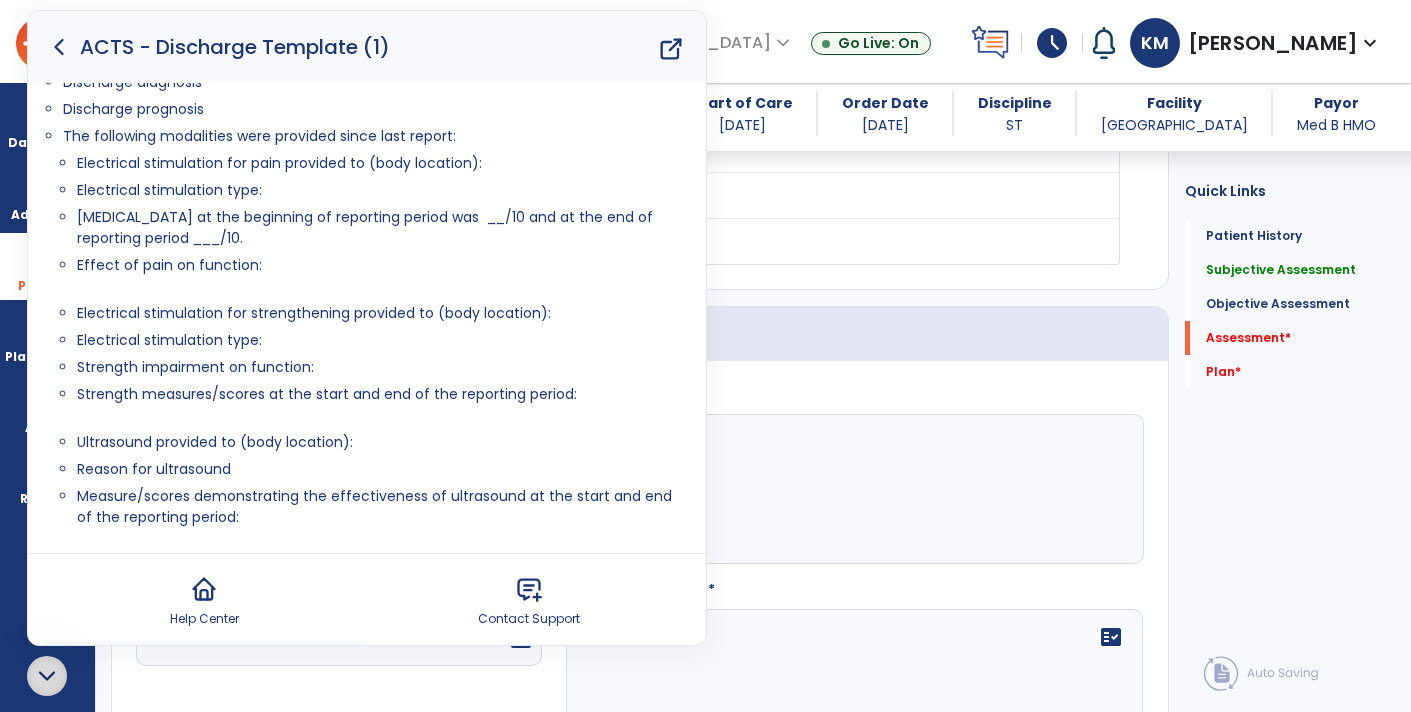 click at bounding box center [47, 676] 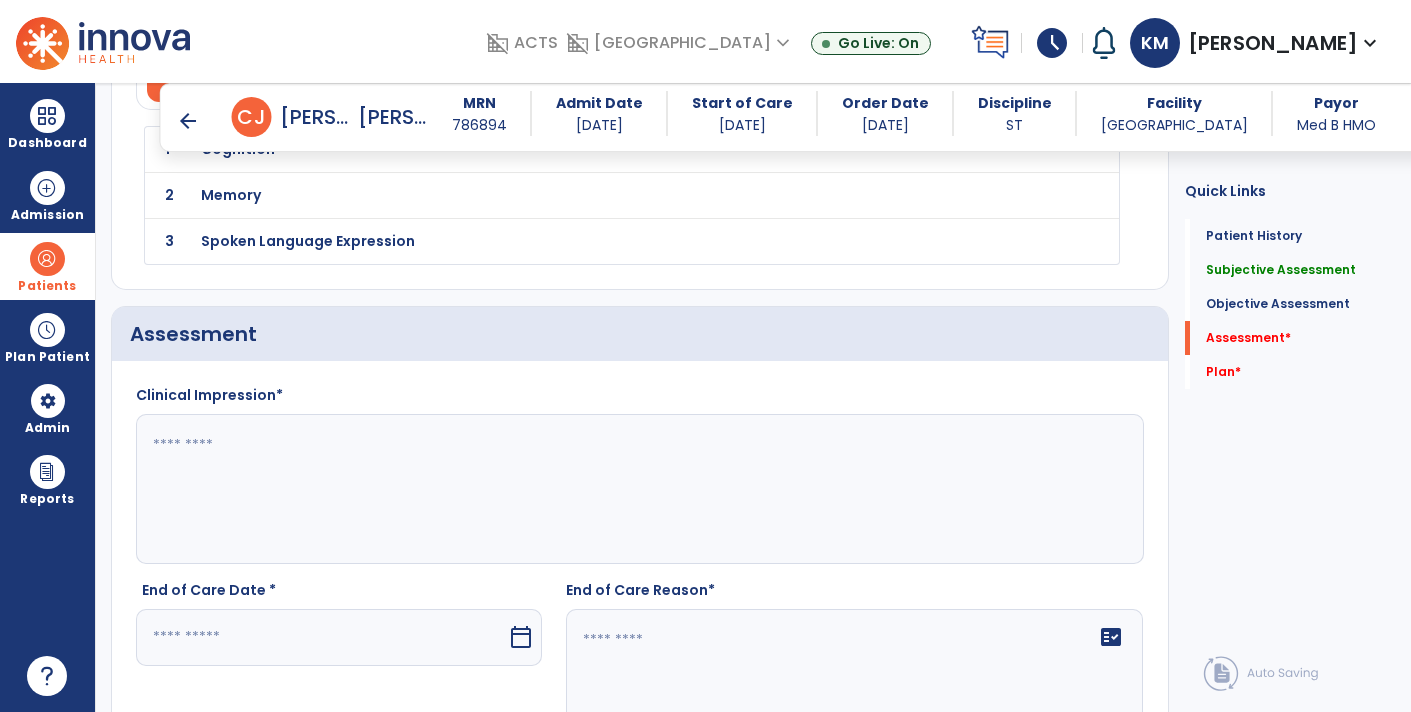 scroll, scrollTop: 0, scrollLeft: 0, axis: both 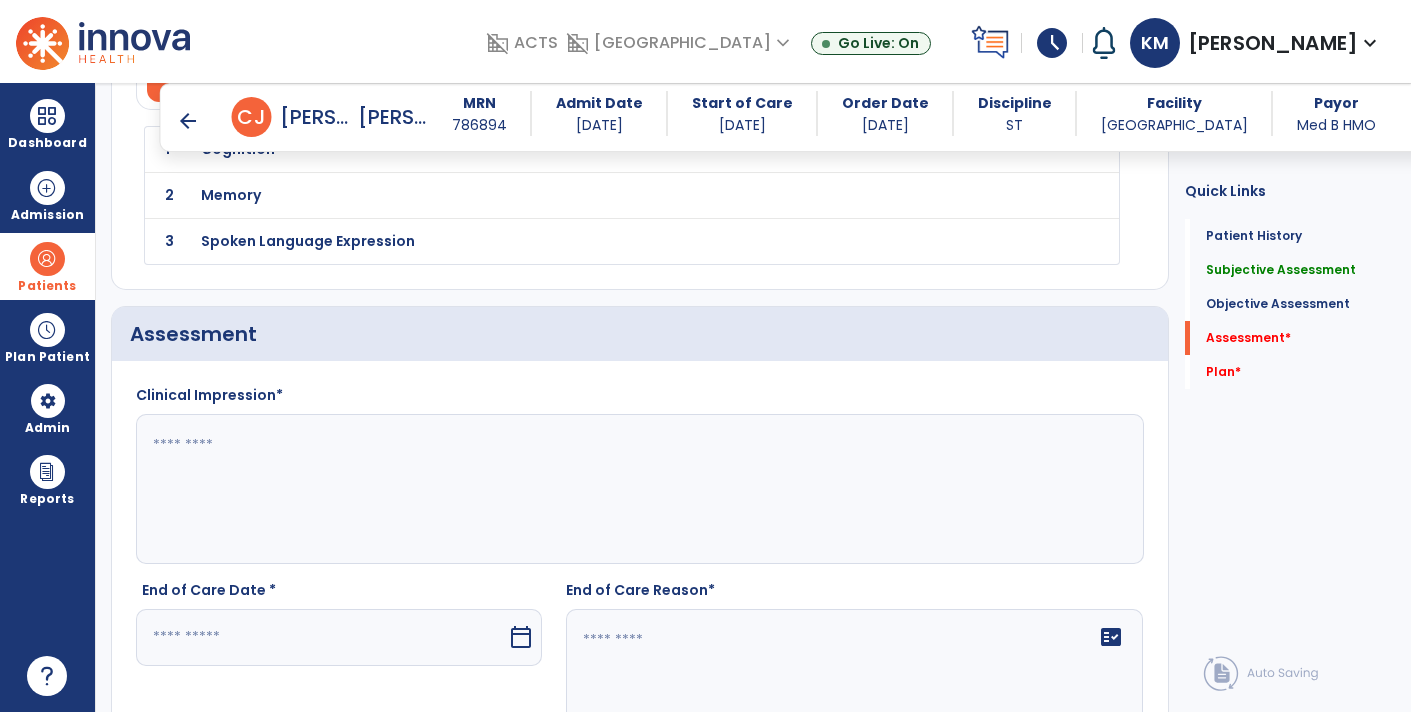 click 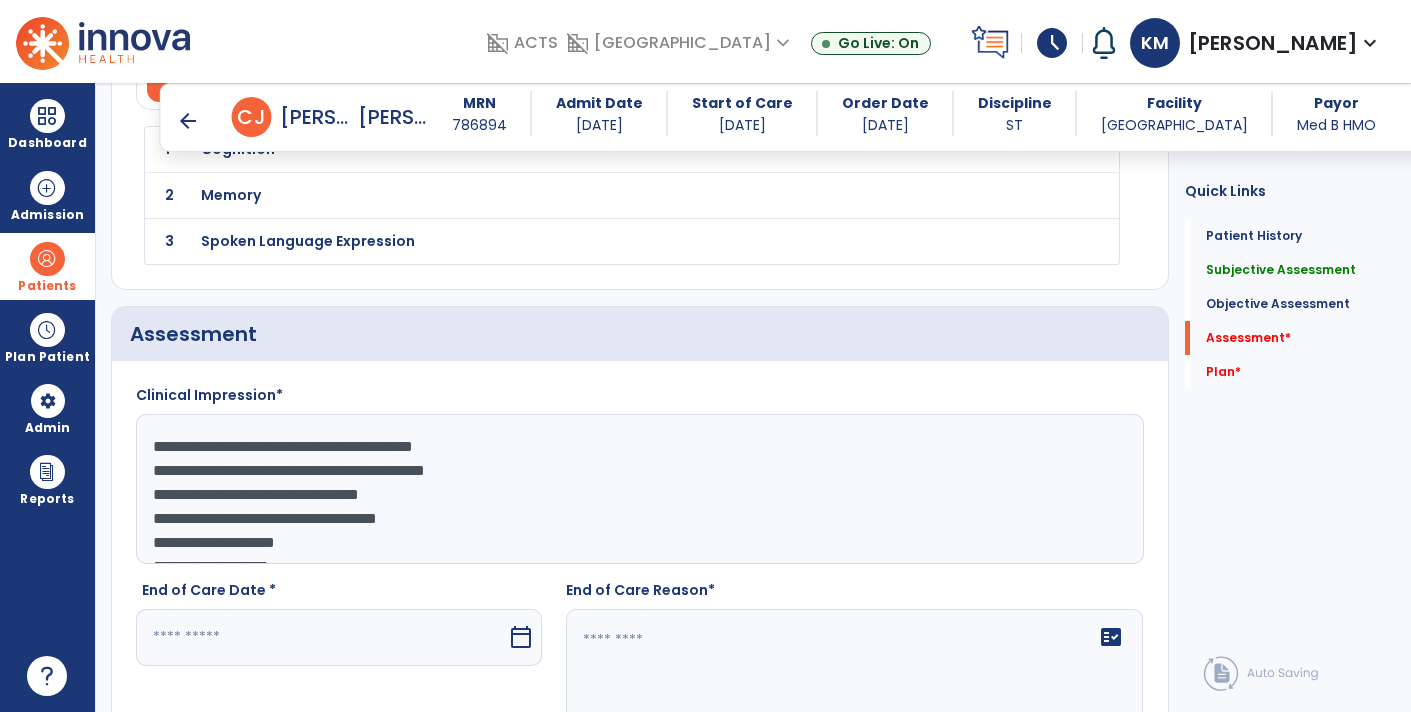 scroll, scrollTop: 38, scrollLeft: 0, axis: vertical 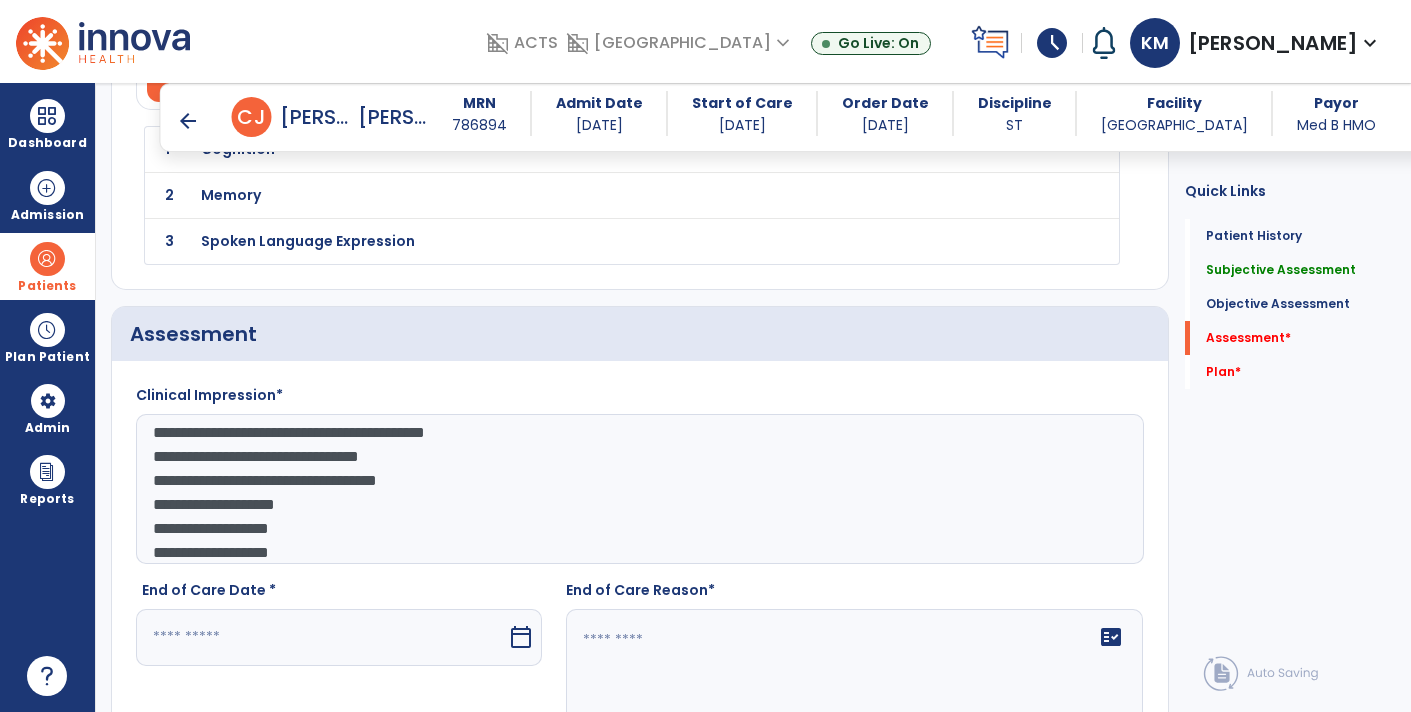 click on "**********" 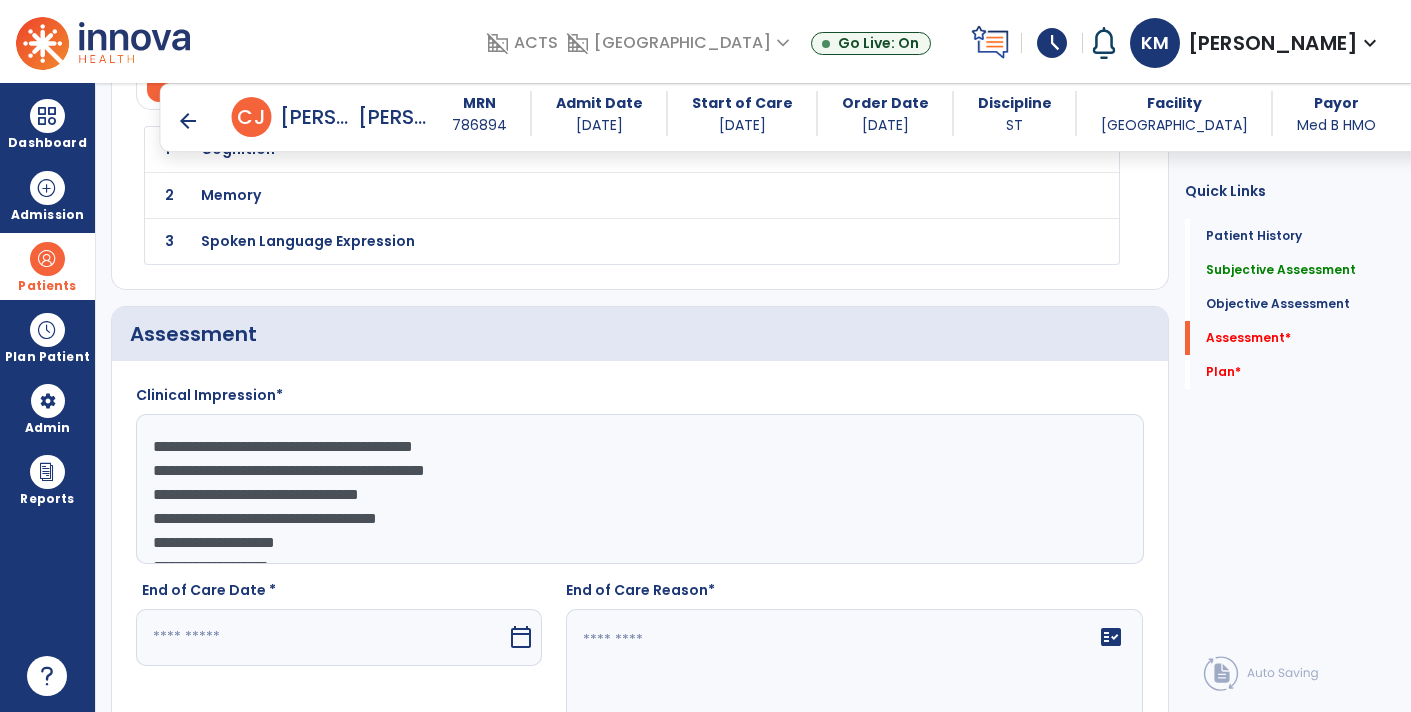 scroll, scrollTop: 47, scrollLeft: 0, axis: vertical 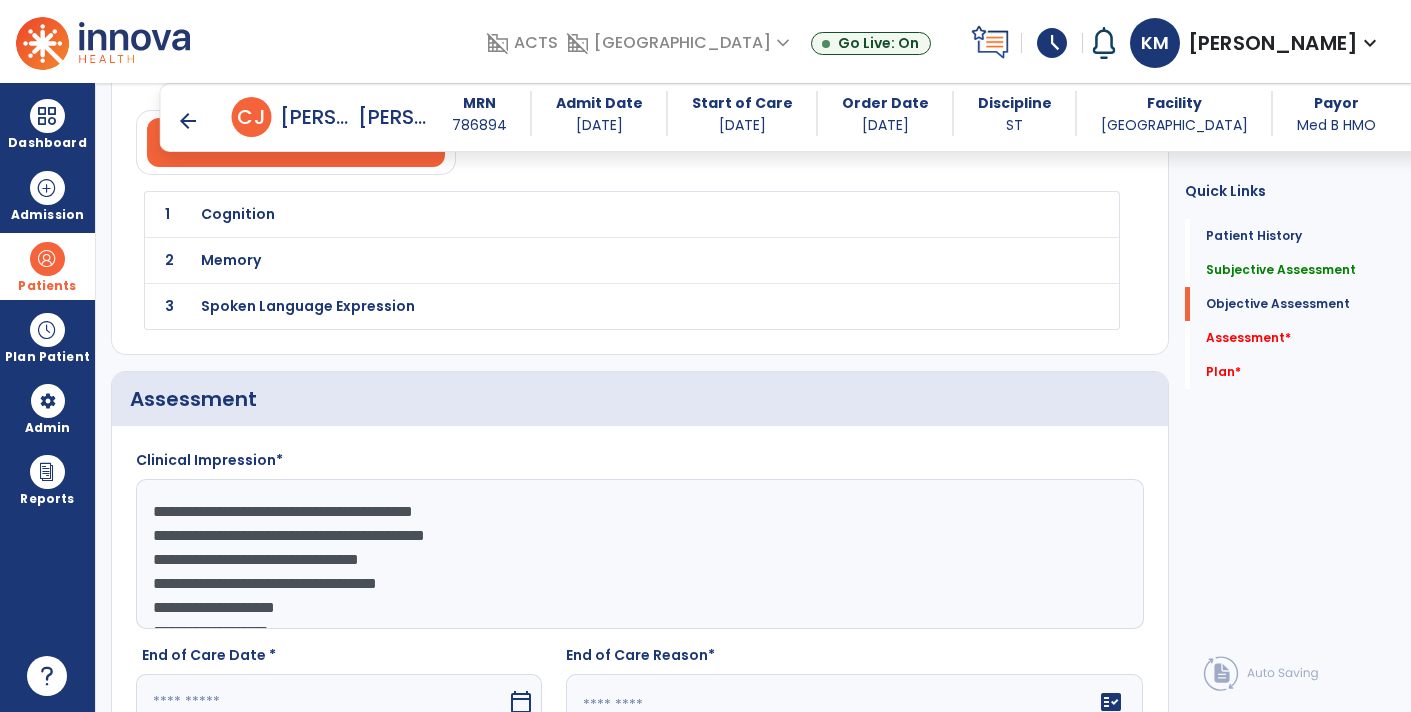 click on "**********" 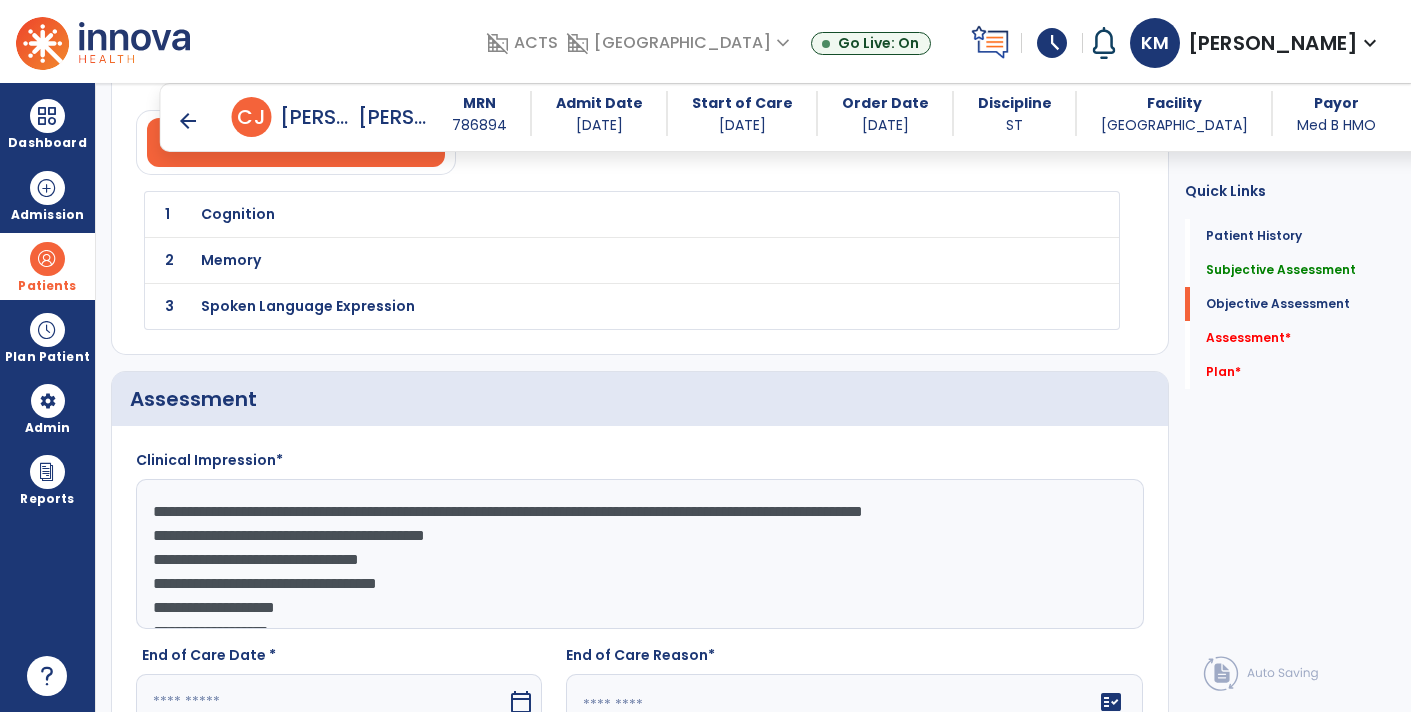 click on "**********" 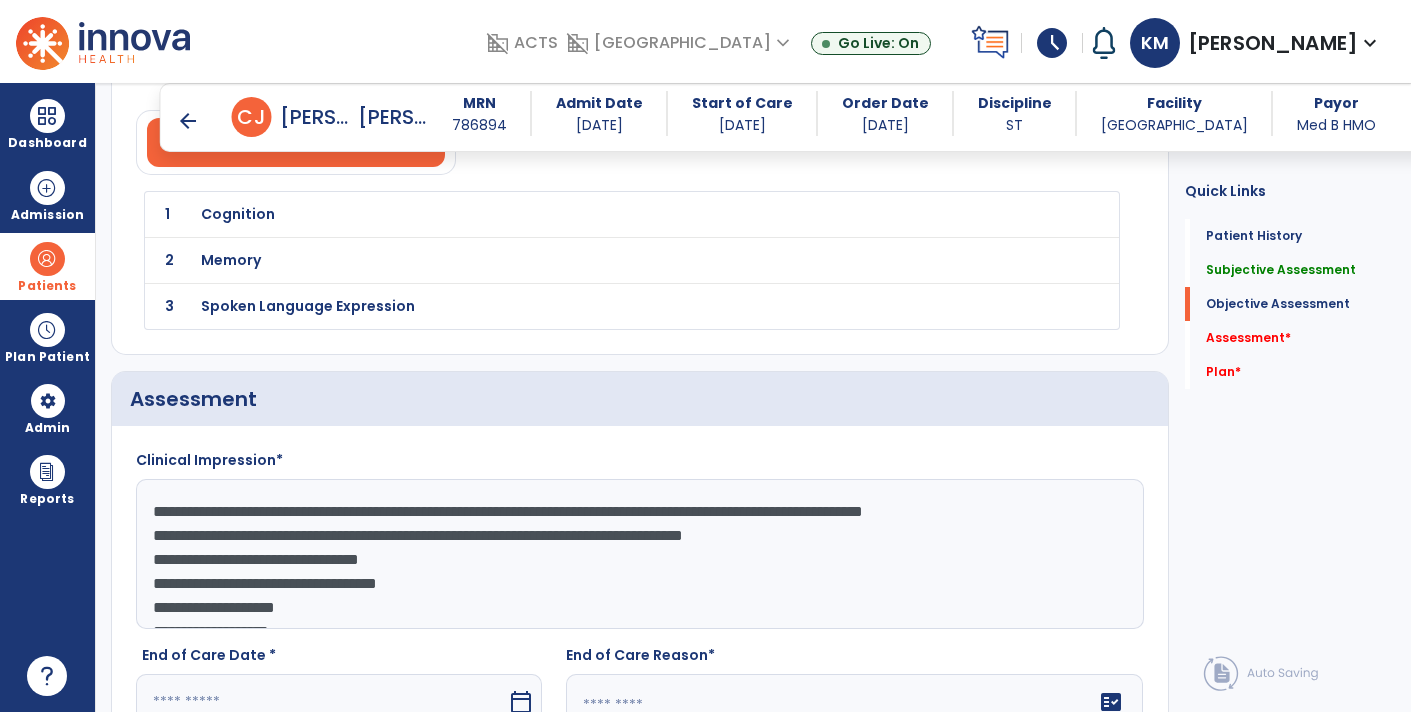 drag, startPoint x: 498, startPoint y: 505, endPoint x: 1161, endPoint y: 502, distance: 663.0068 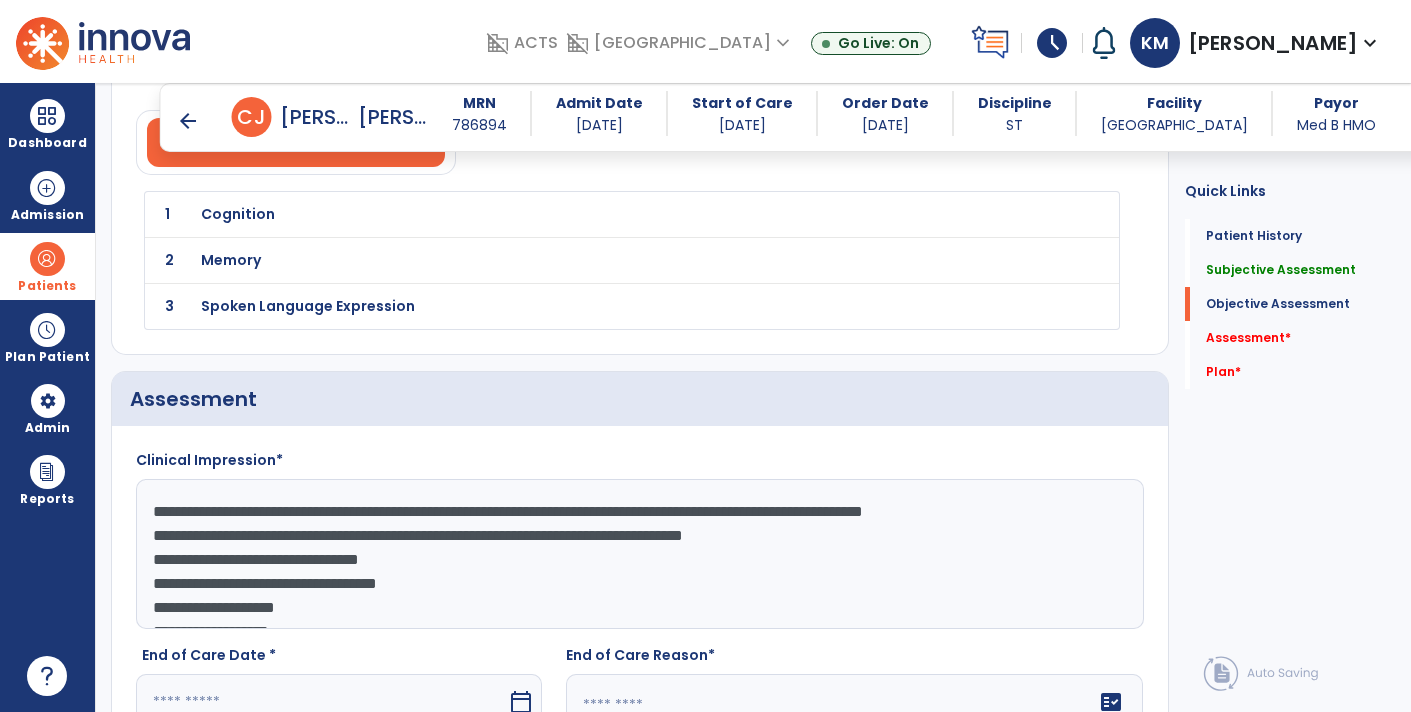 click on "**********" 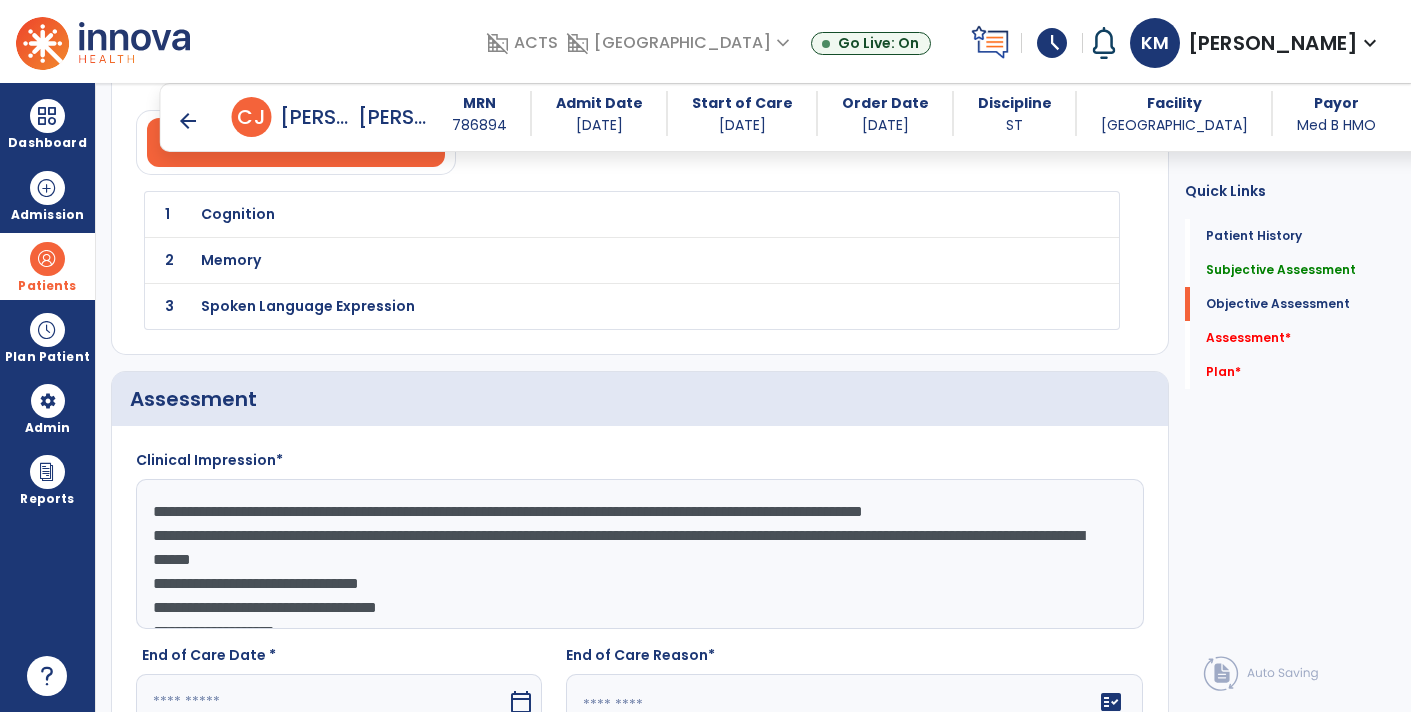 scroll, scrollTop: 72, scrollLeft: 0, axis: vertical 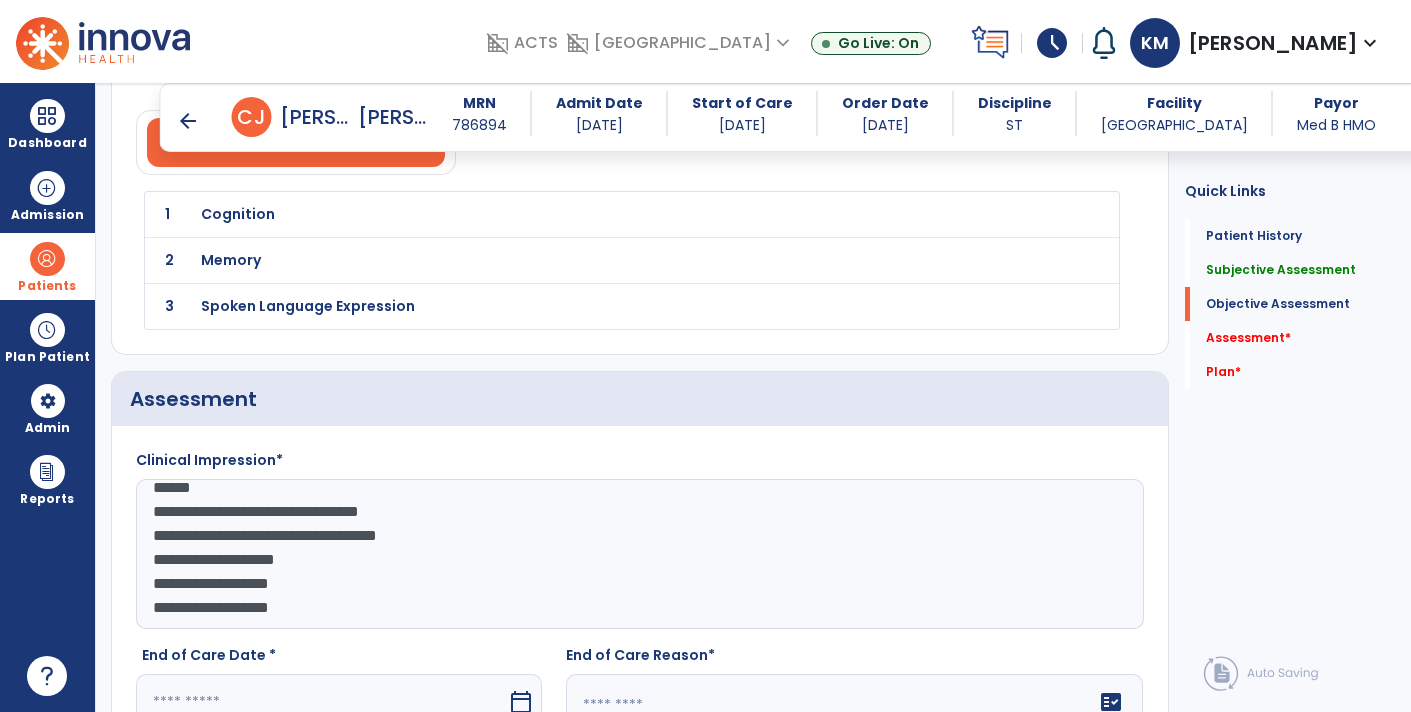 click on "**********" 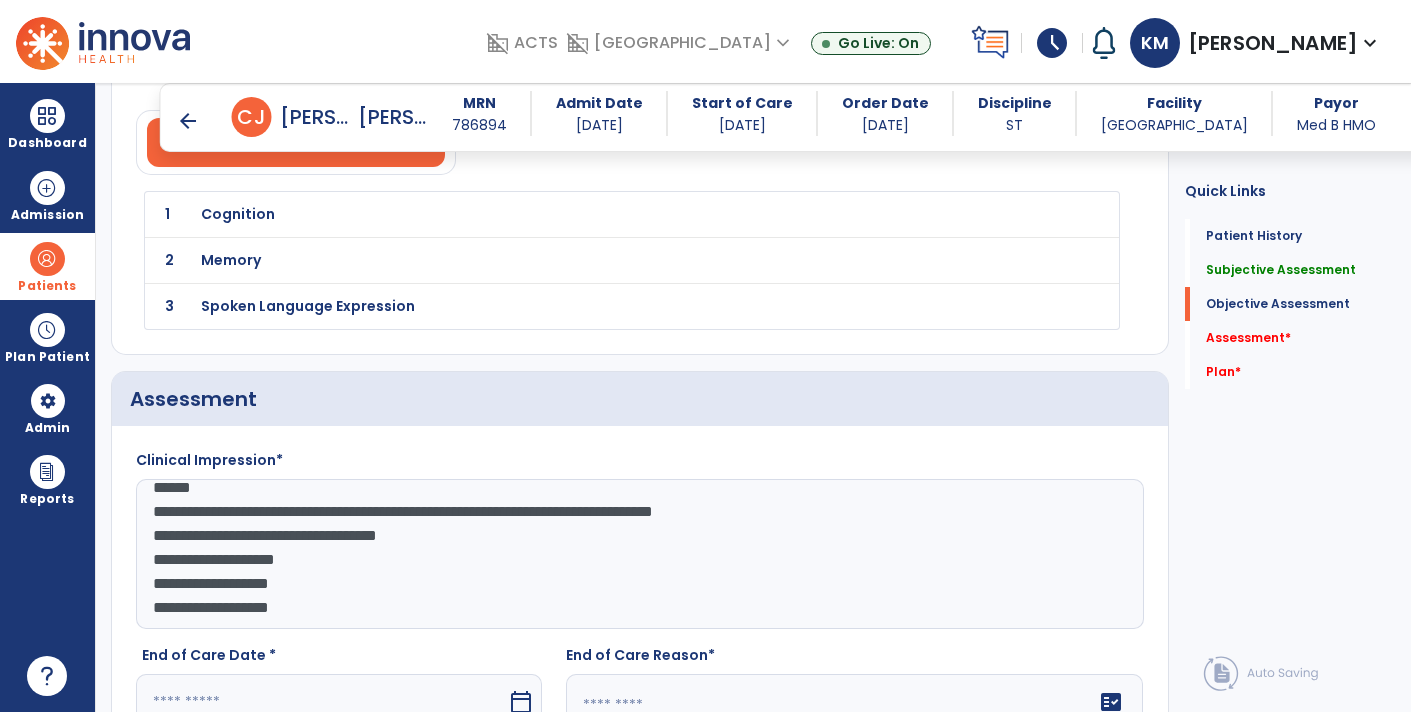 click on "**********" 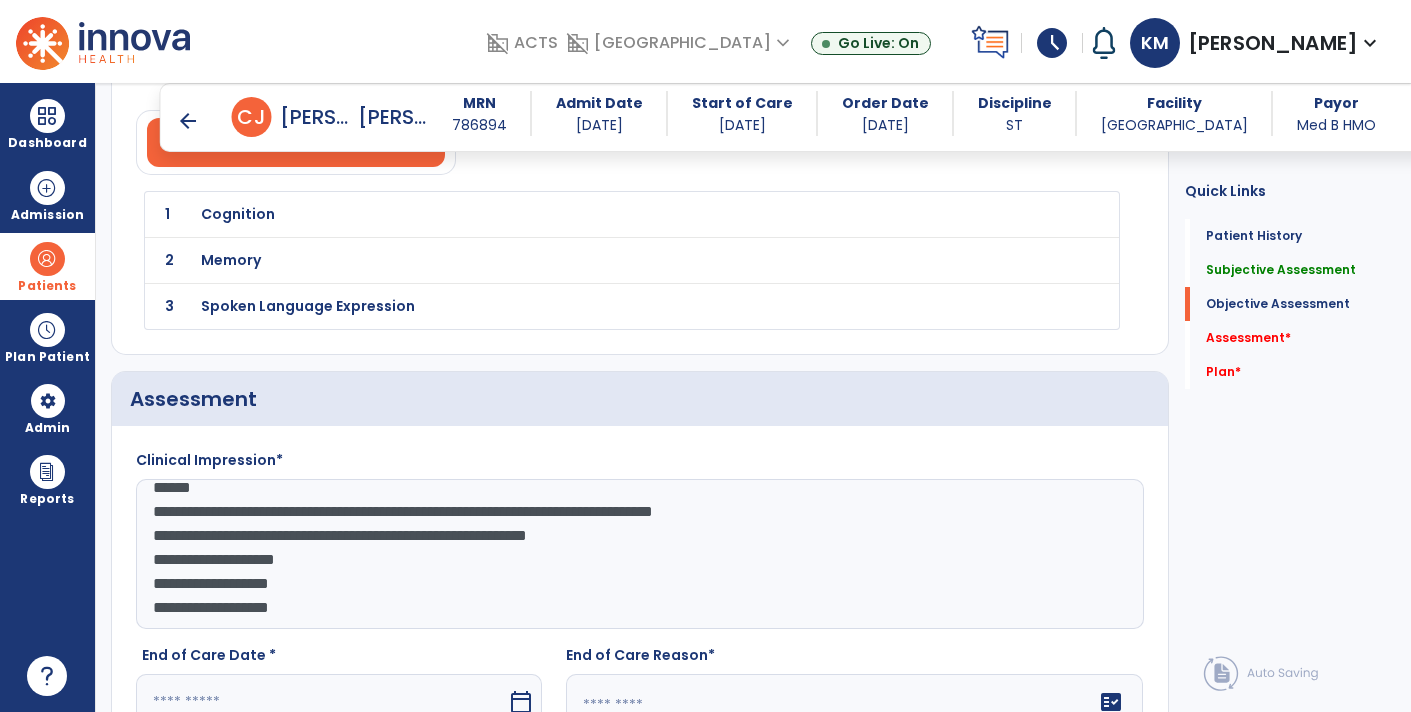 click on "**********" 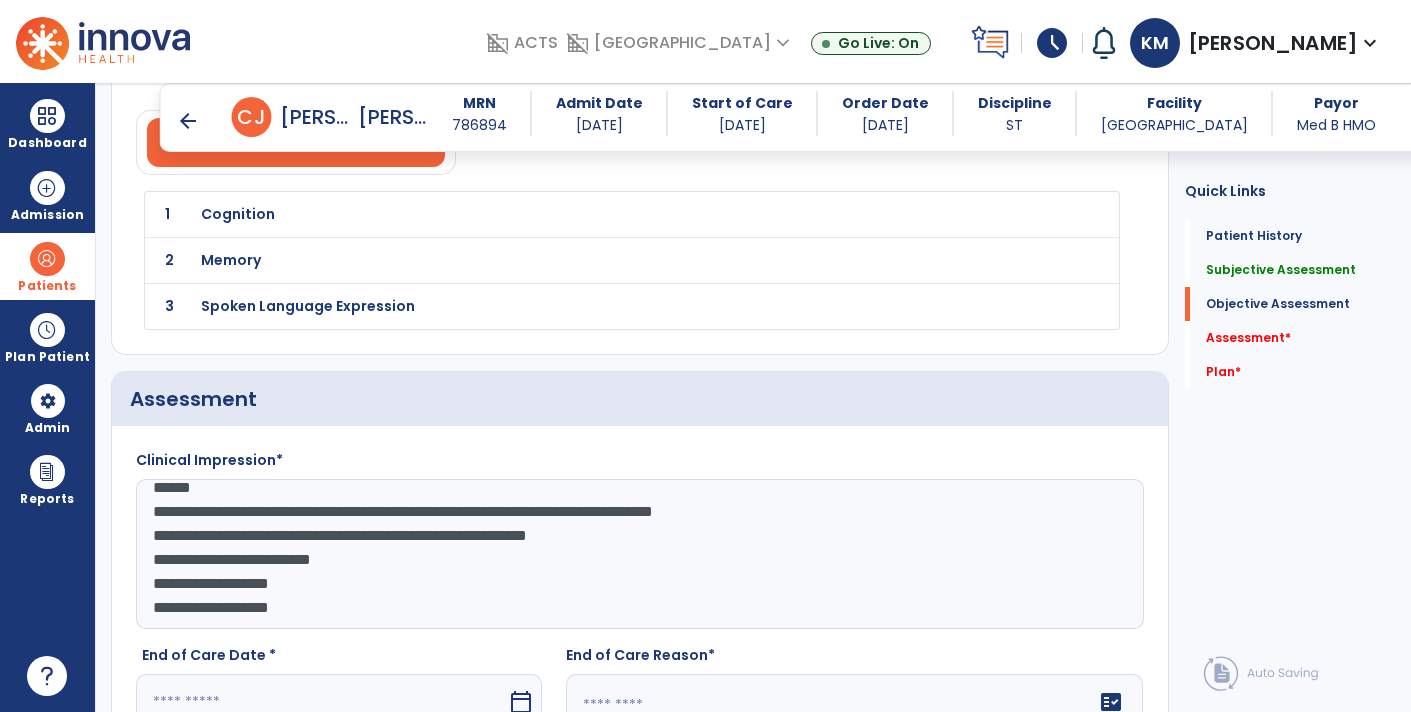 click on "**********" 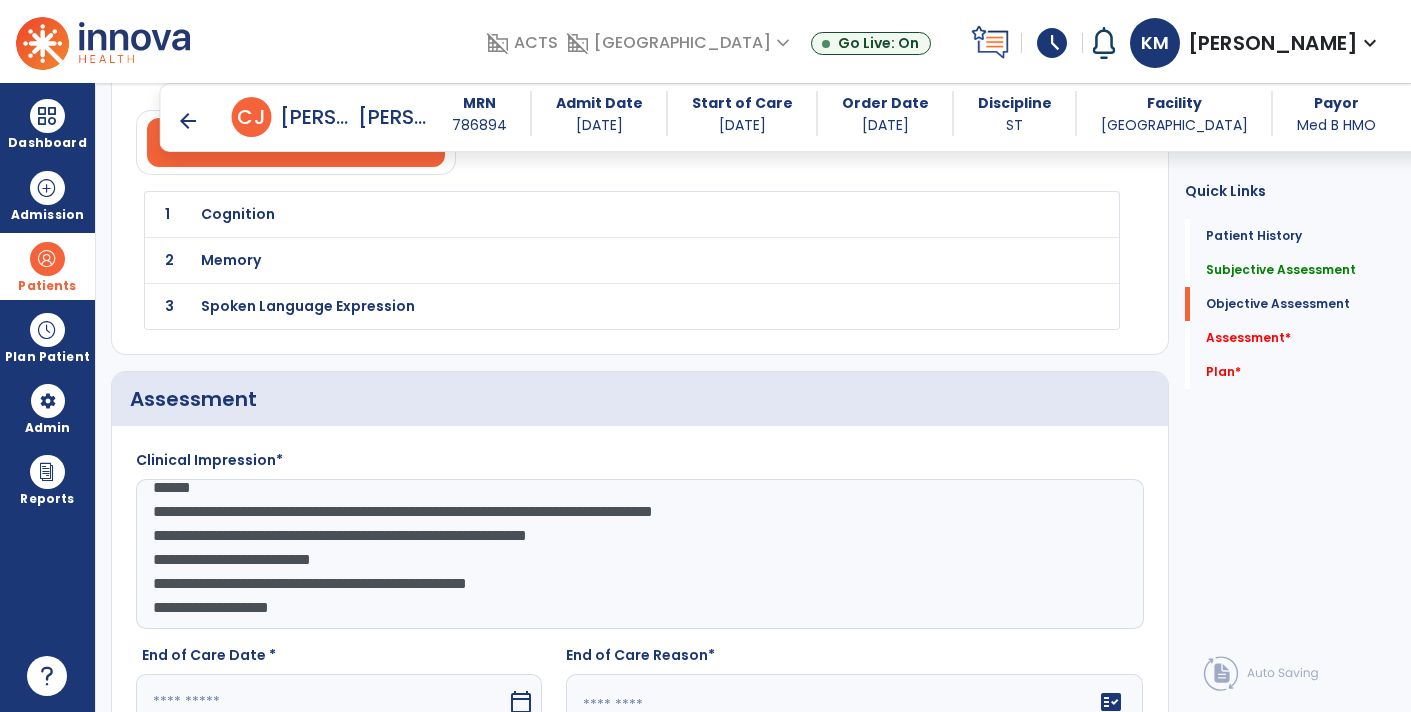 click on "**********" 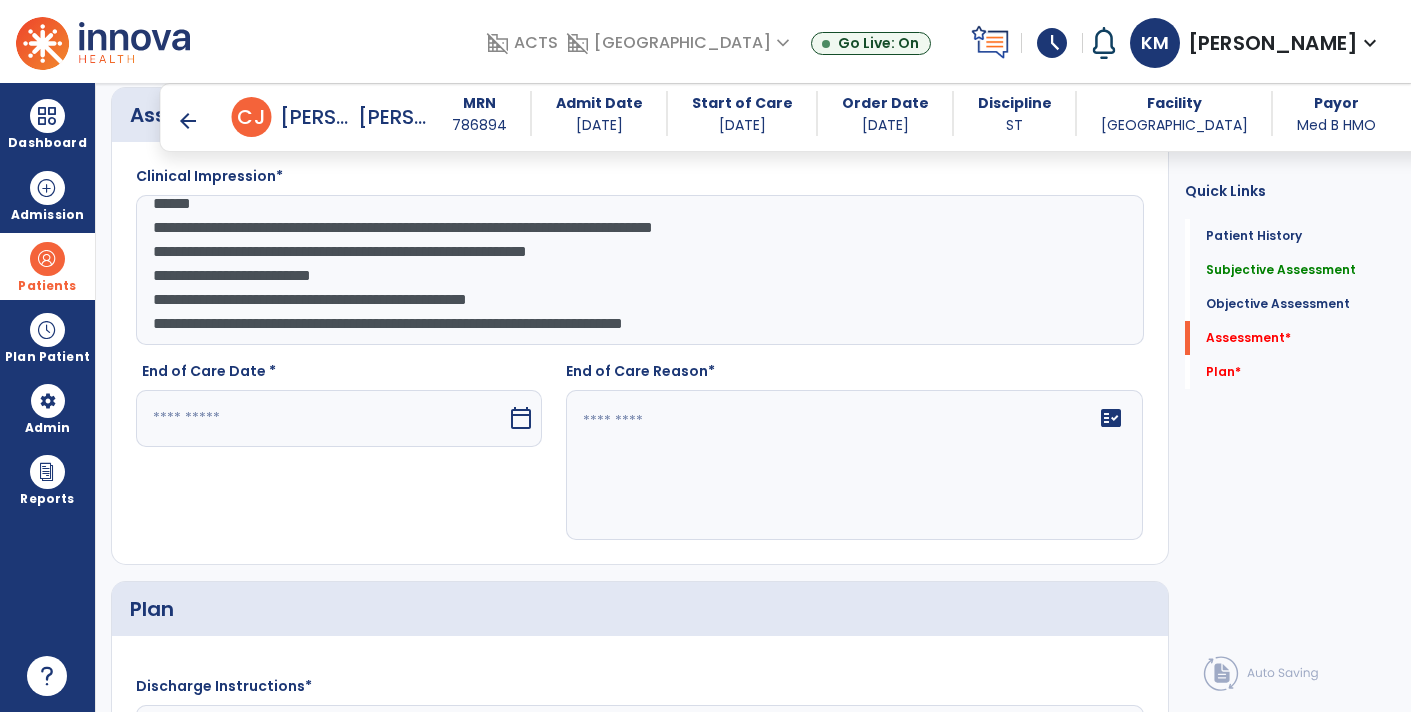 scroll, scrollTop: 2077, scrollLeft: 0, axis: vertical 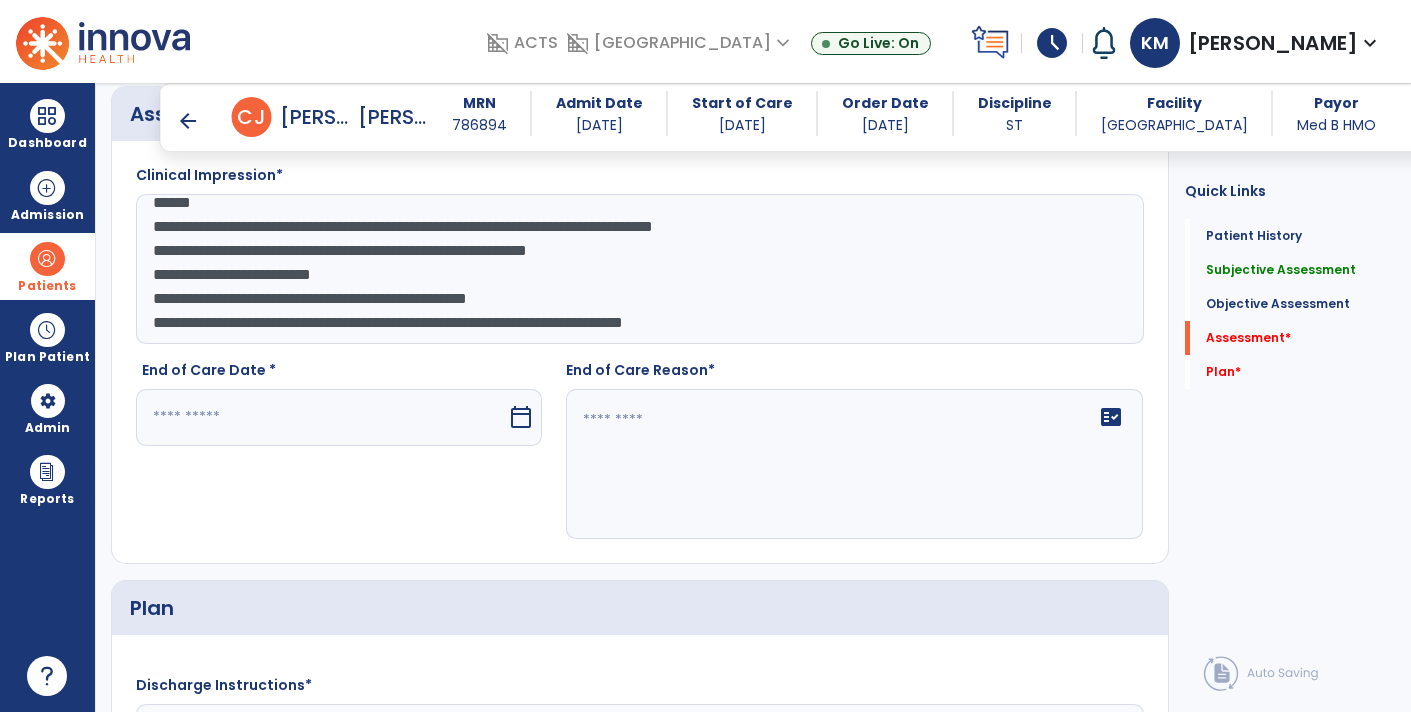 type on "**********" 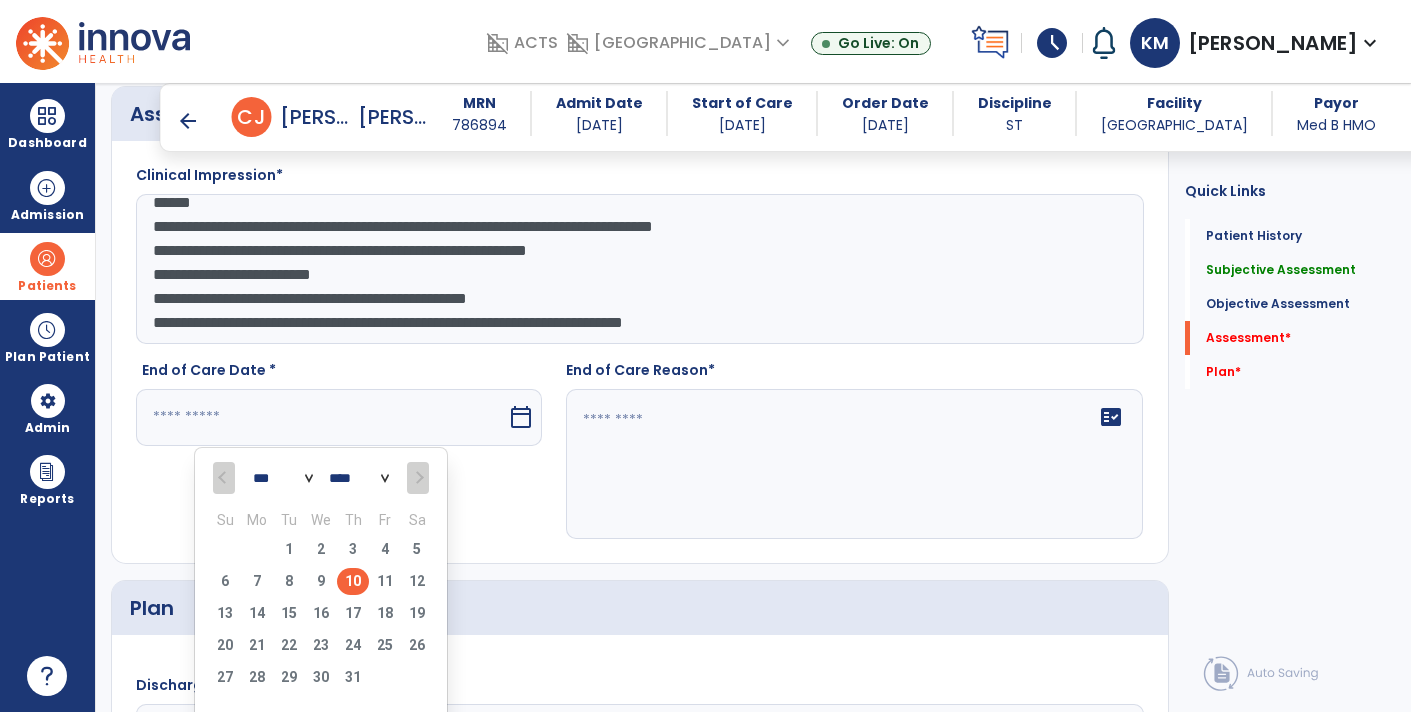 click on "10" at bounding box center (353, 581) 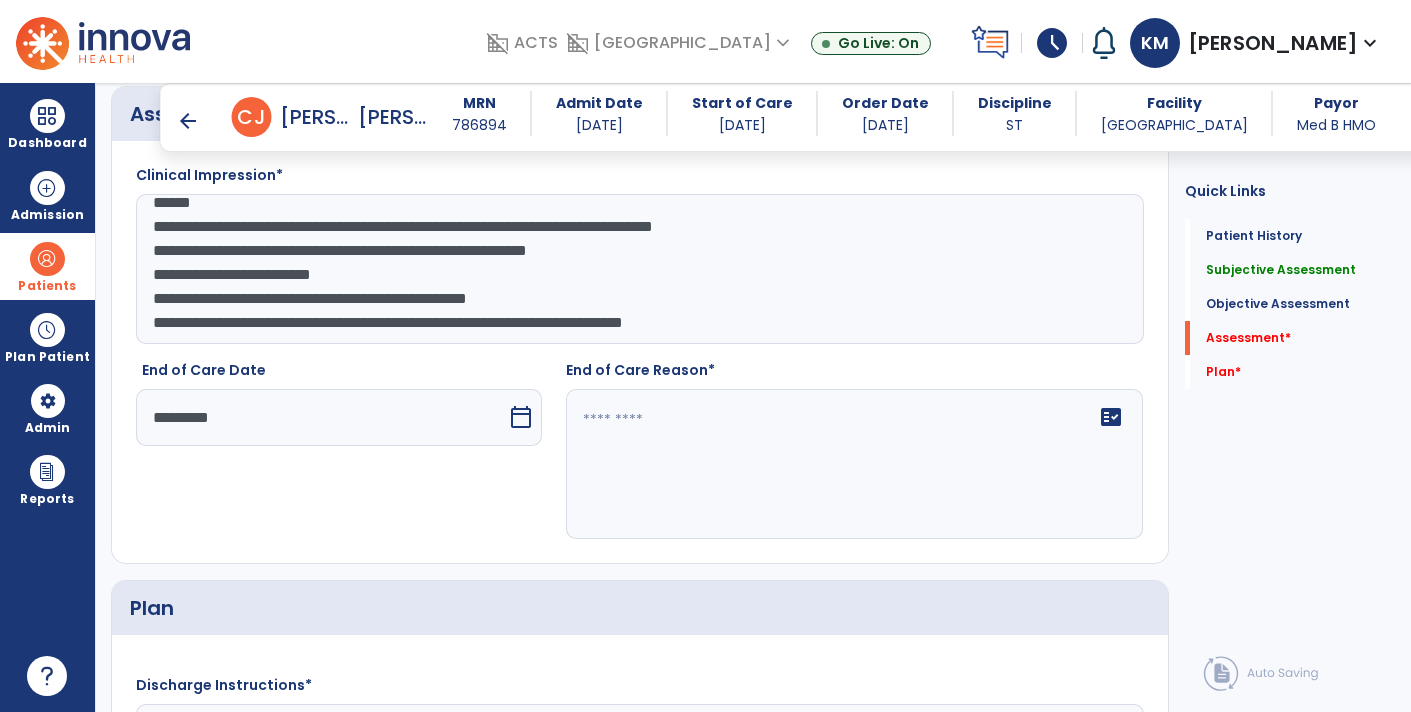 click 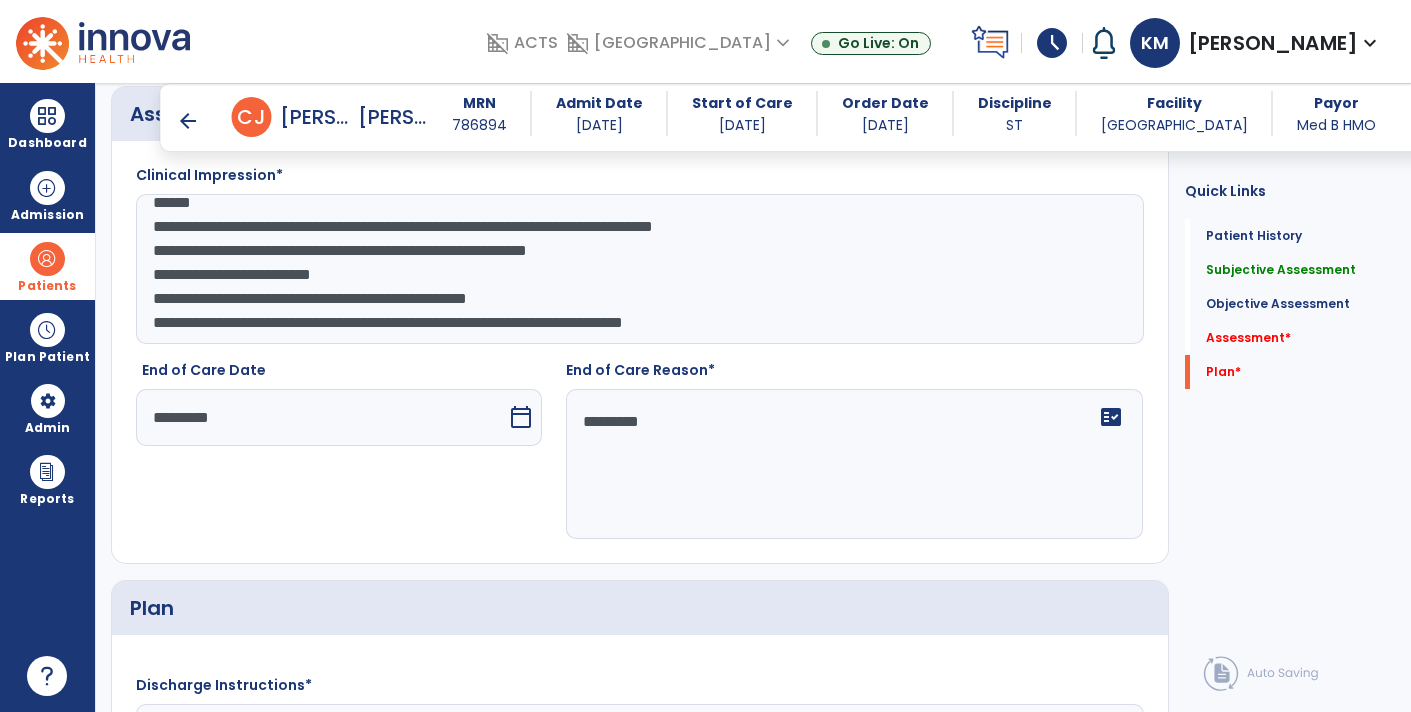 scroll, scrollTop: 2342, scrollLeft: 0, axis: vertical 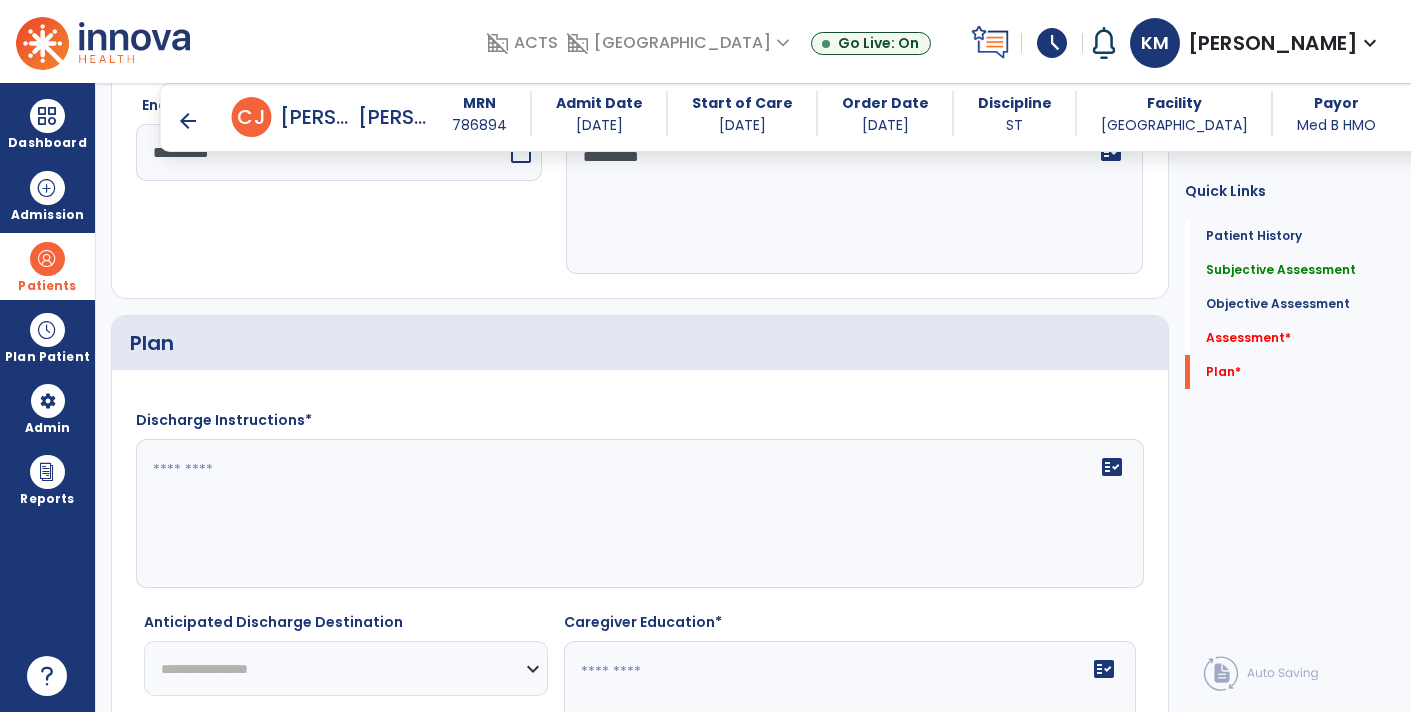 type on "*********" 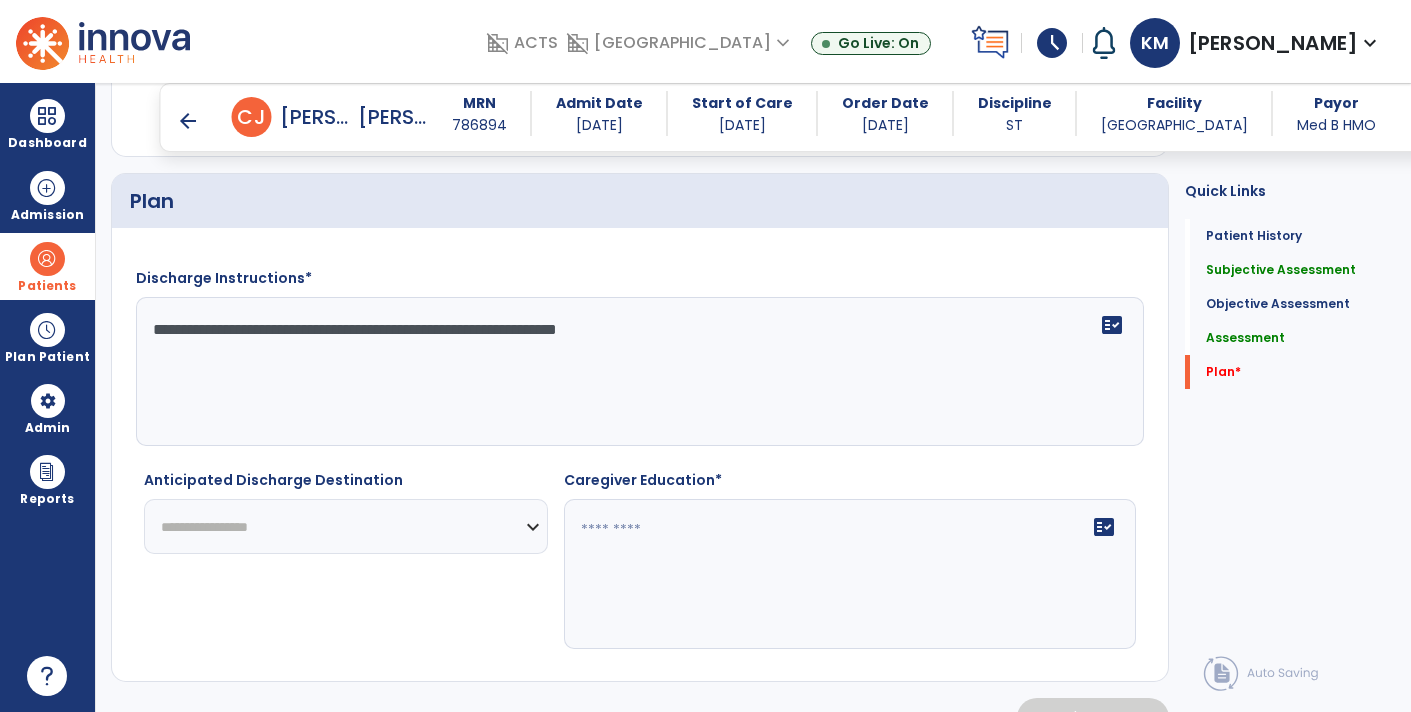 scroll, scrollTop: 2496, scrollLeft: 0, axis: vertical 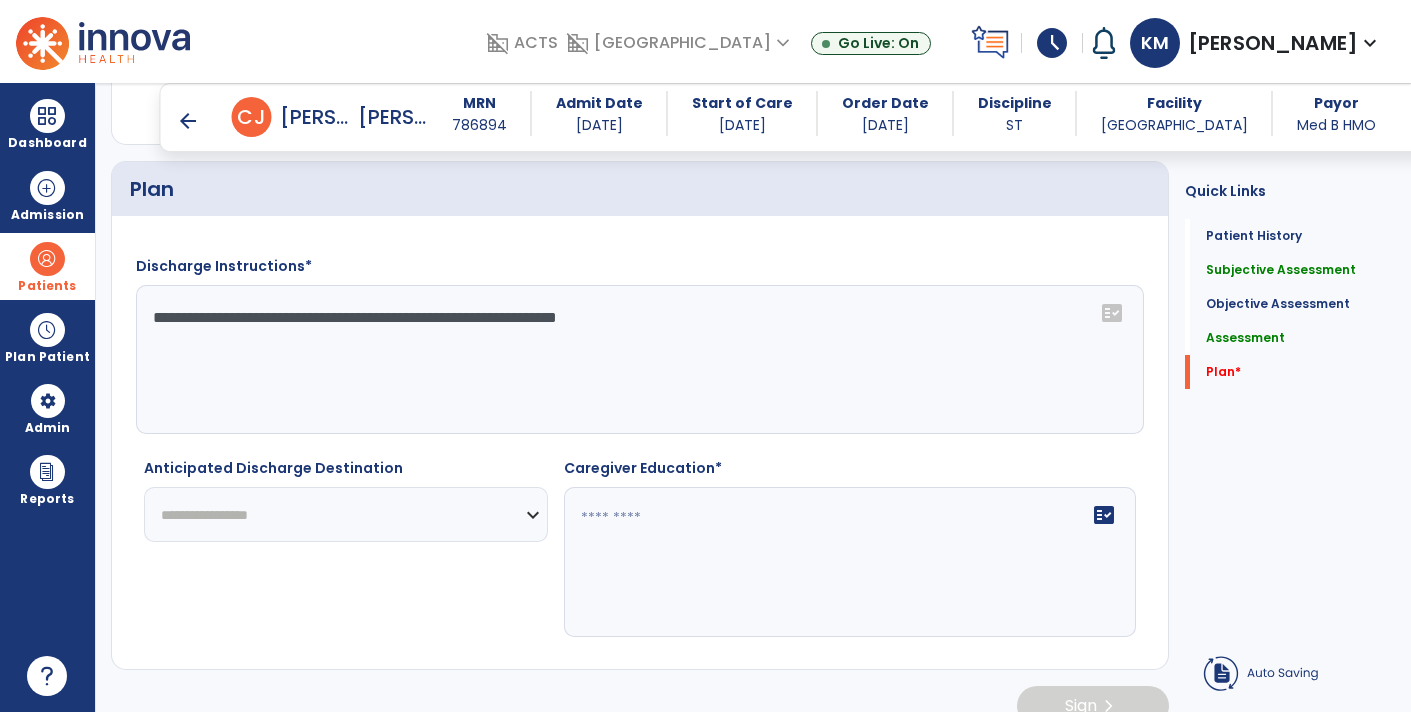 type on "**********" 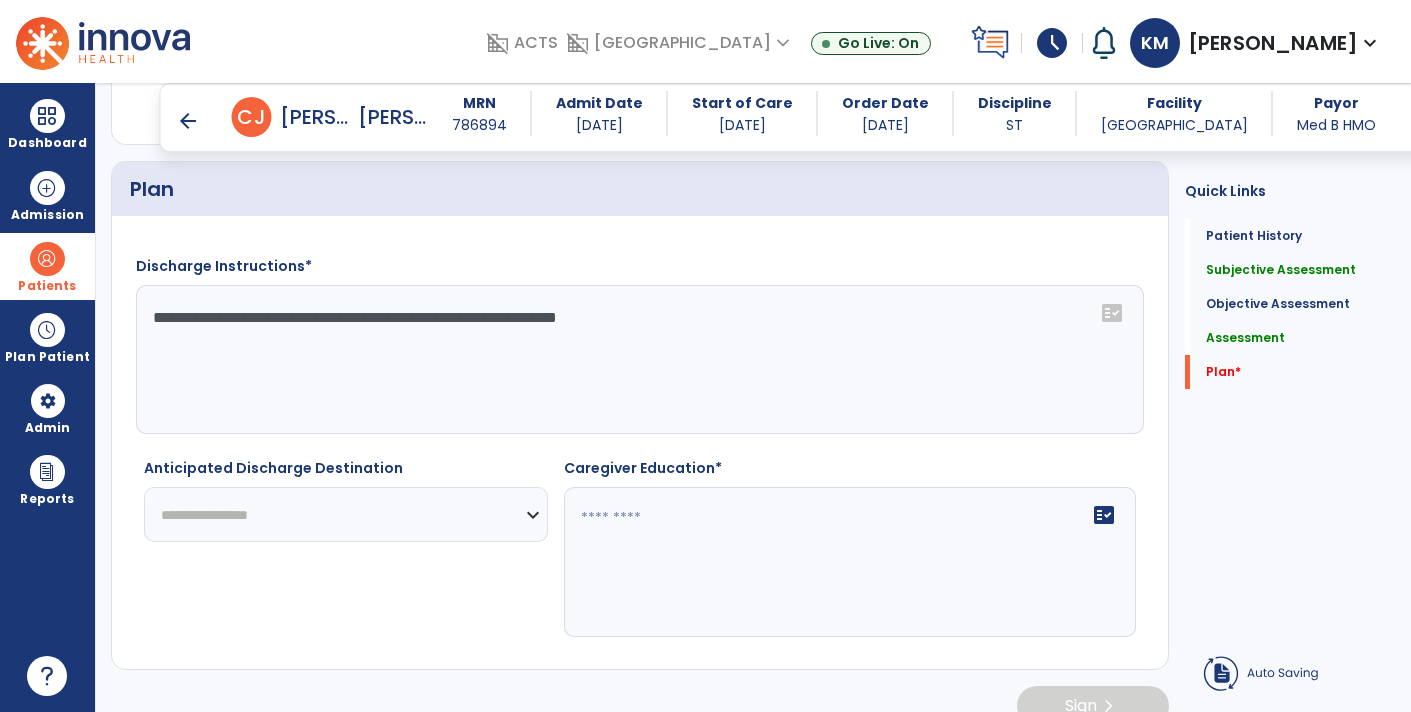 click on "**********" 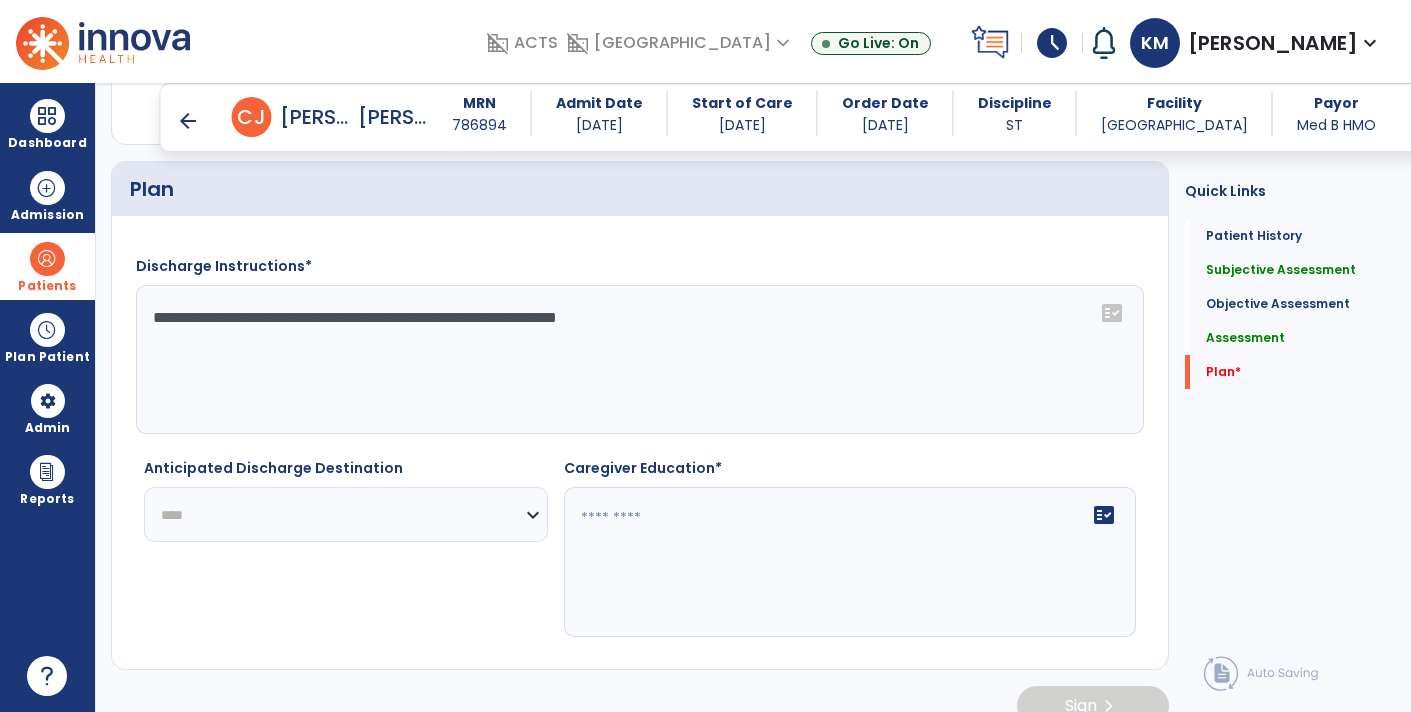 click on "**********" 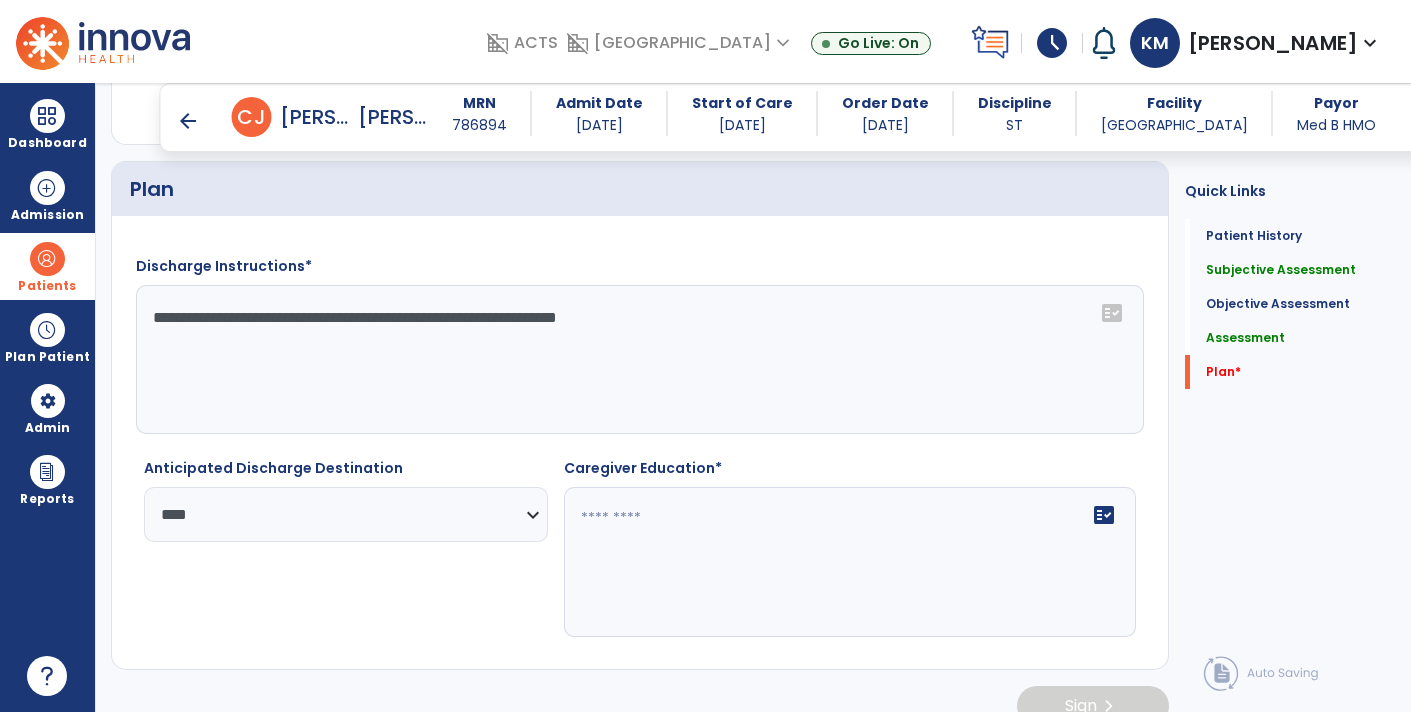 click on "**********" 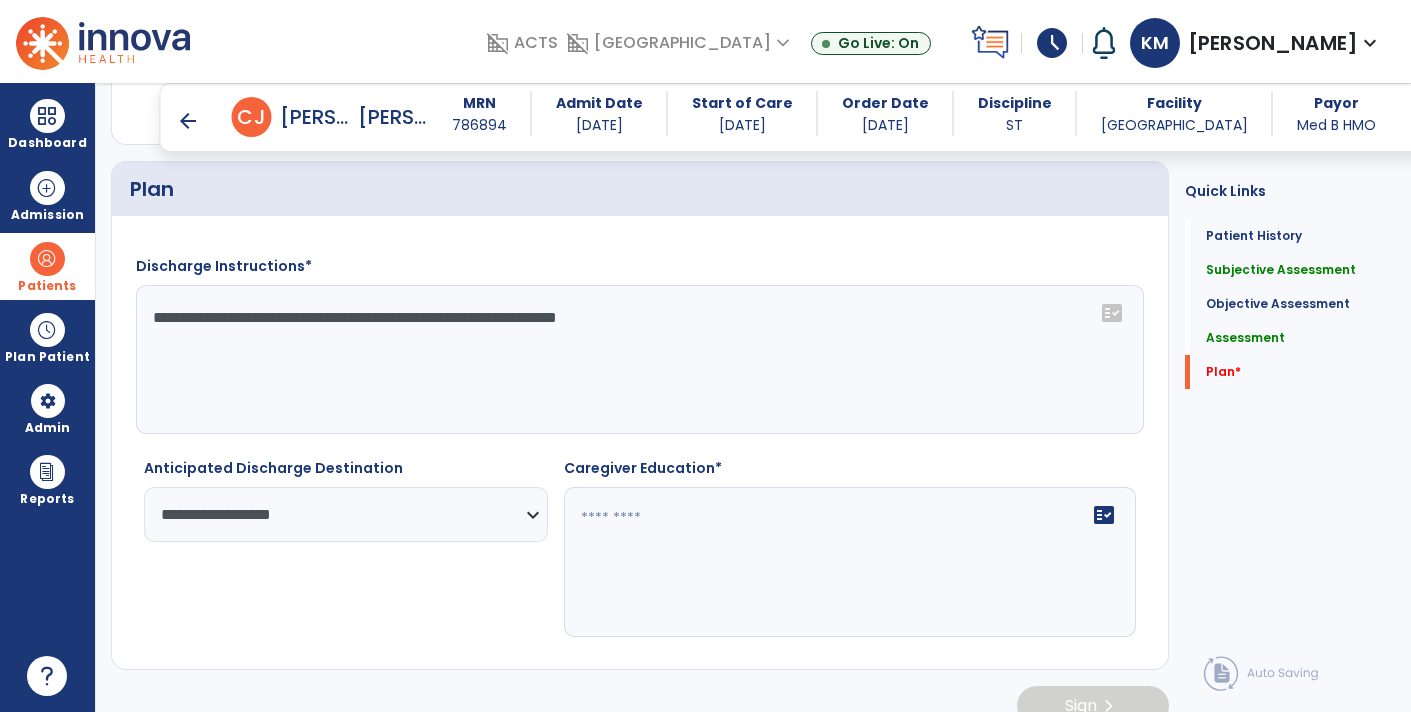 click on "**********" 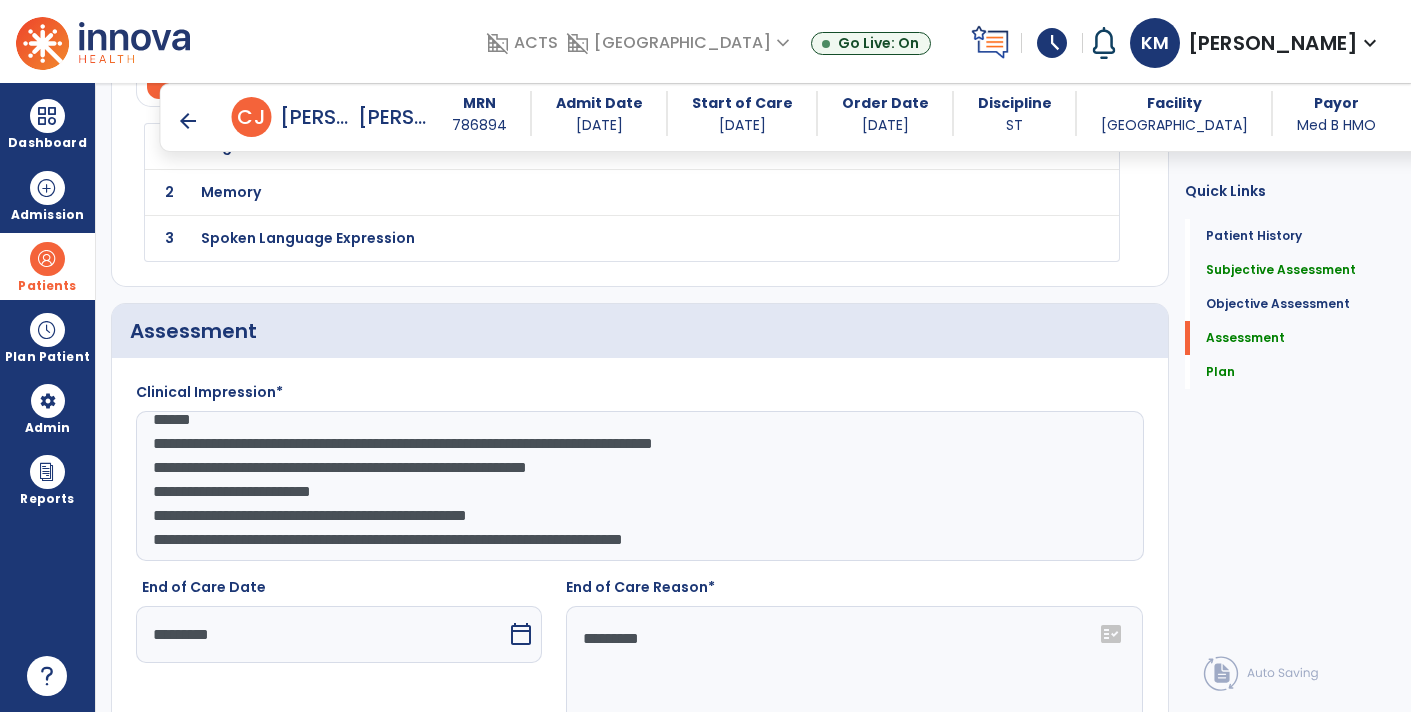 scroll, scrollTop: 1859, scrollLeft: 0, axis: vertical 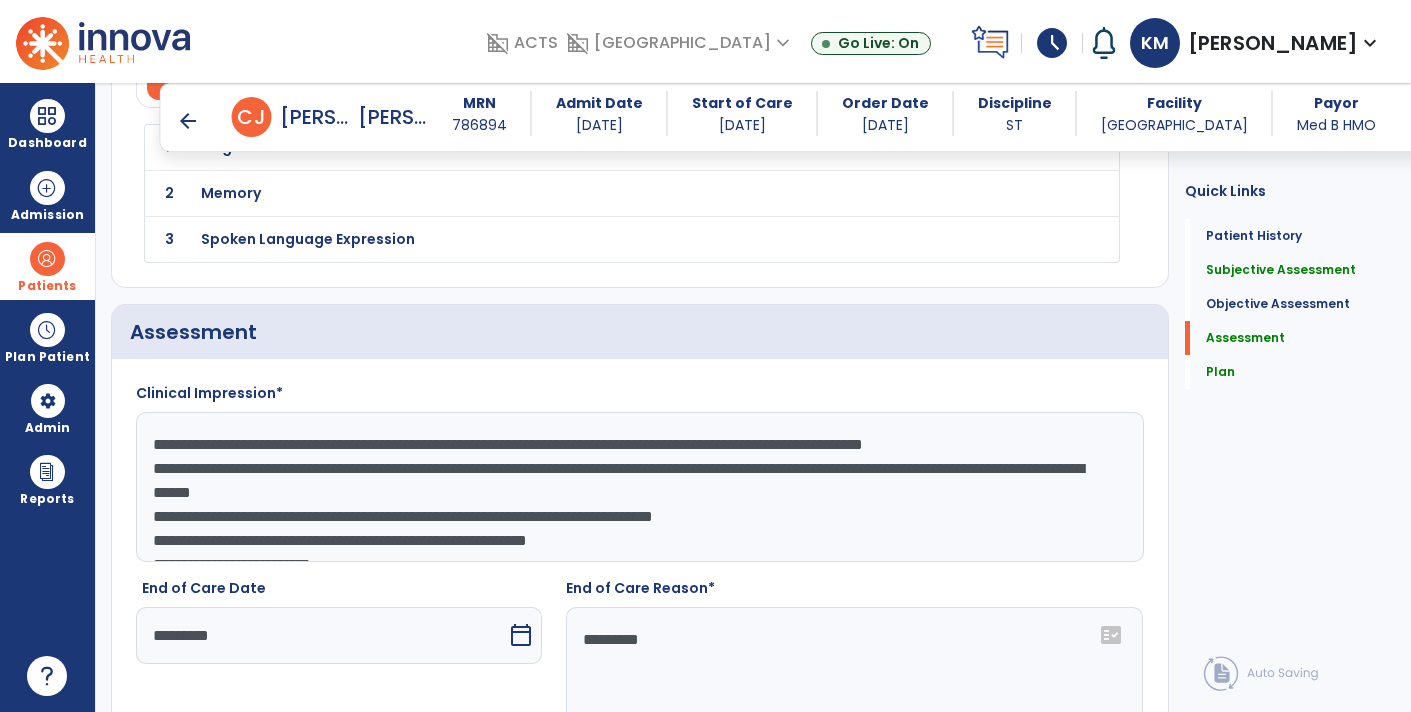 type on "***" 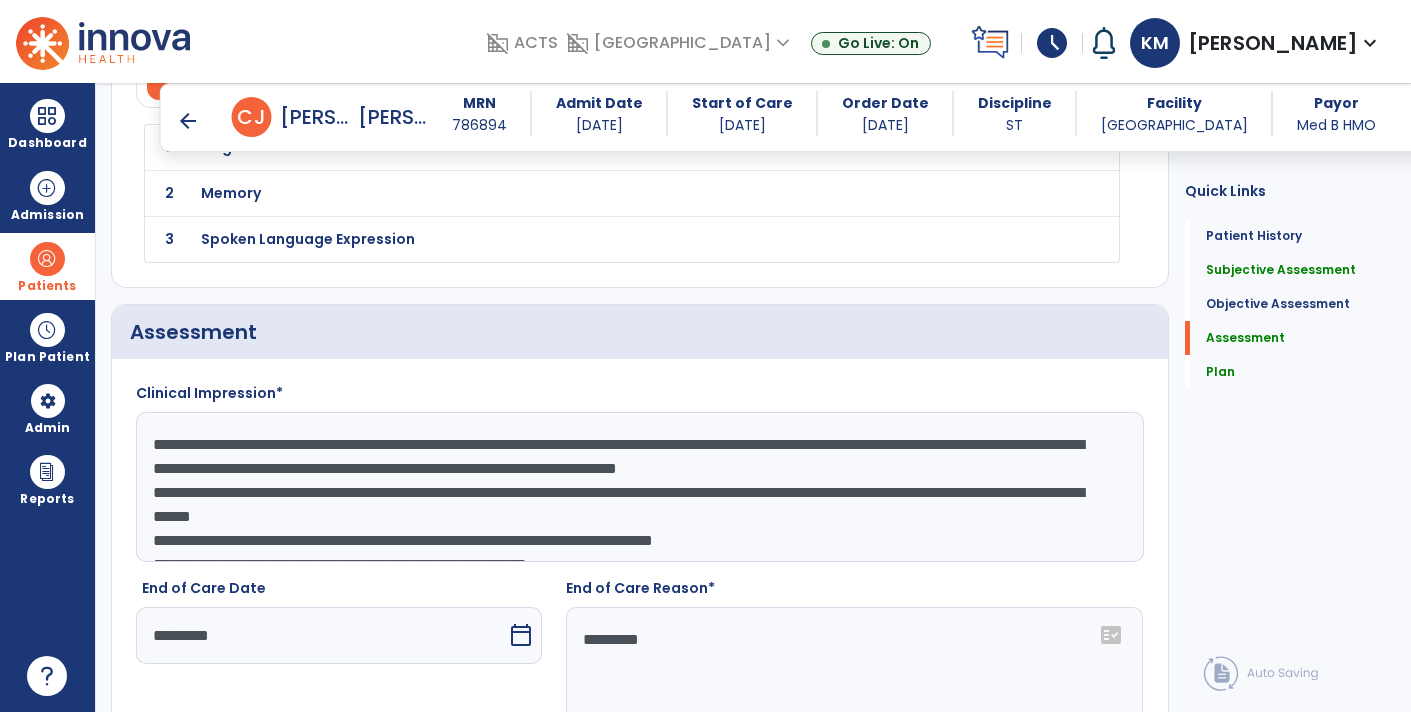 click on "**********" 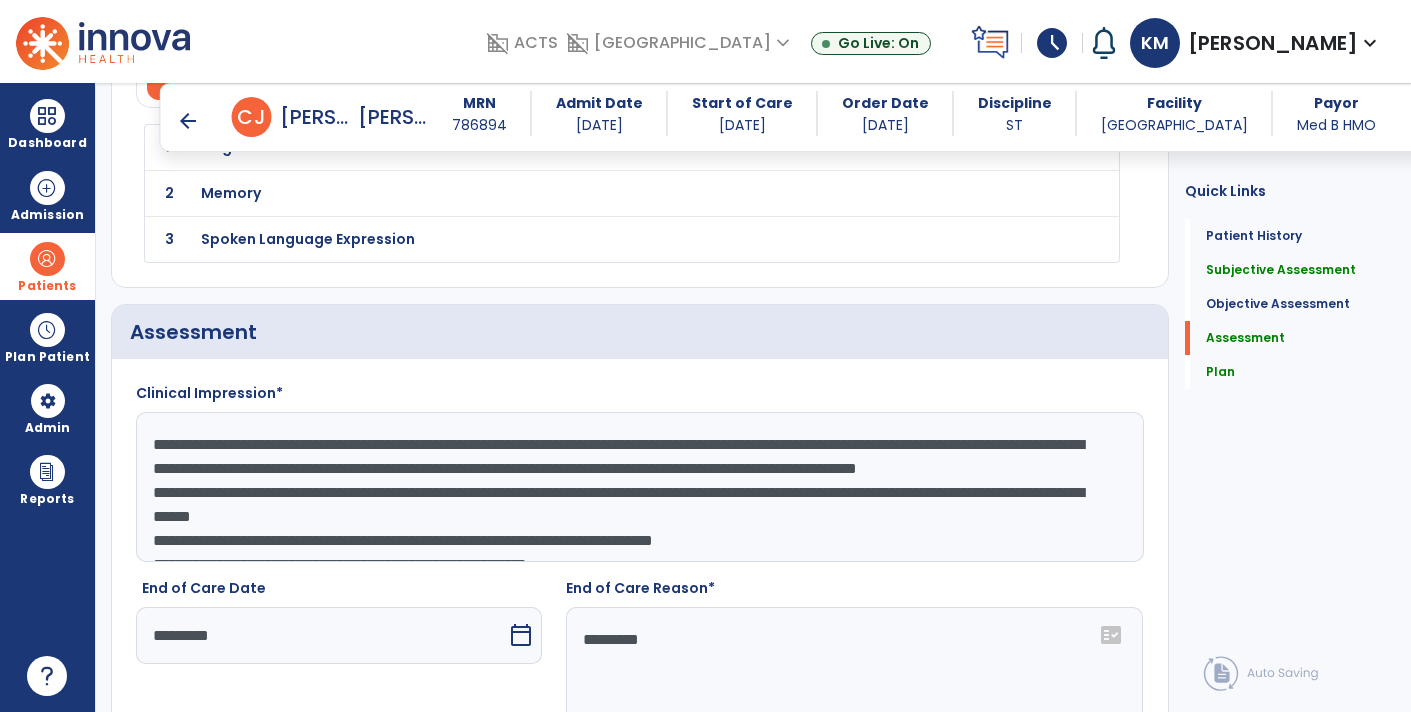 scroll, scrollTop: 27, scrollLeft: 0, axis: vertical 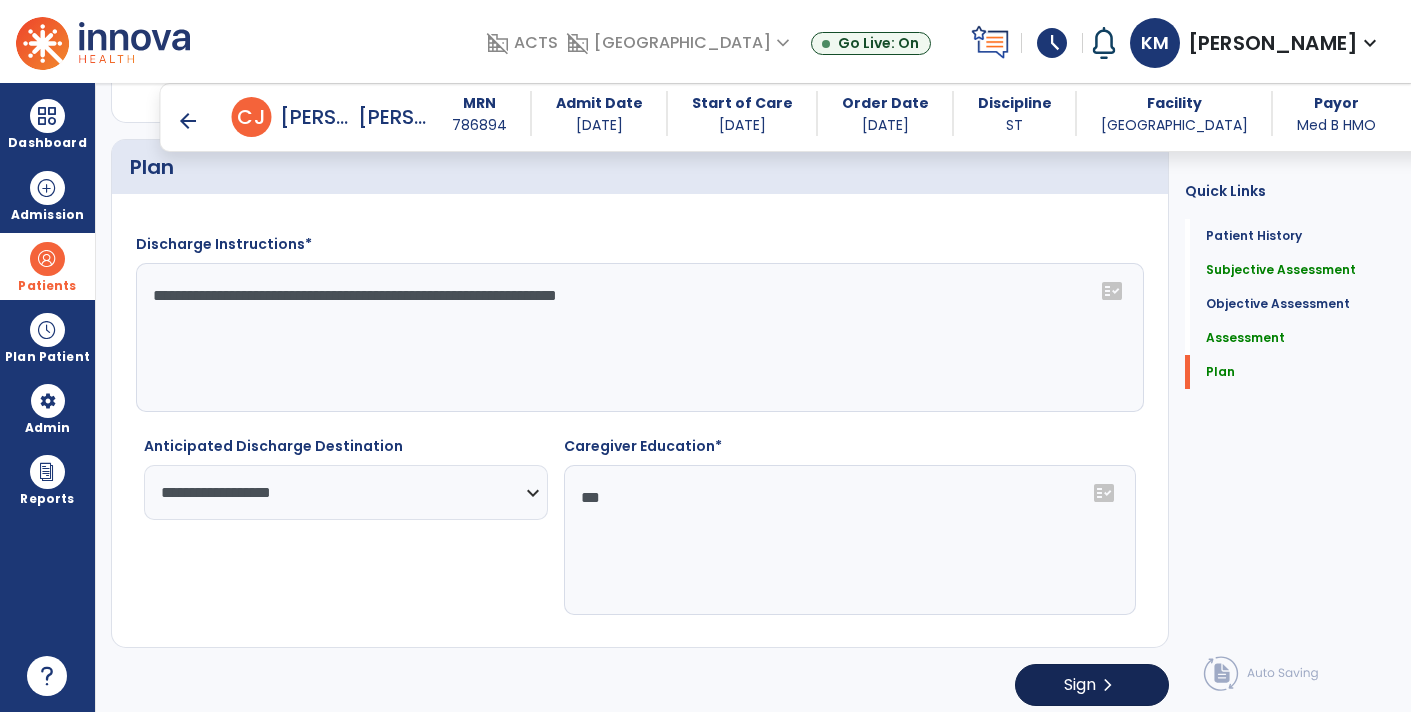type on "**********" 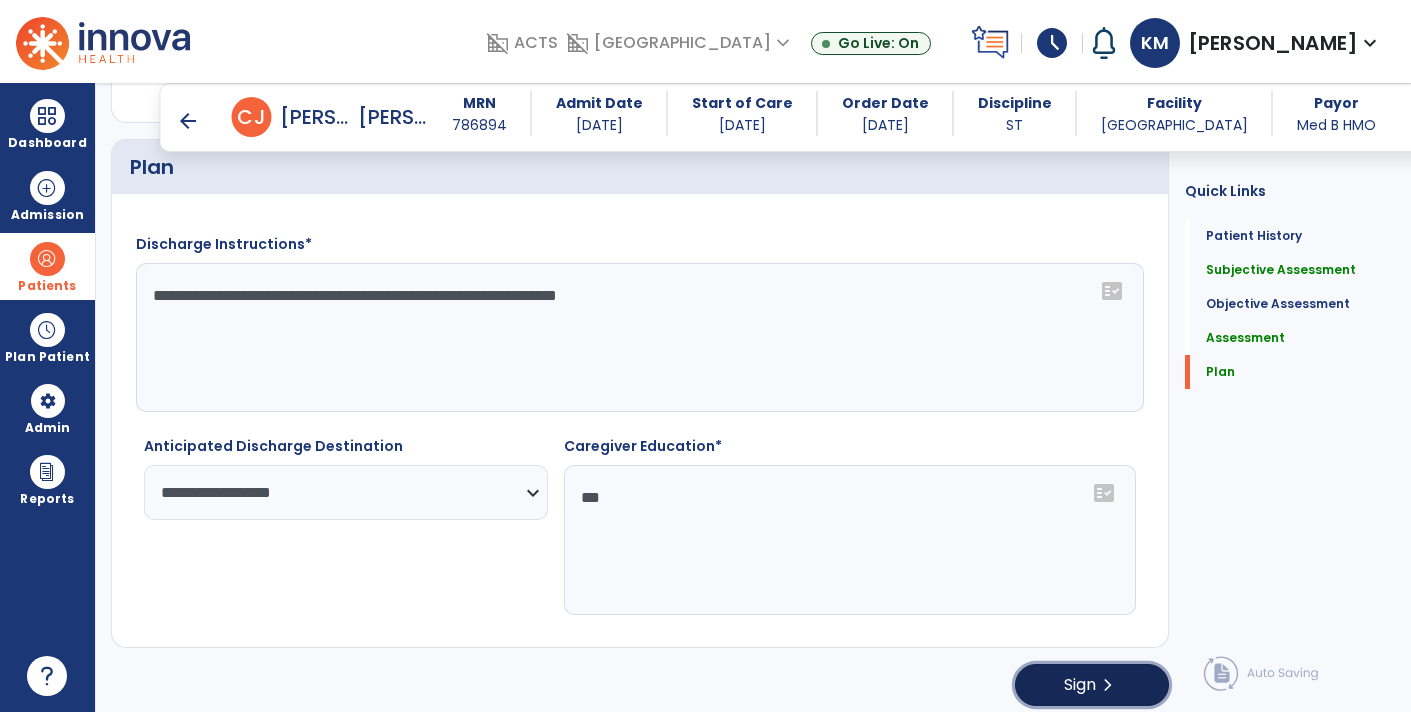 click on "Sign" 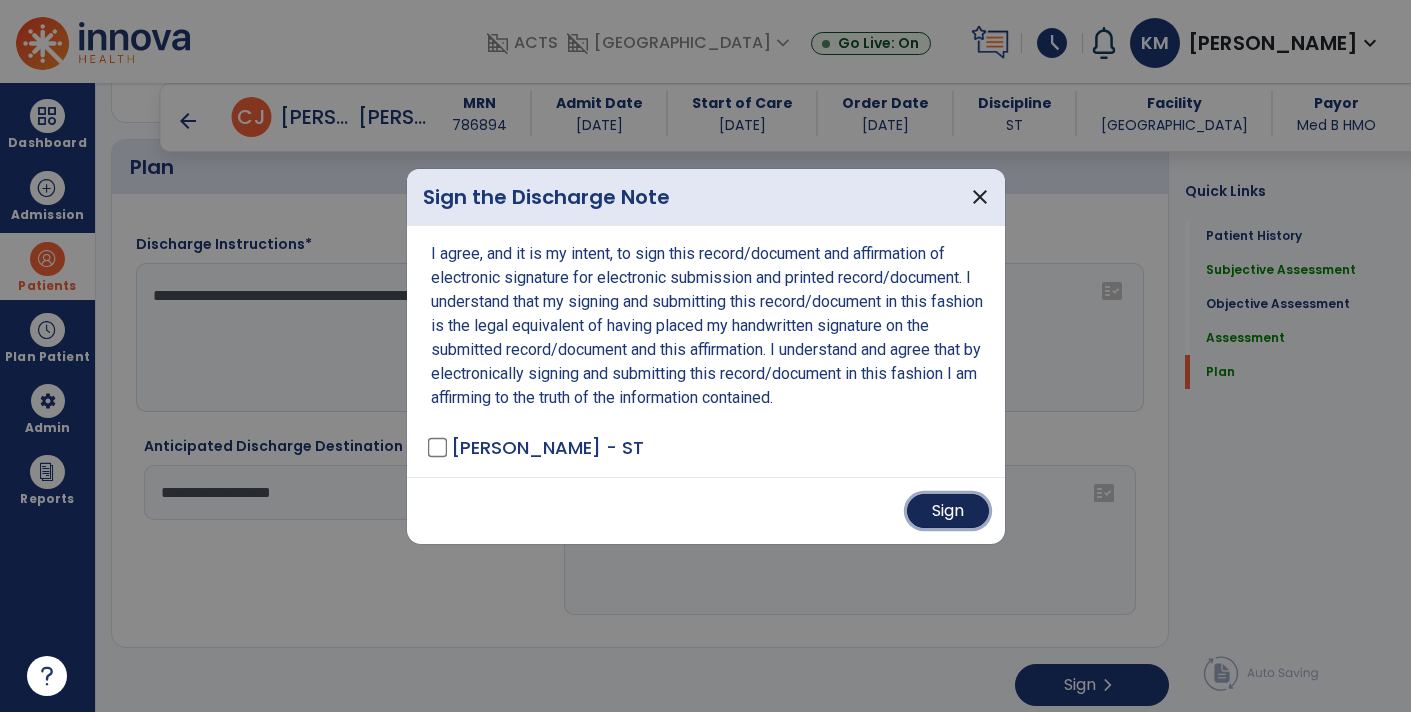 click on "Sign" at bounding box center [948, 511] 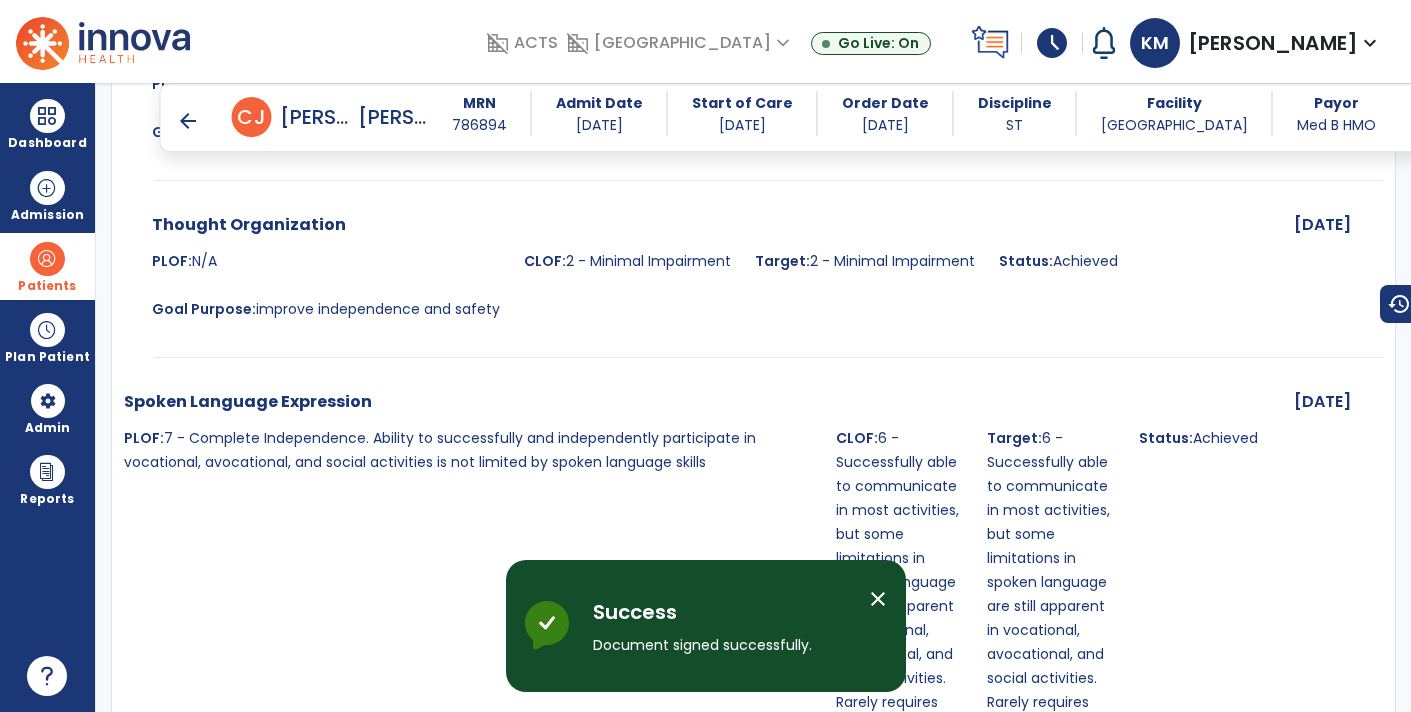 scroll, scrollTop: 784, scrollLeft: 0, axis: vertical 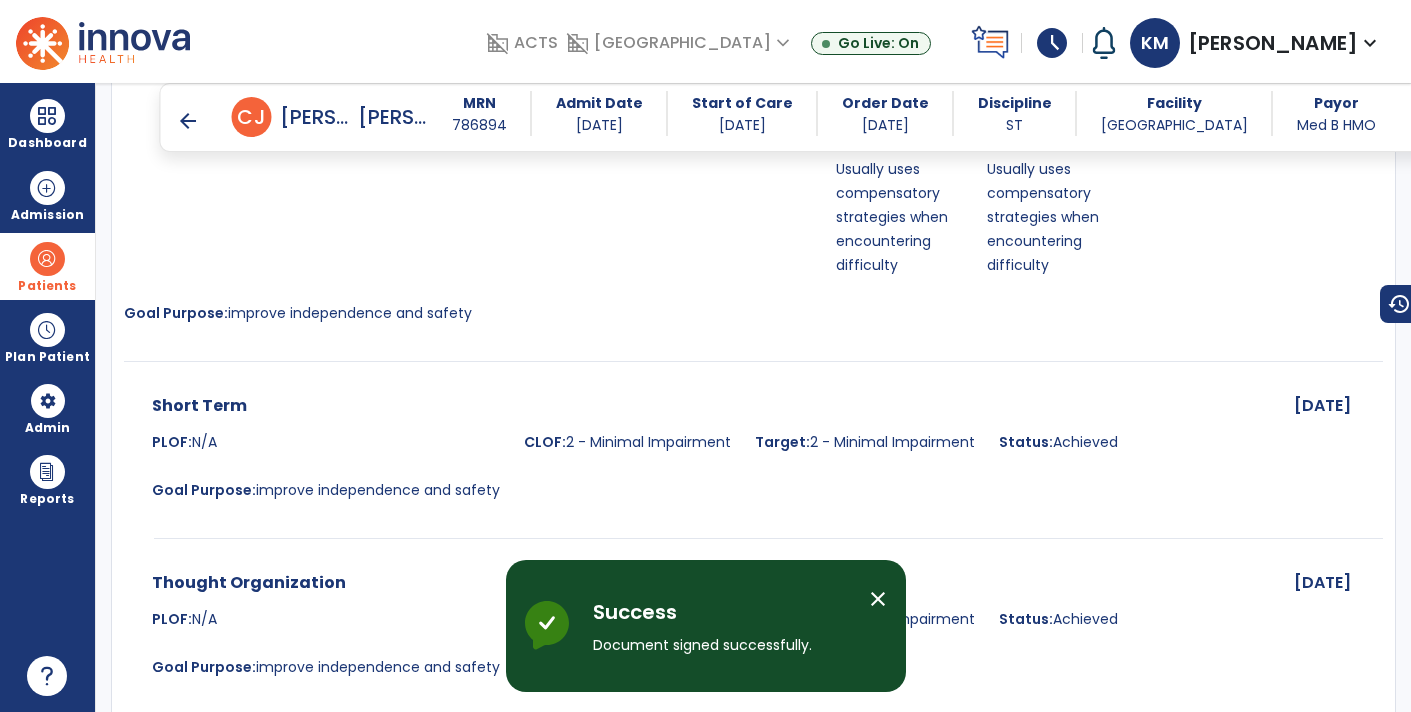 click on "arrow_back" at bounding box center [188, 121] 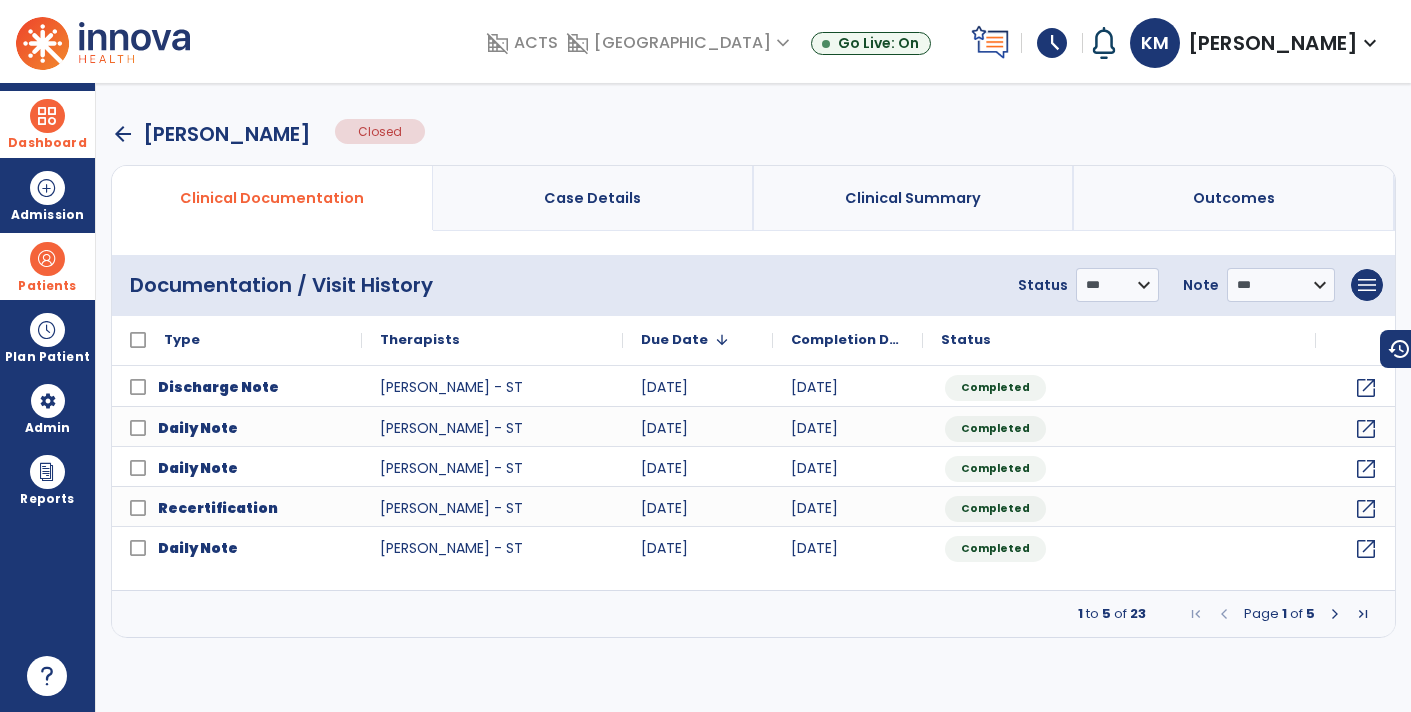 click at bounding box center [47, 116] 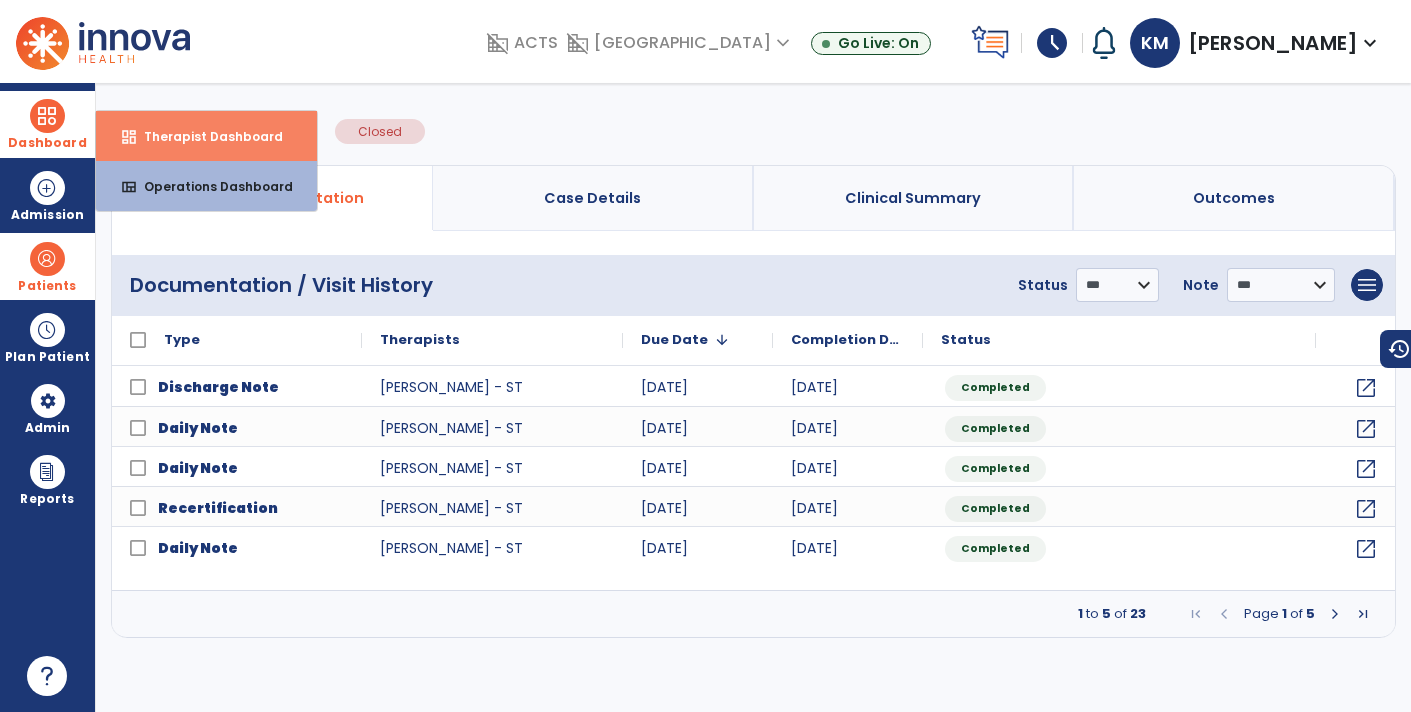 click on "dashboard" at bounding box center (129, 137) 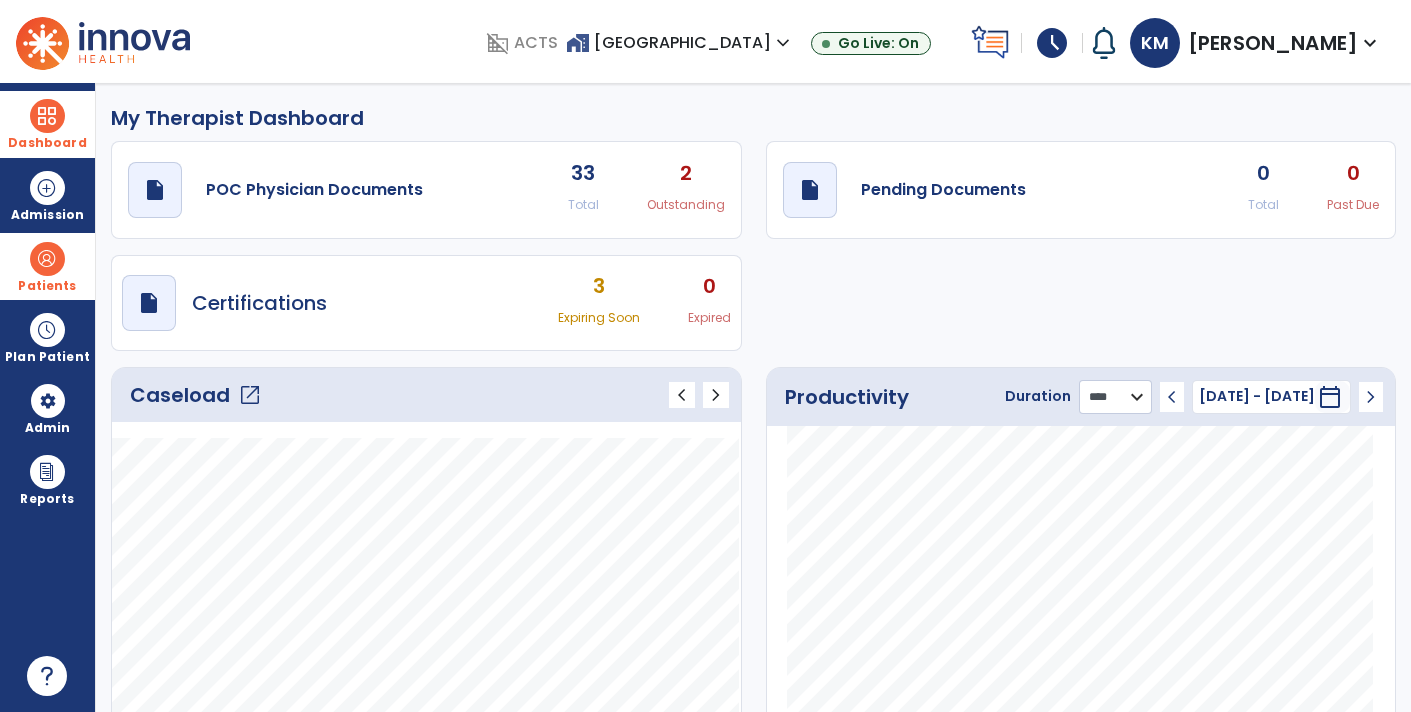 click on "******** **** ***" 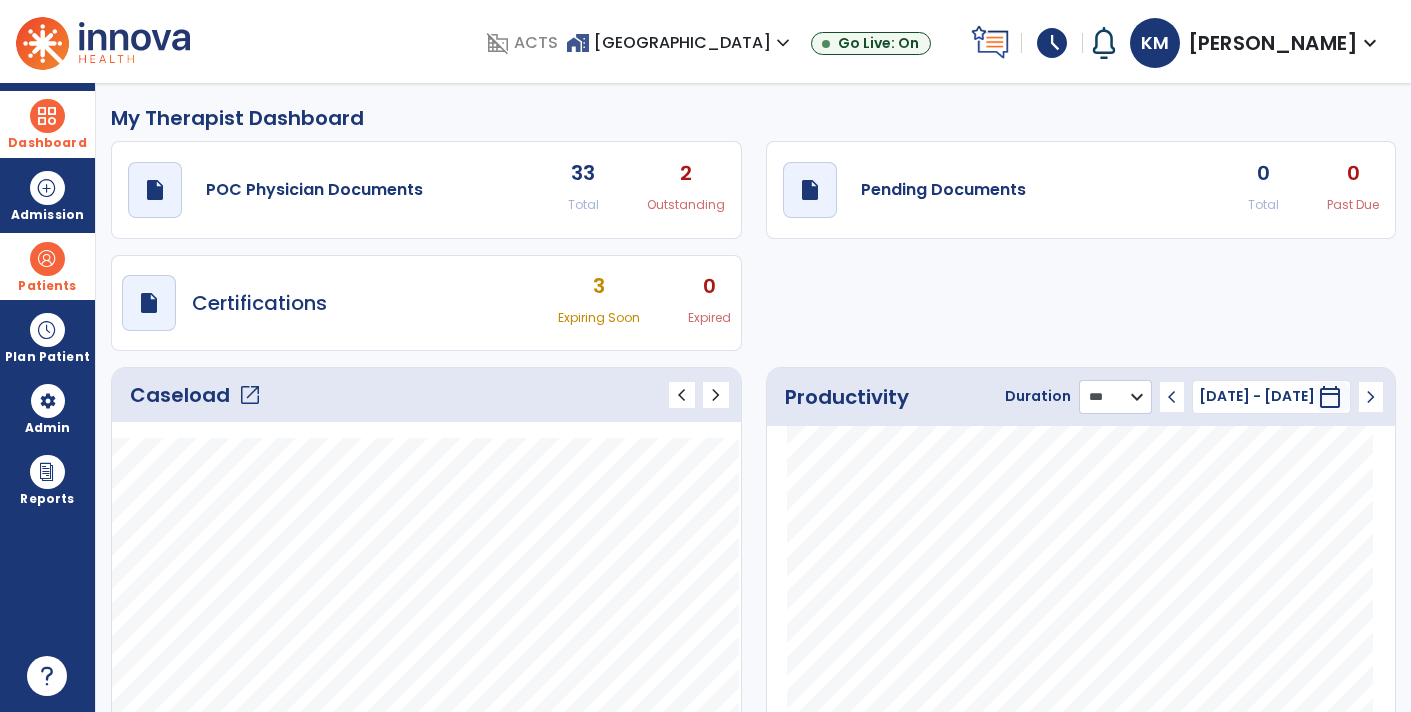 click on "******** **** ***" 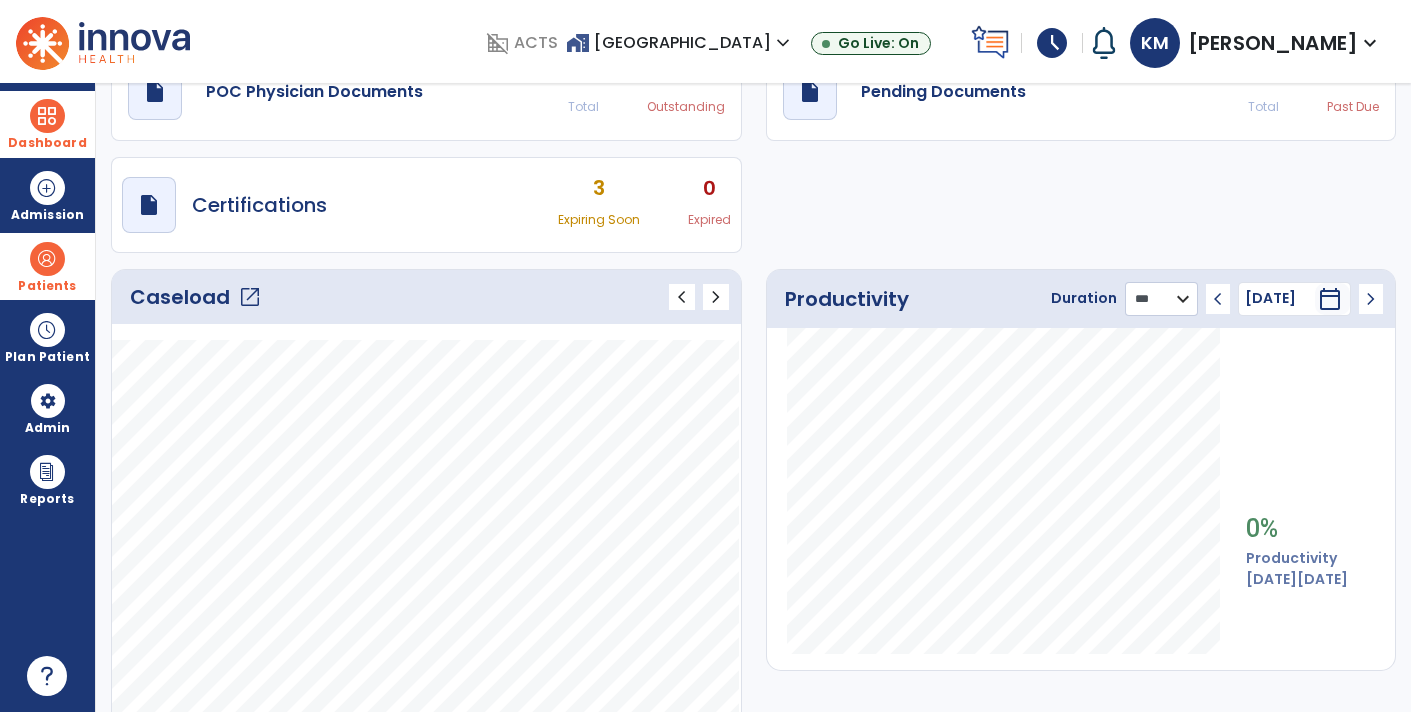 scroll, scrollTop: 102, scrollLeft: 0, axis: vertical 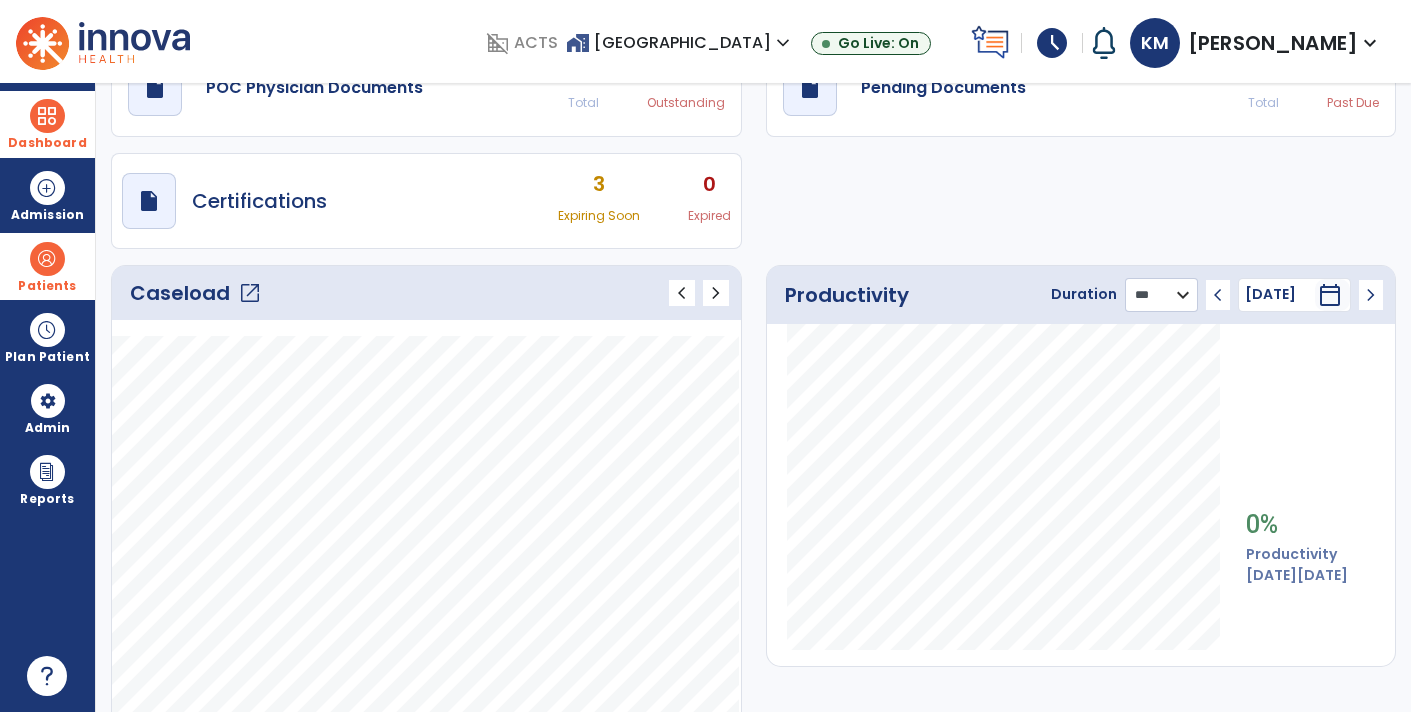click on "******** **** ***" 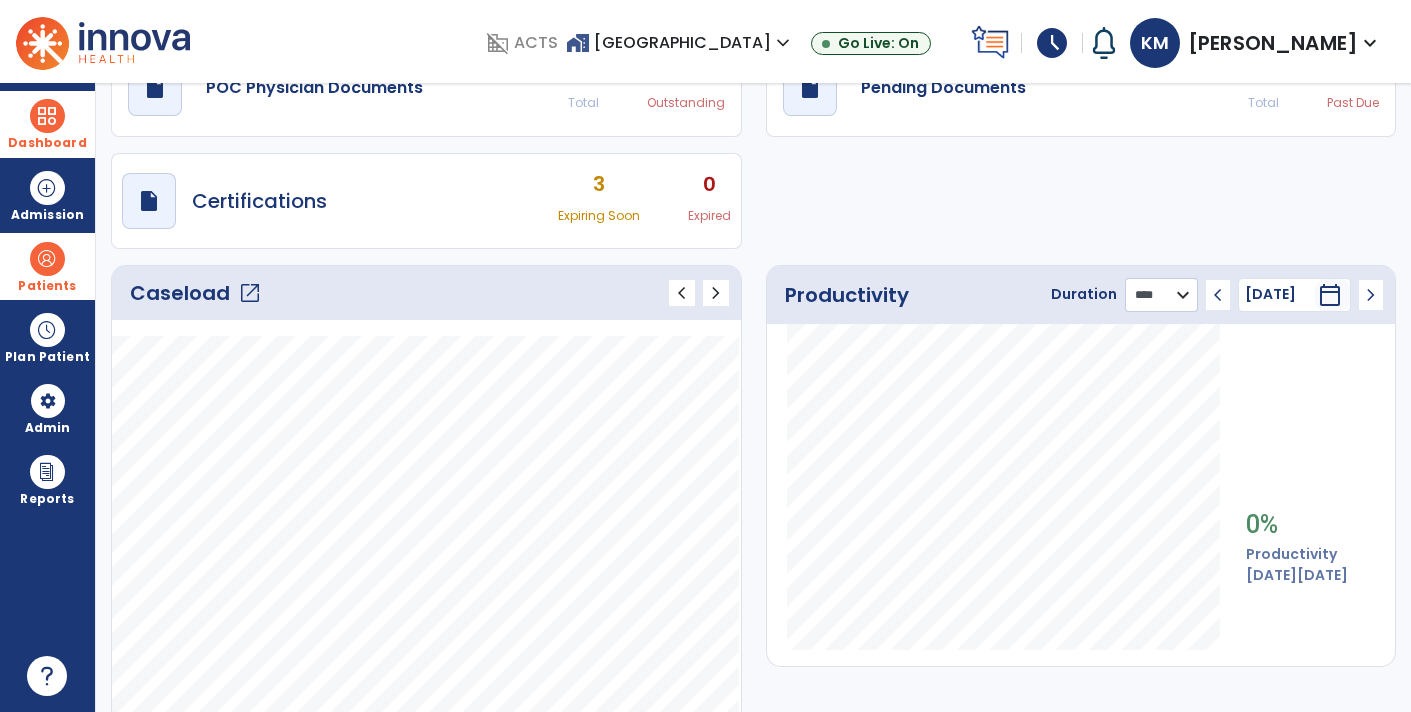 click on "******** **** ***" 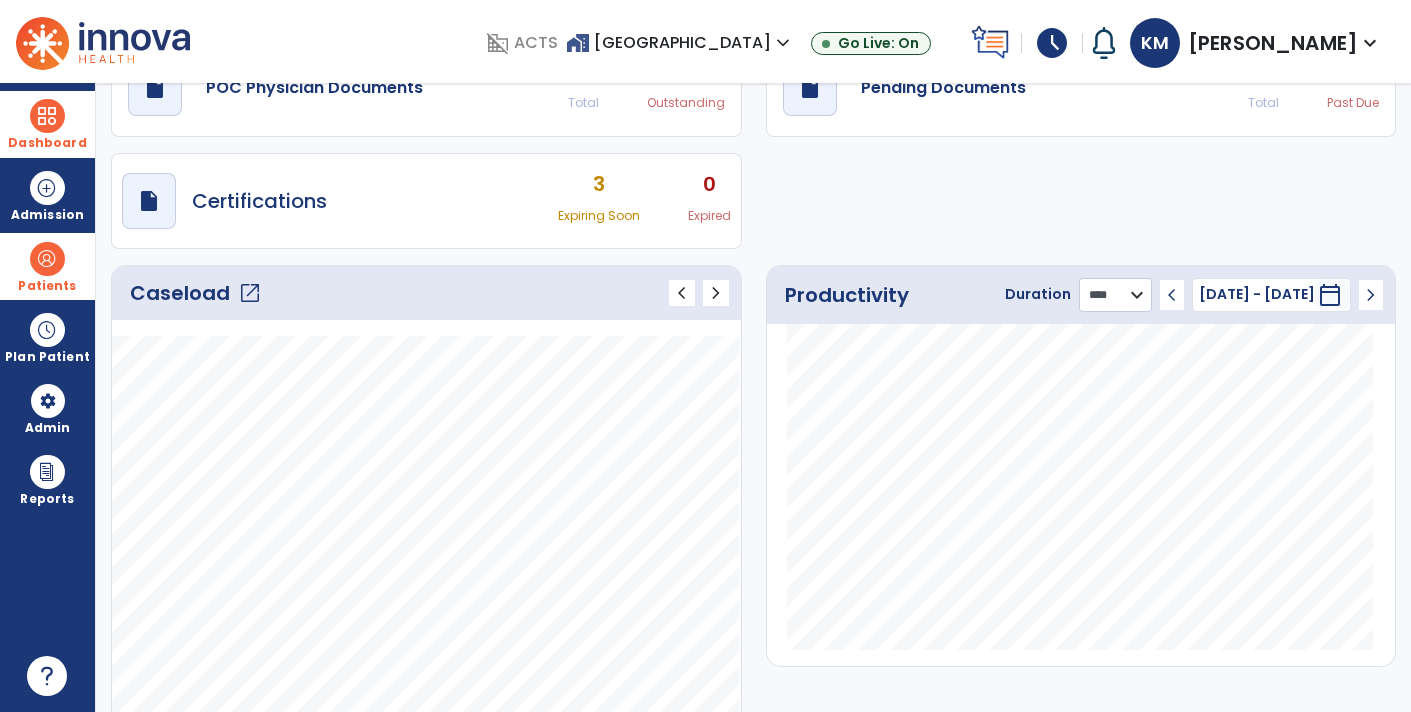 scroll, scrollTop: 0, scrollLeft: 0, axis: both 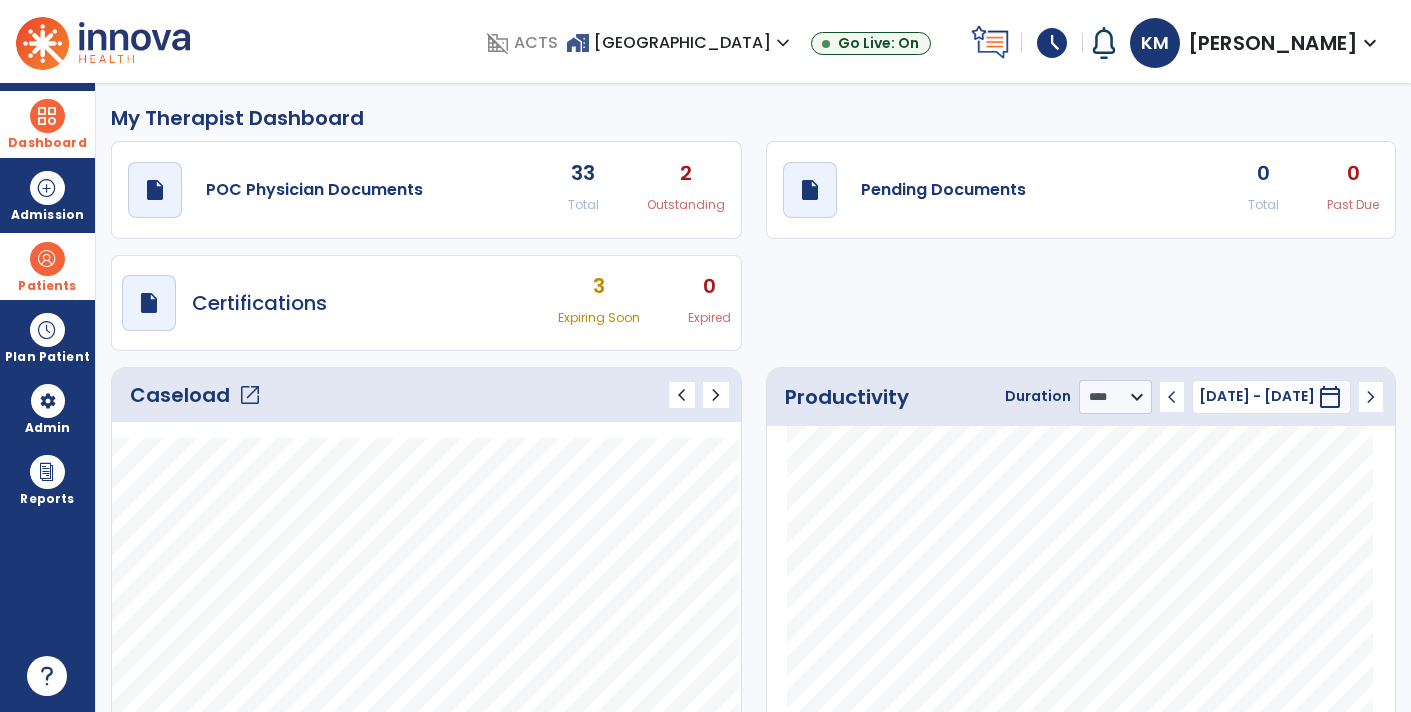 click on "draft   open_in_new  POC Physician Documents 33 Total 2 Outstanding  draft   open_in_new  Pending Documents 0 Total 0 Past Due  draft   open_in_new  Certifications 3 Expiring Soon 0 Expired" 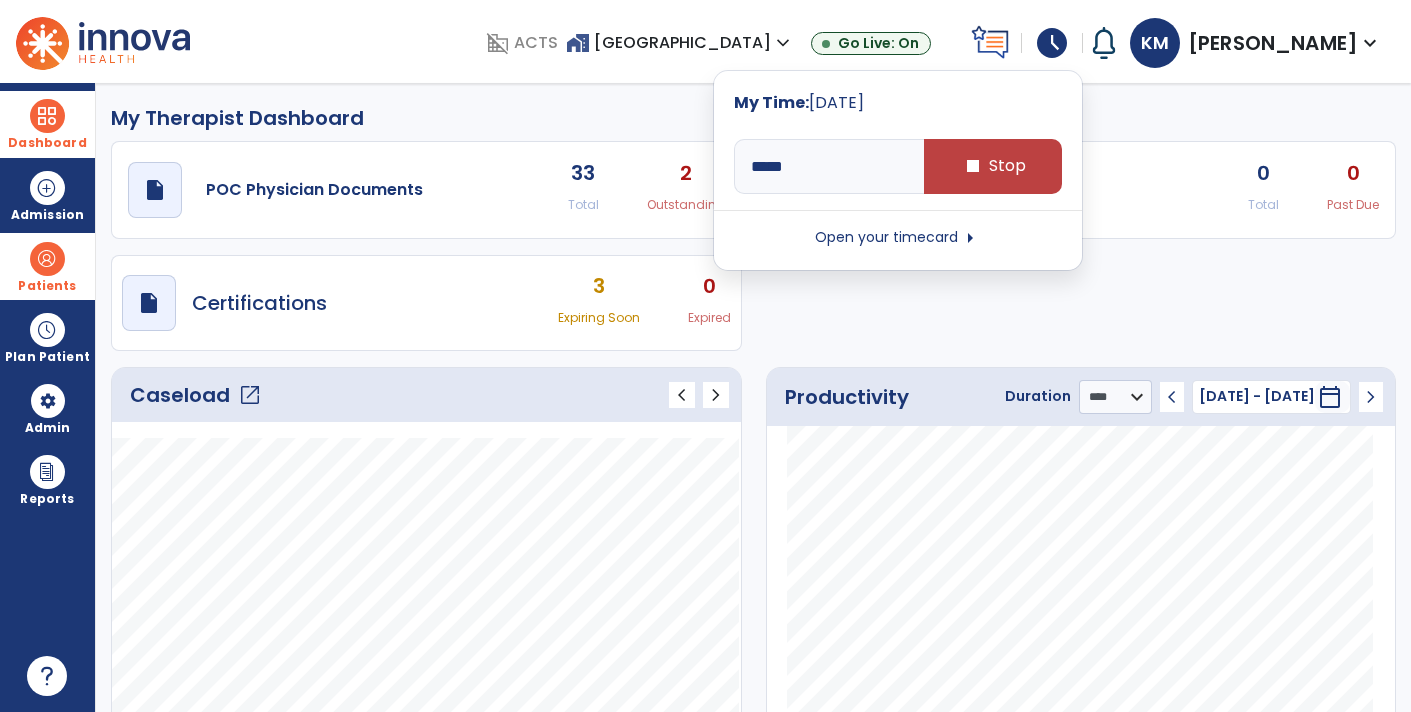 click on "Open your timecard  arrow_right" at bounding box center [898, 238] 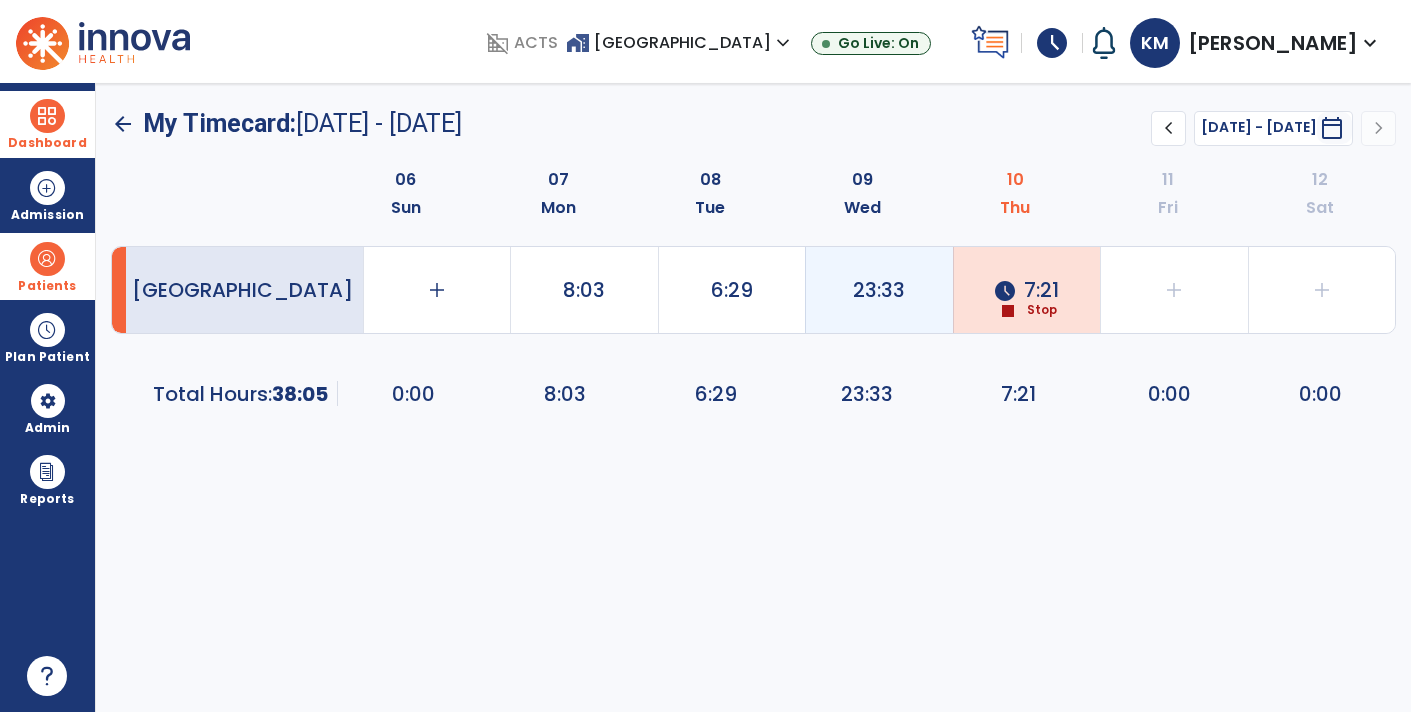 click on "23:33" 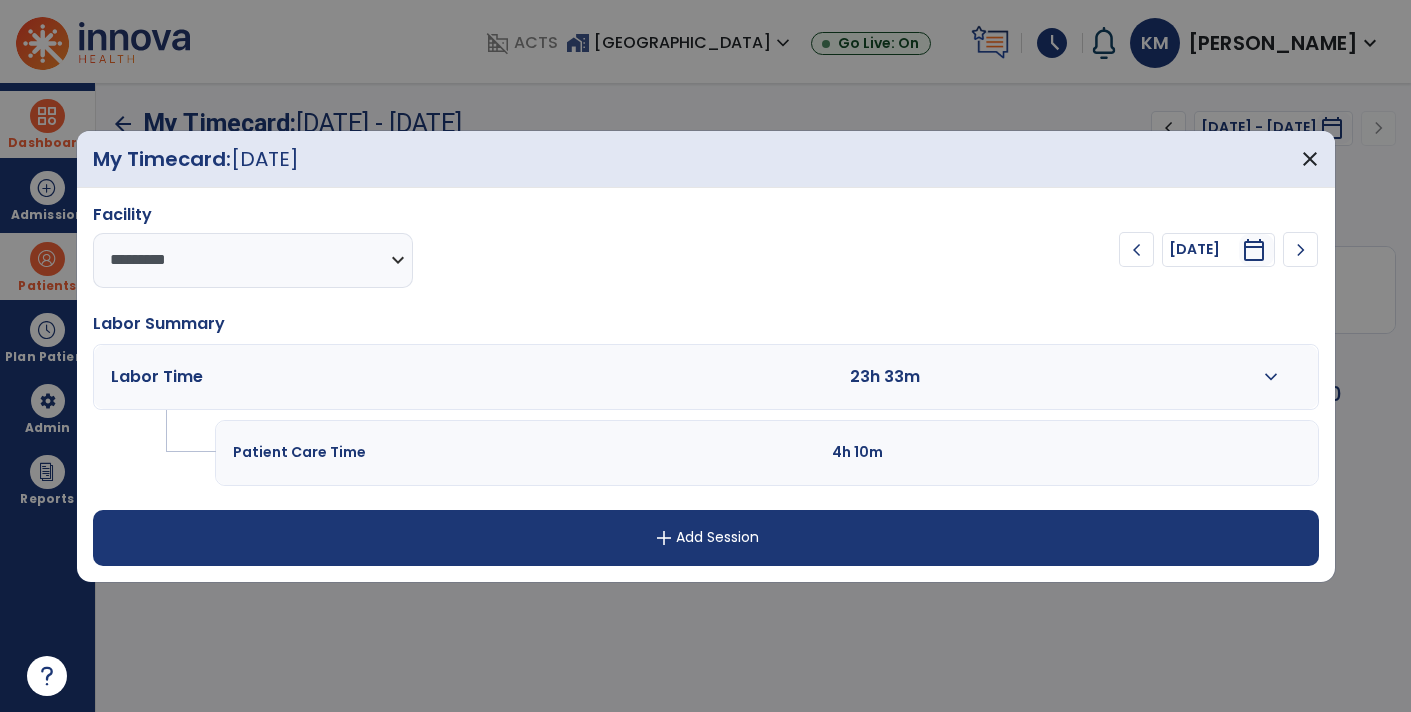 click at bounding box center [1093, 377] 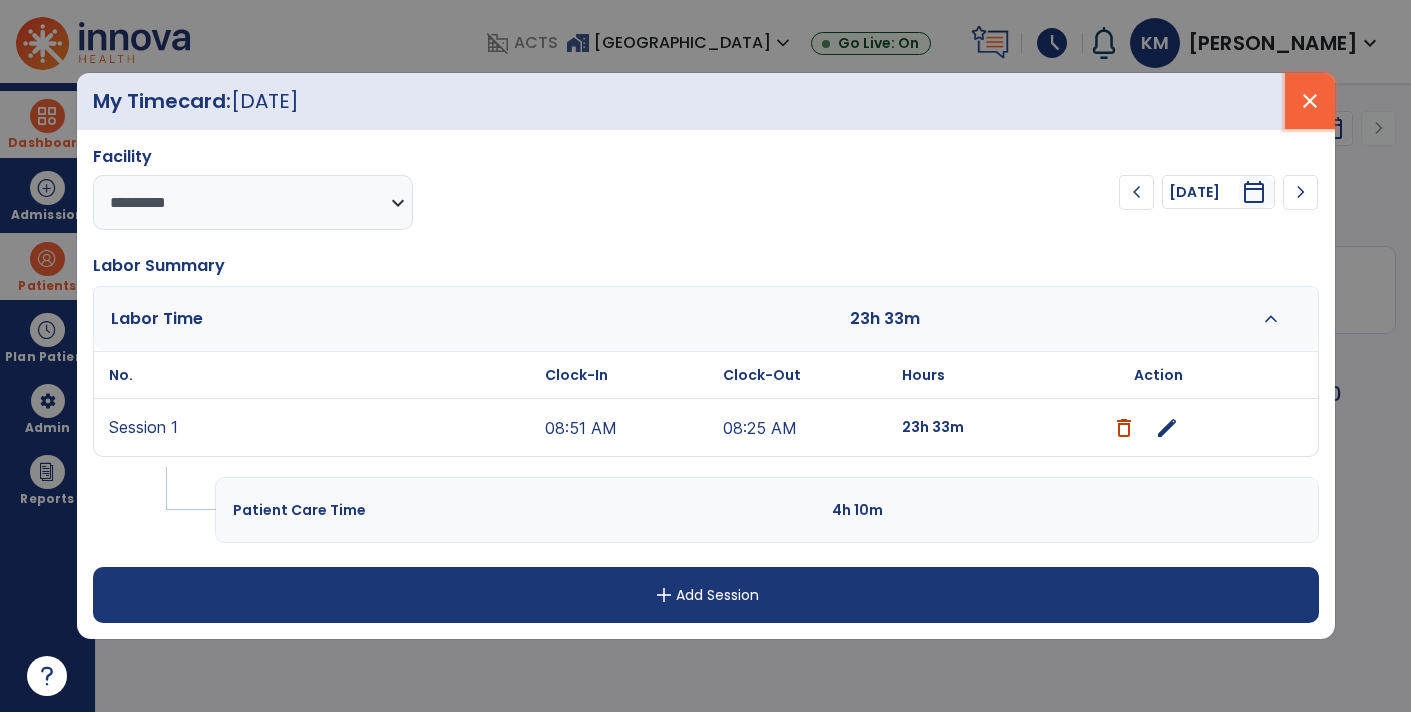click on "close" at bounding box center [1310, 101] 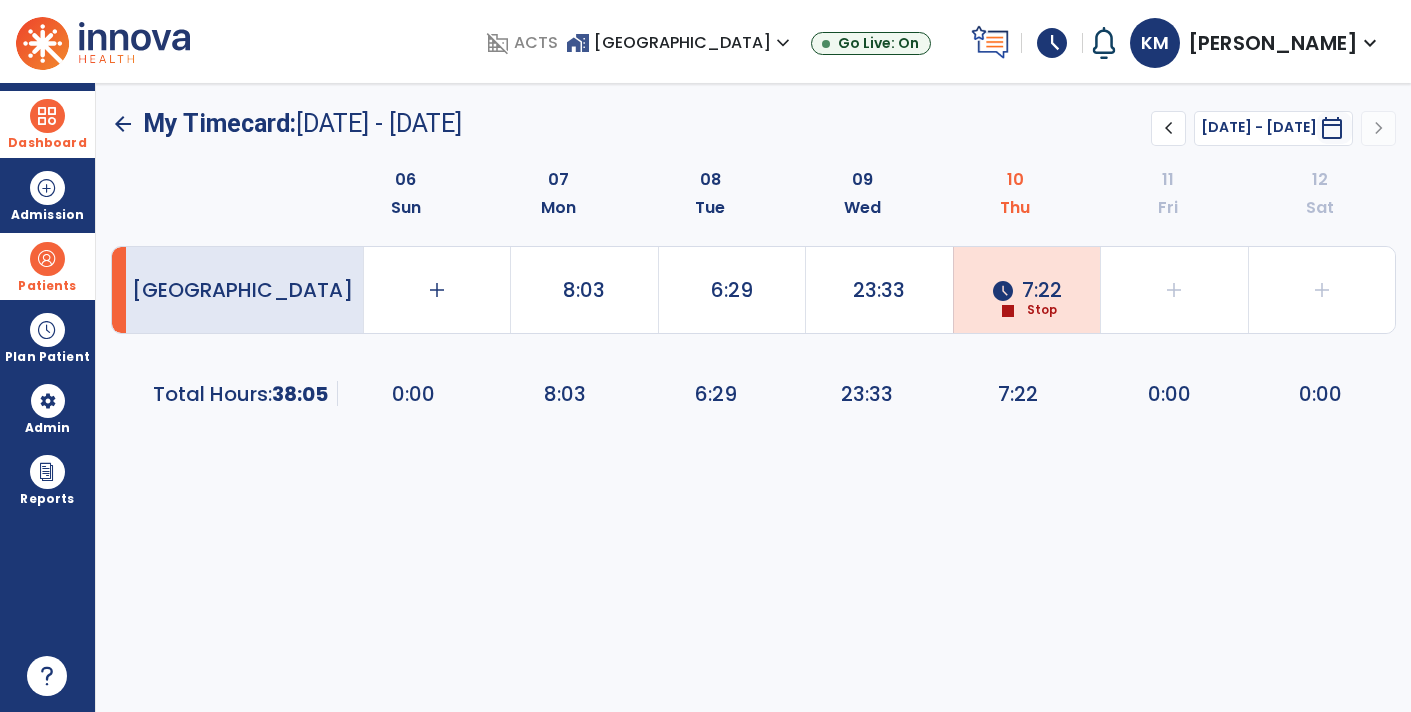 click at bounding box center (47, 116) 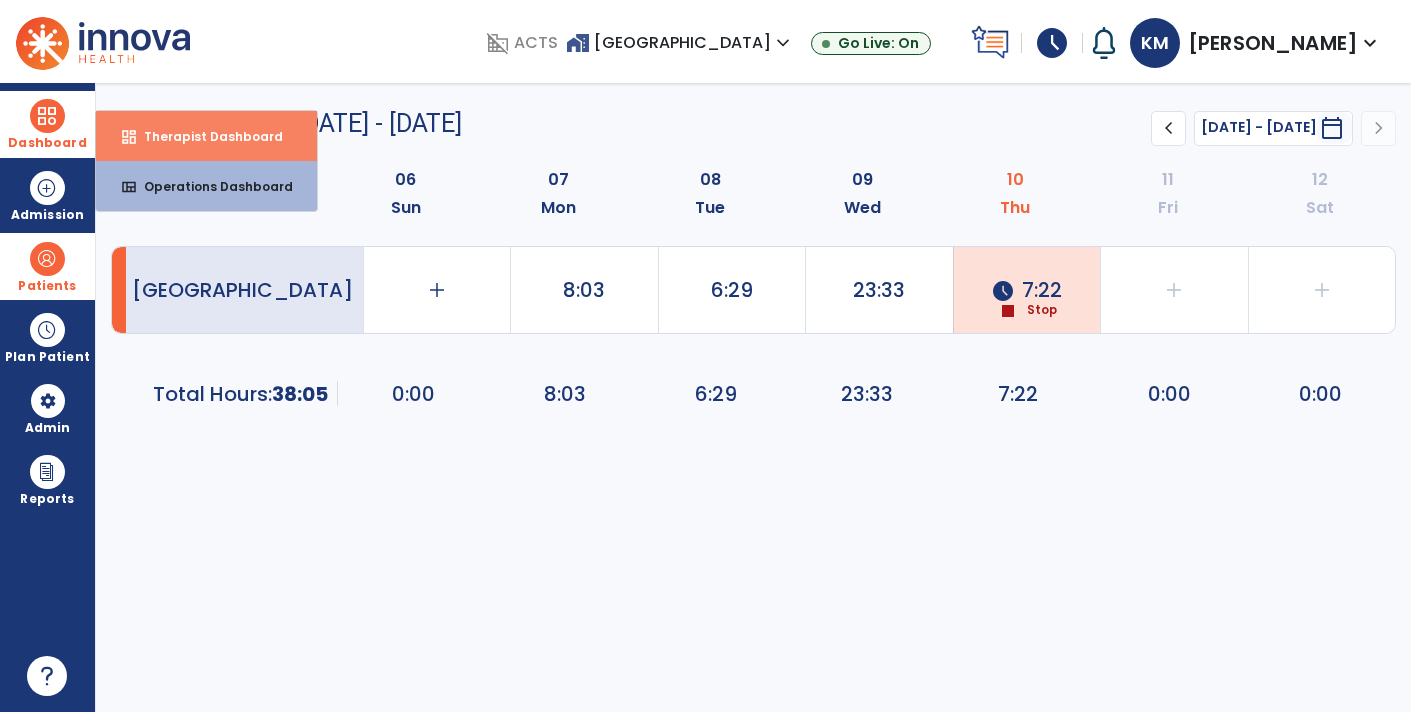 click on "Therapist Dashboard" at bounding box center (205, 136) 